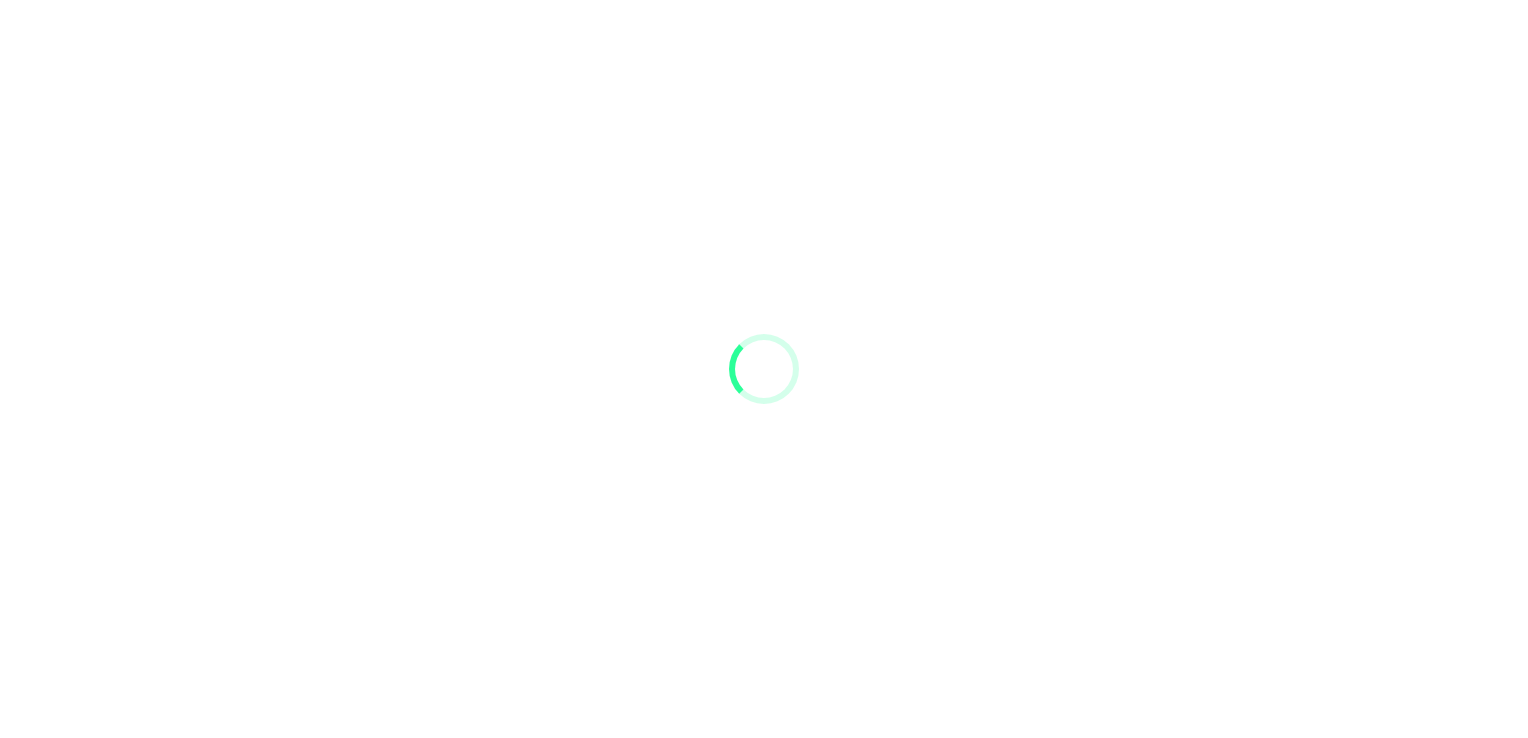 scroll, scrollTop: 0, scrollLeft: 0, axis: both 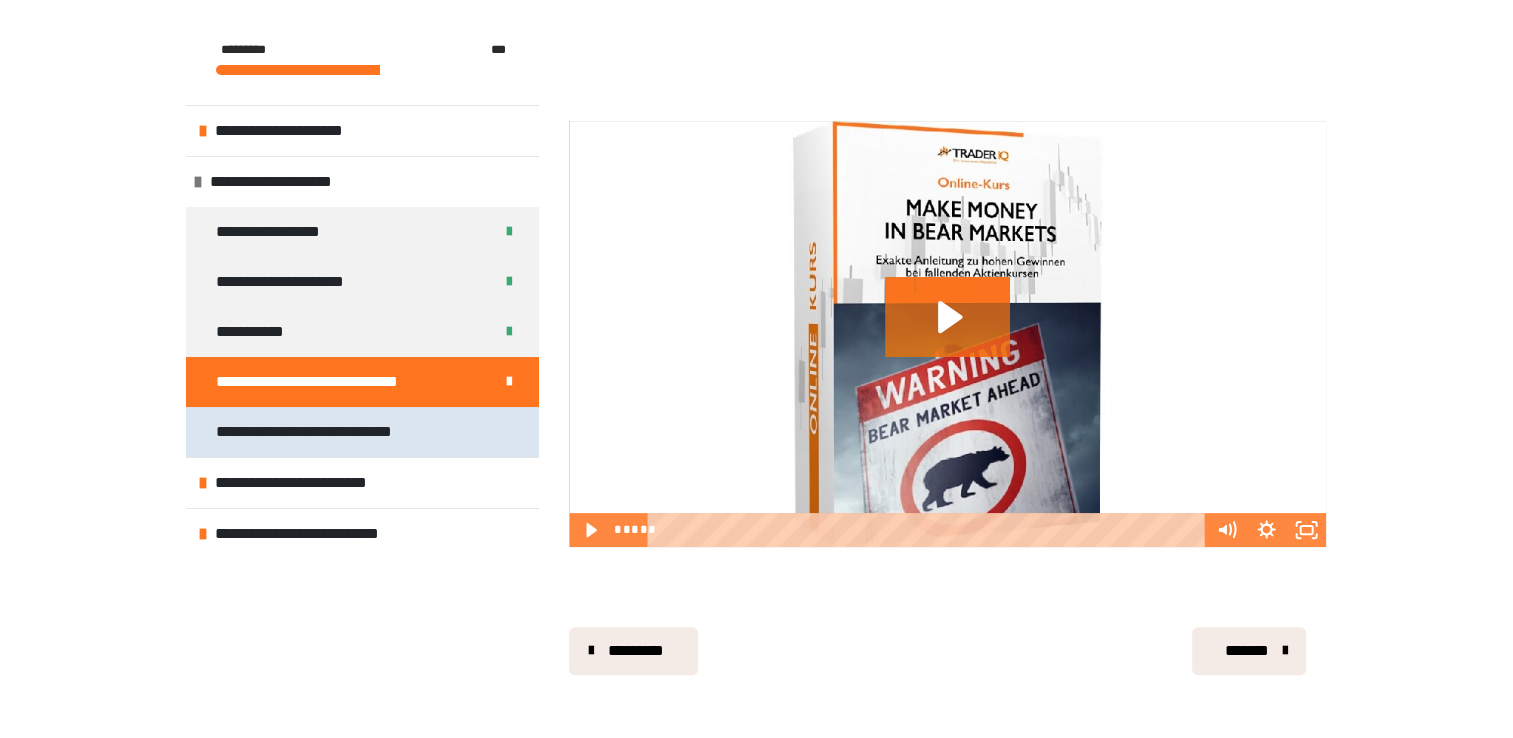 click on "**********" at bounding box center (362, 432) 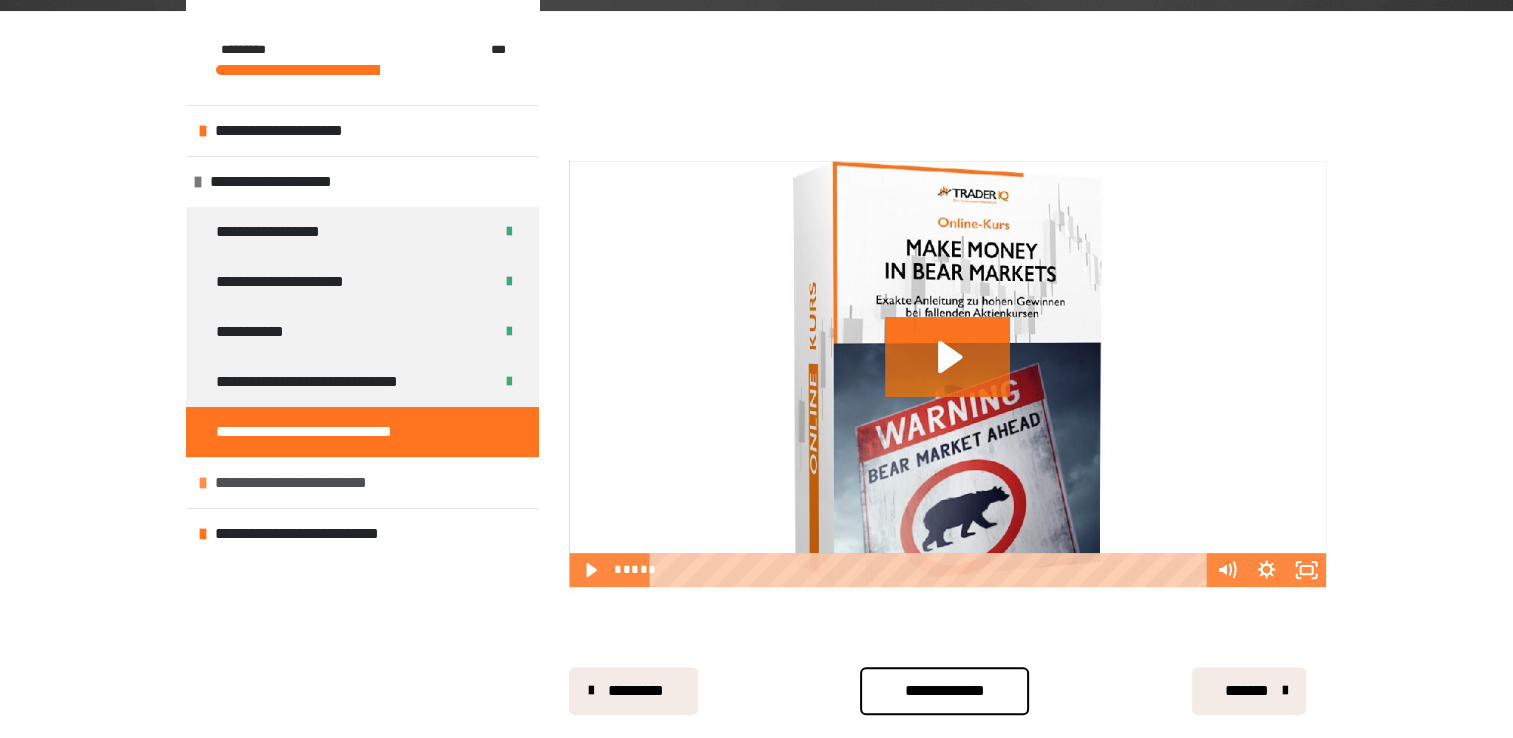 click on "**********" at bounding box center [300, 483] 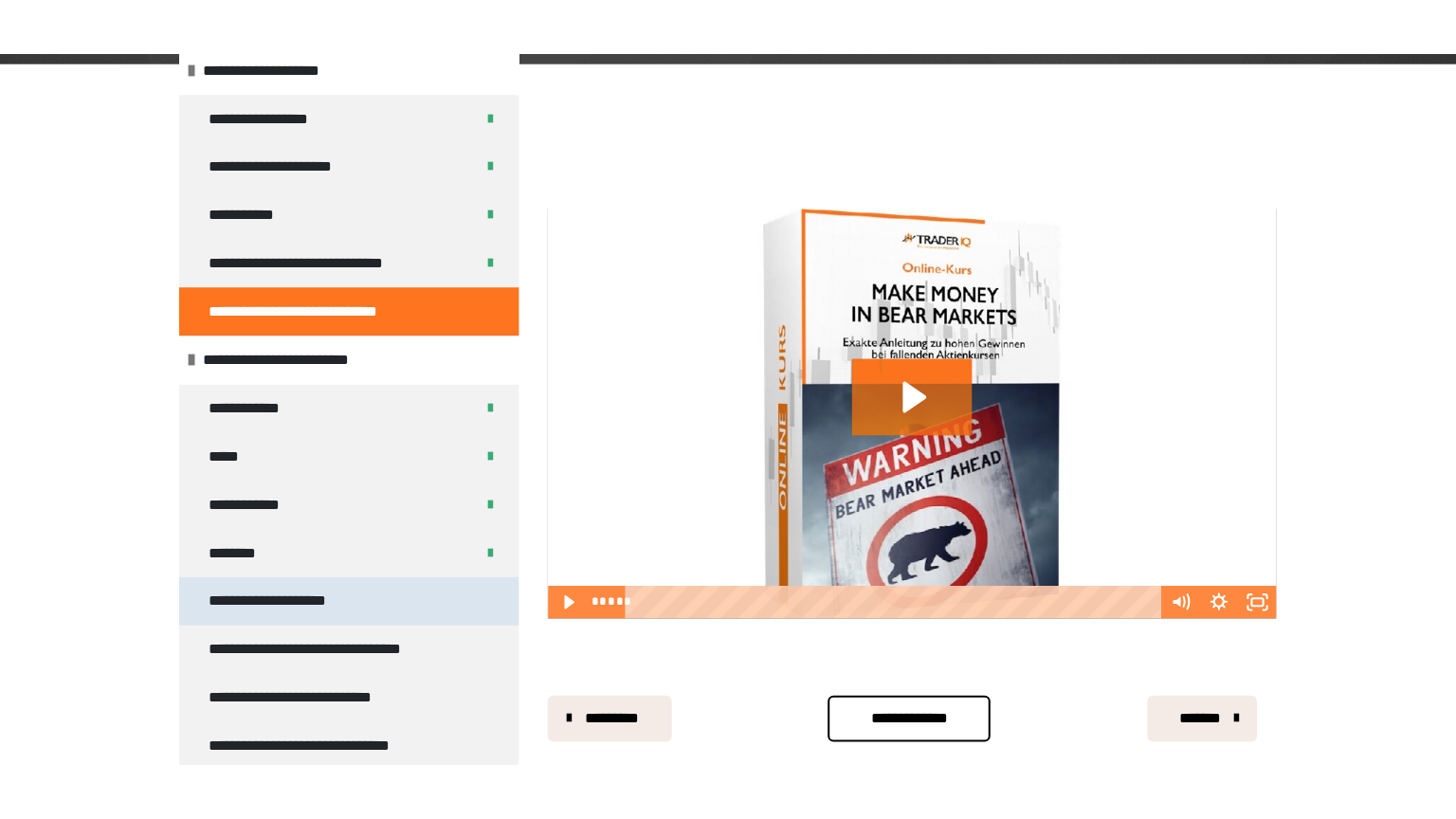 scroll, scrollTop: 203, scrollLeft: 0, axis: vertical 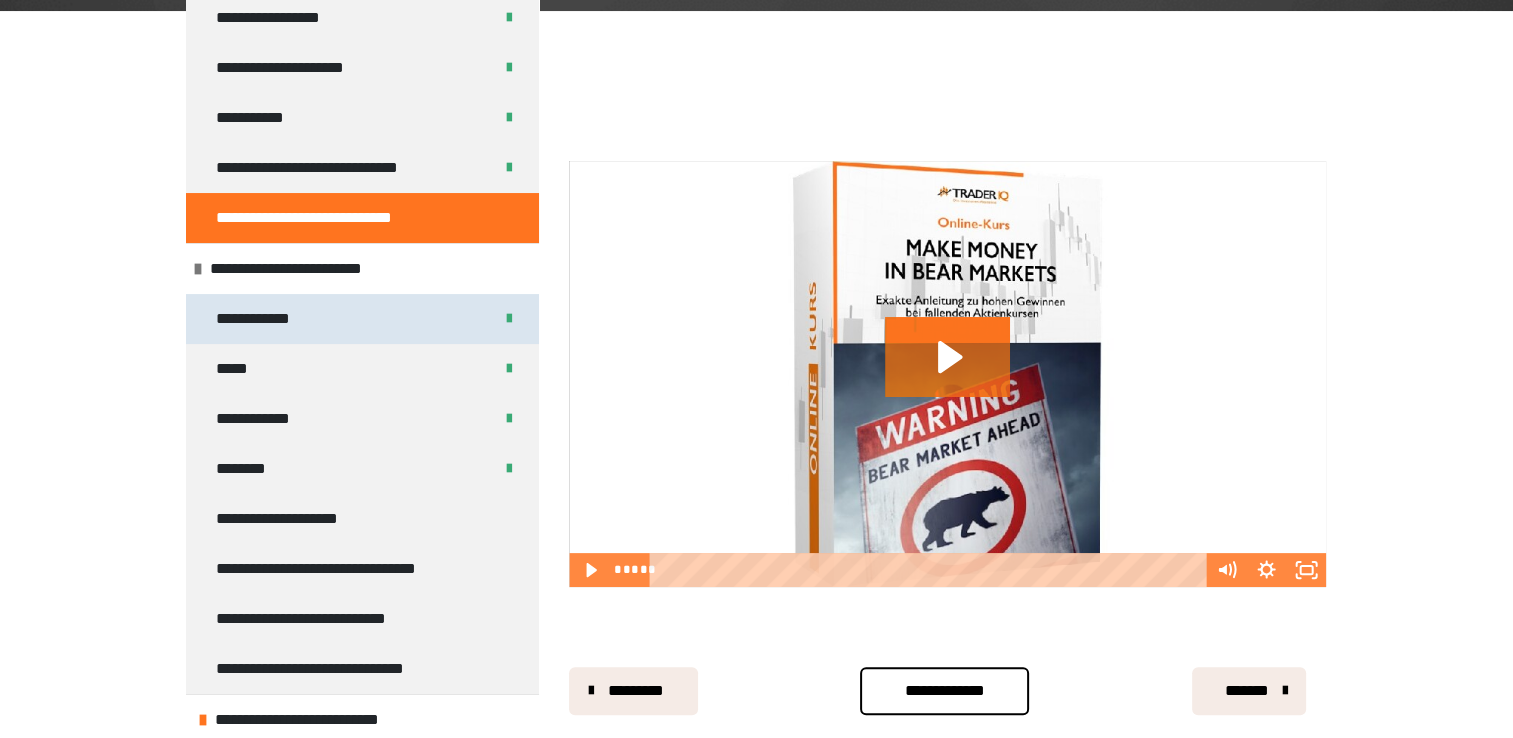 click on "**********" at bounding box center [257, 319] 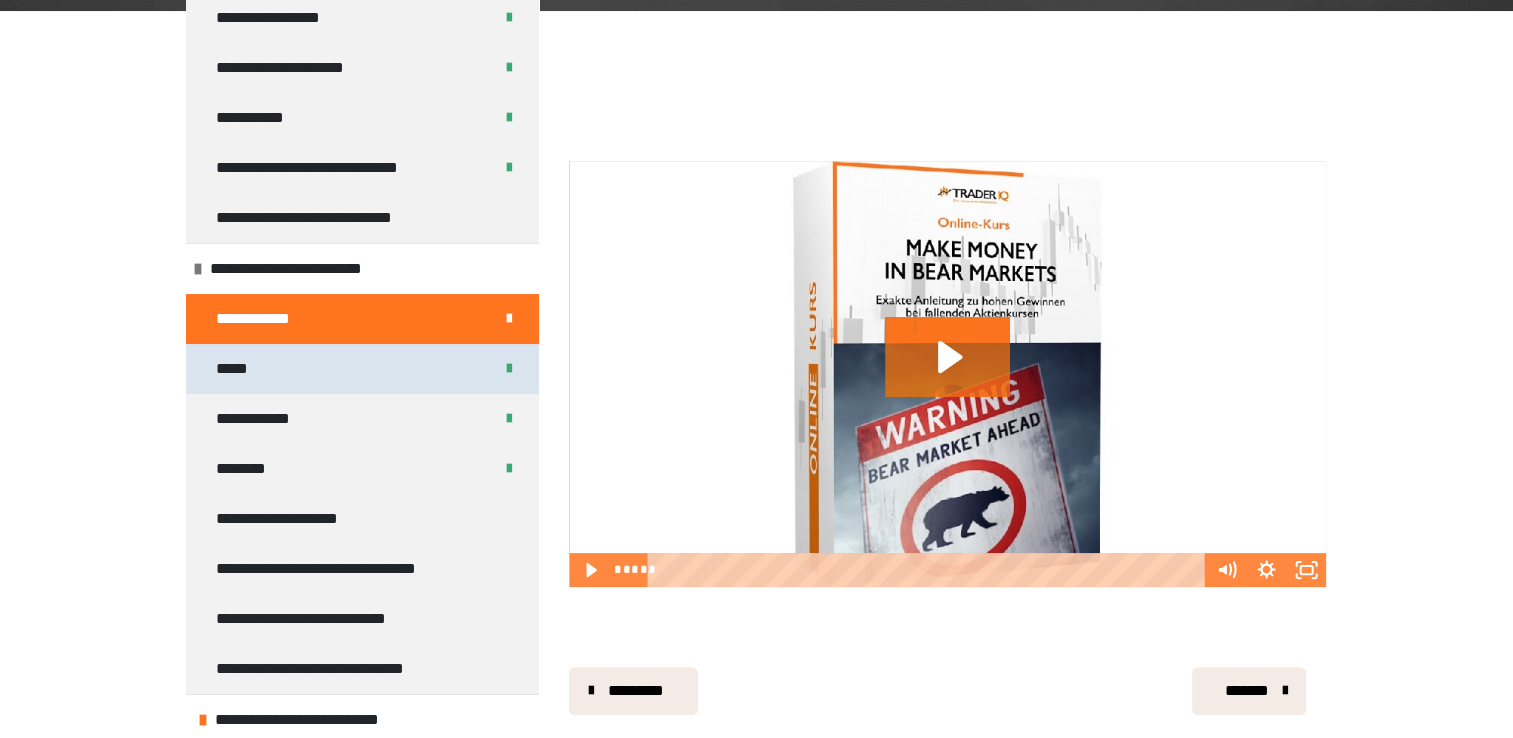 click on "*****" at bounding box center [362, 369] 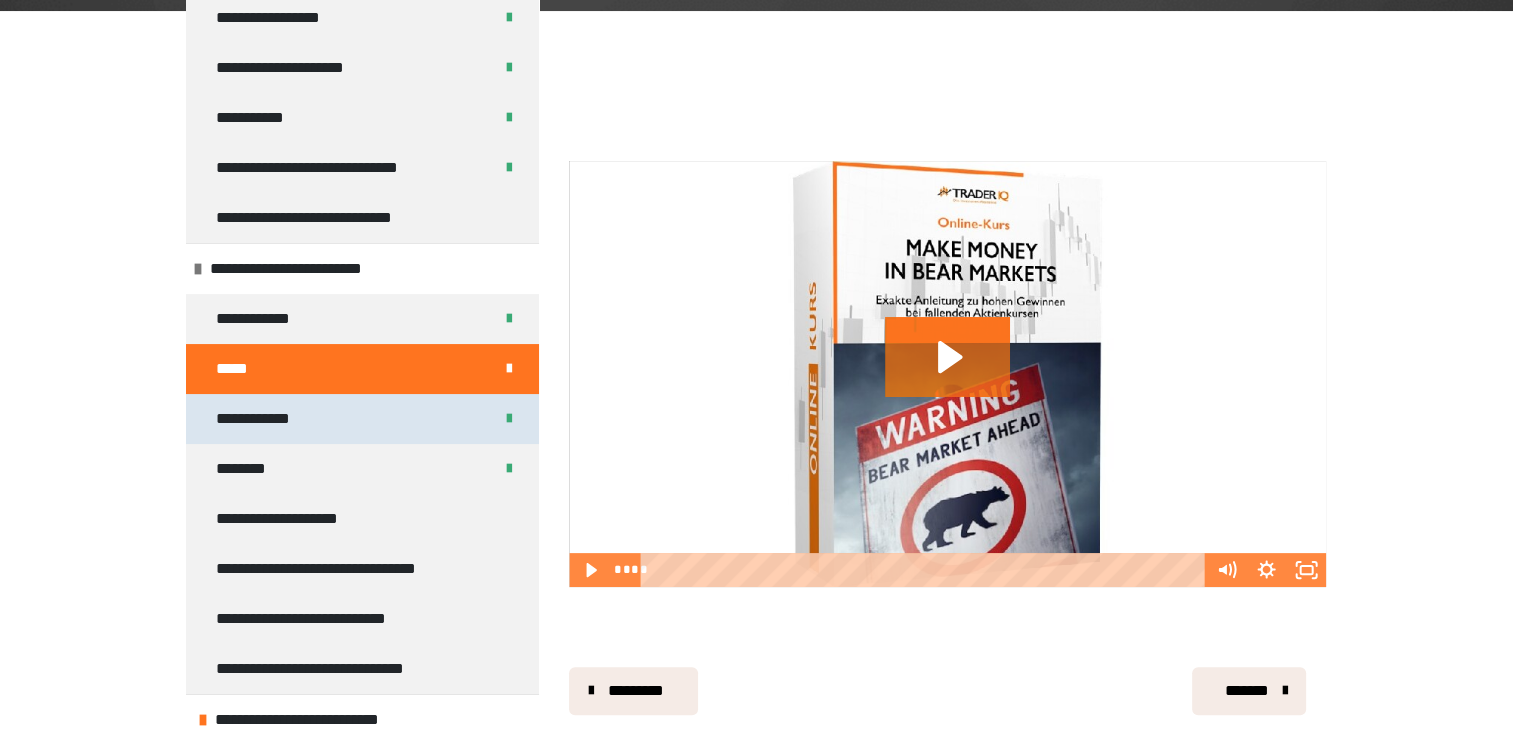 click on "**********" at bounding box center (261, 419) 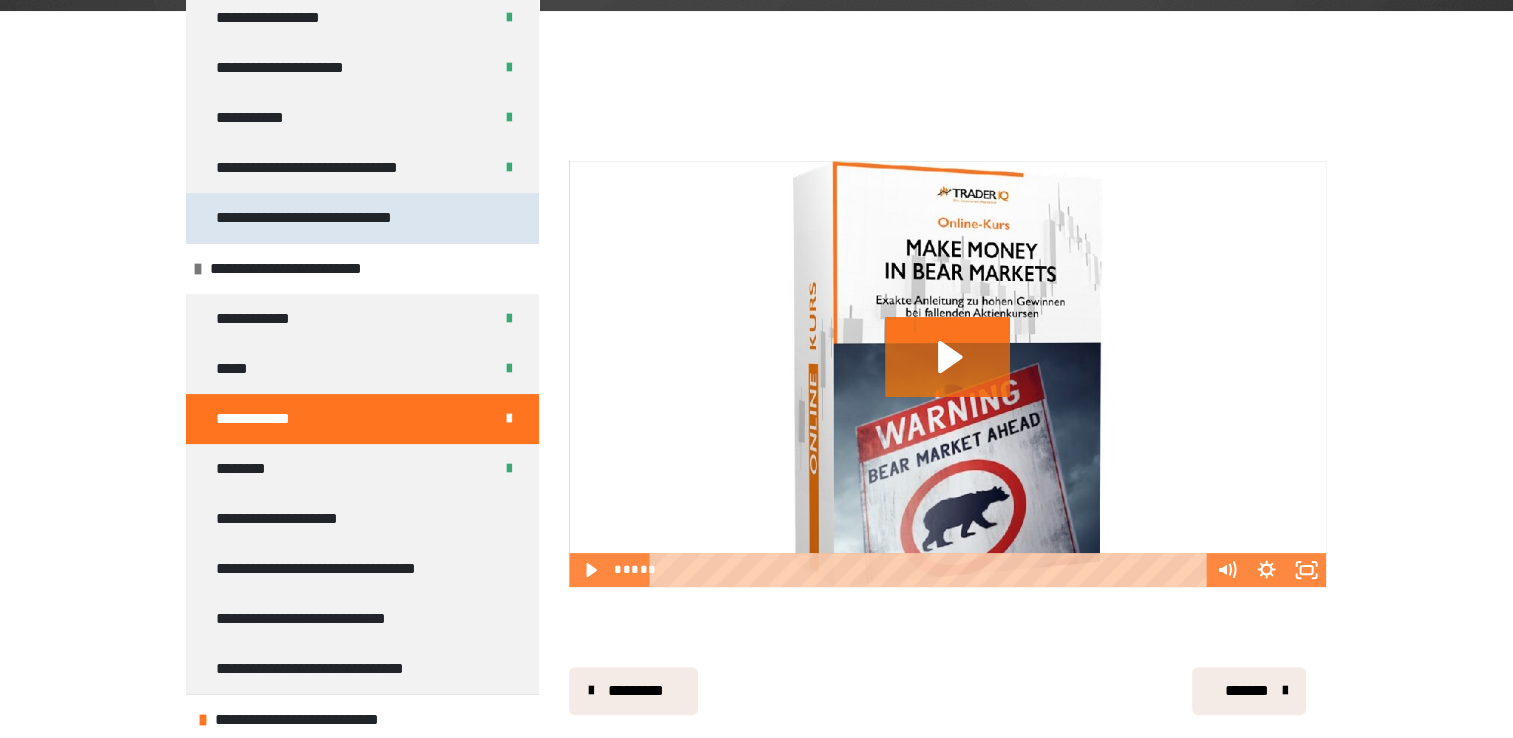 click on "**********" at bounding box center [362, 218] 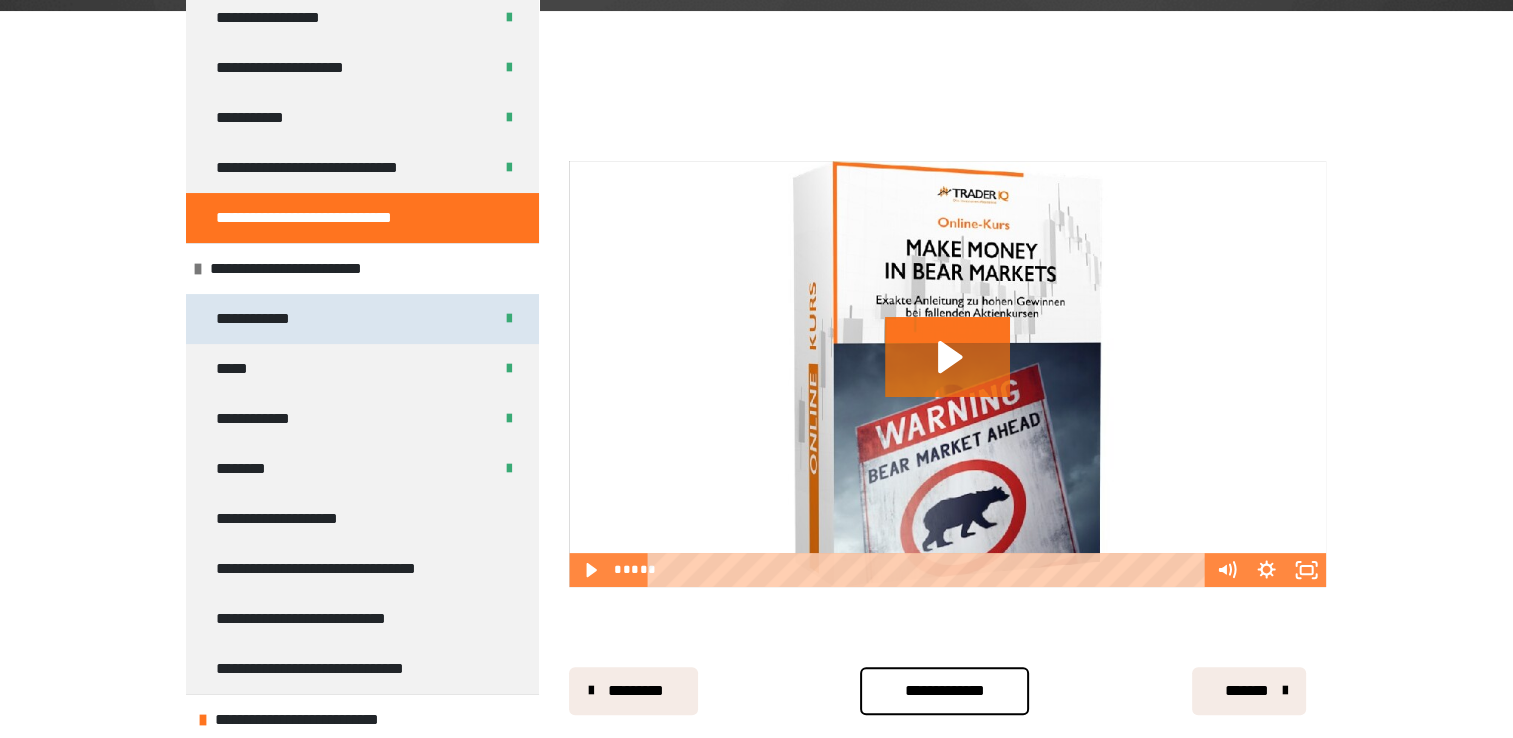 click on "**********" at bounding box center [362, 319] 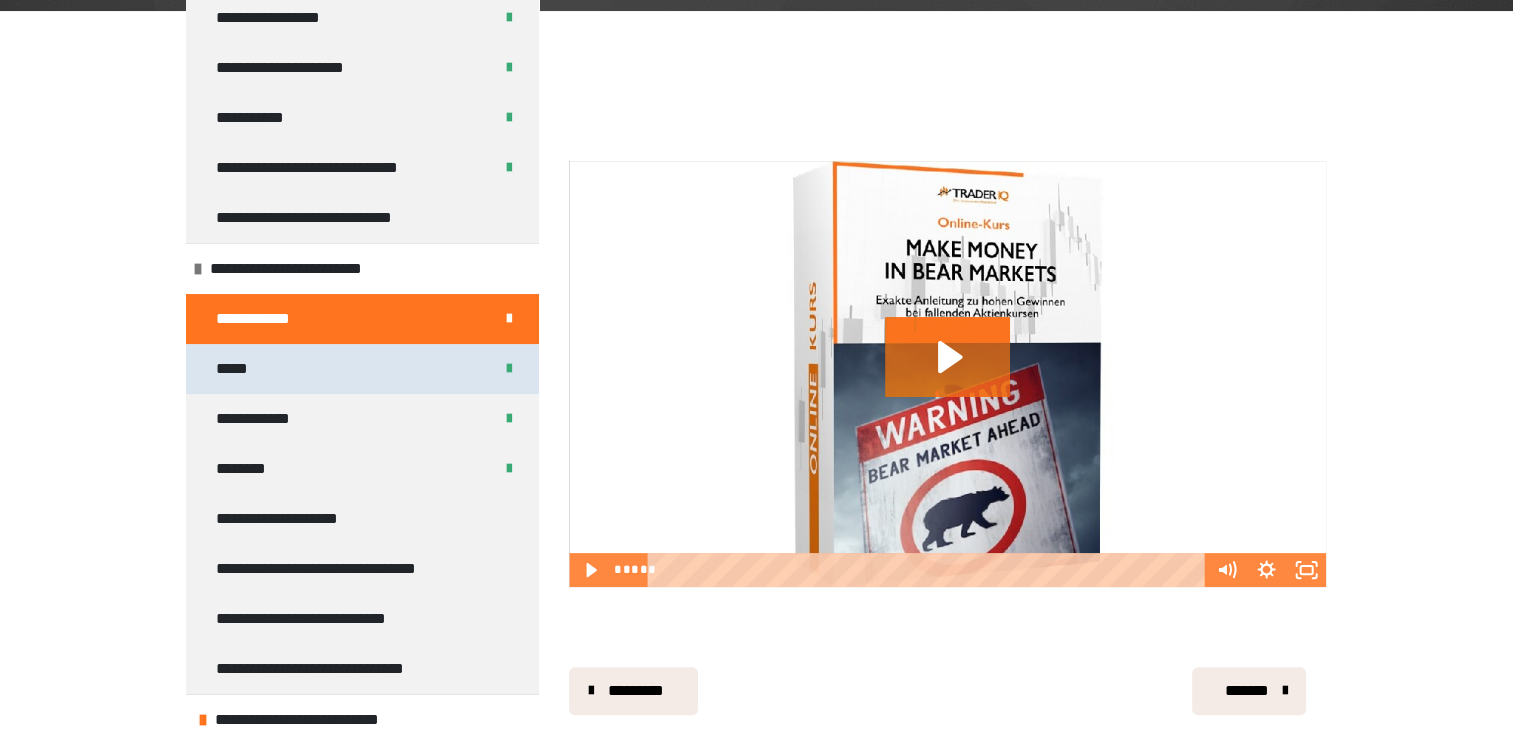 click on "*****" at bounding box center (362, 369) 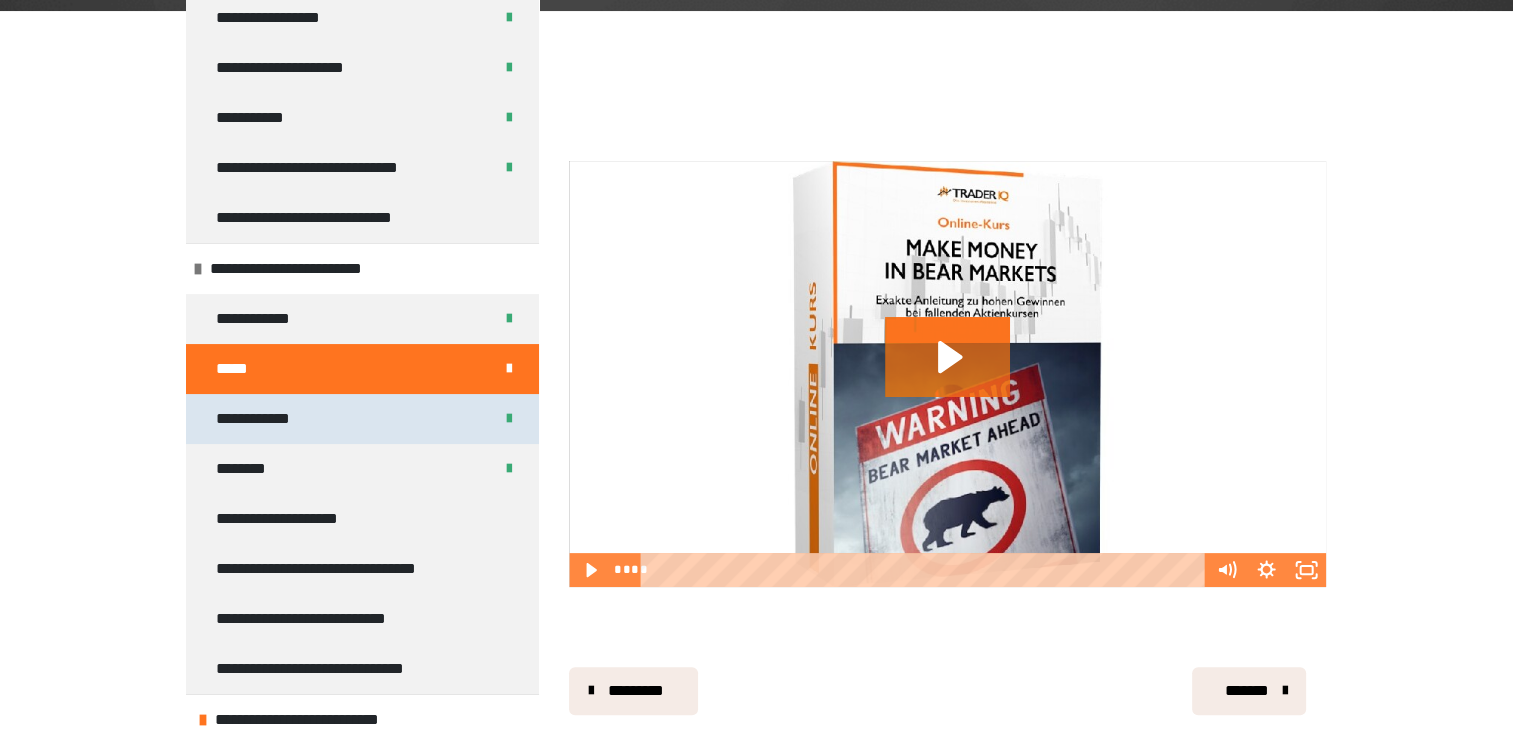 click on "**********" at bounding box center [362, 419] 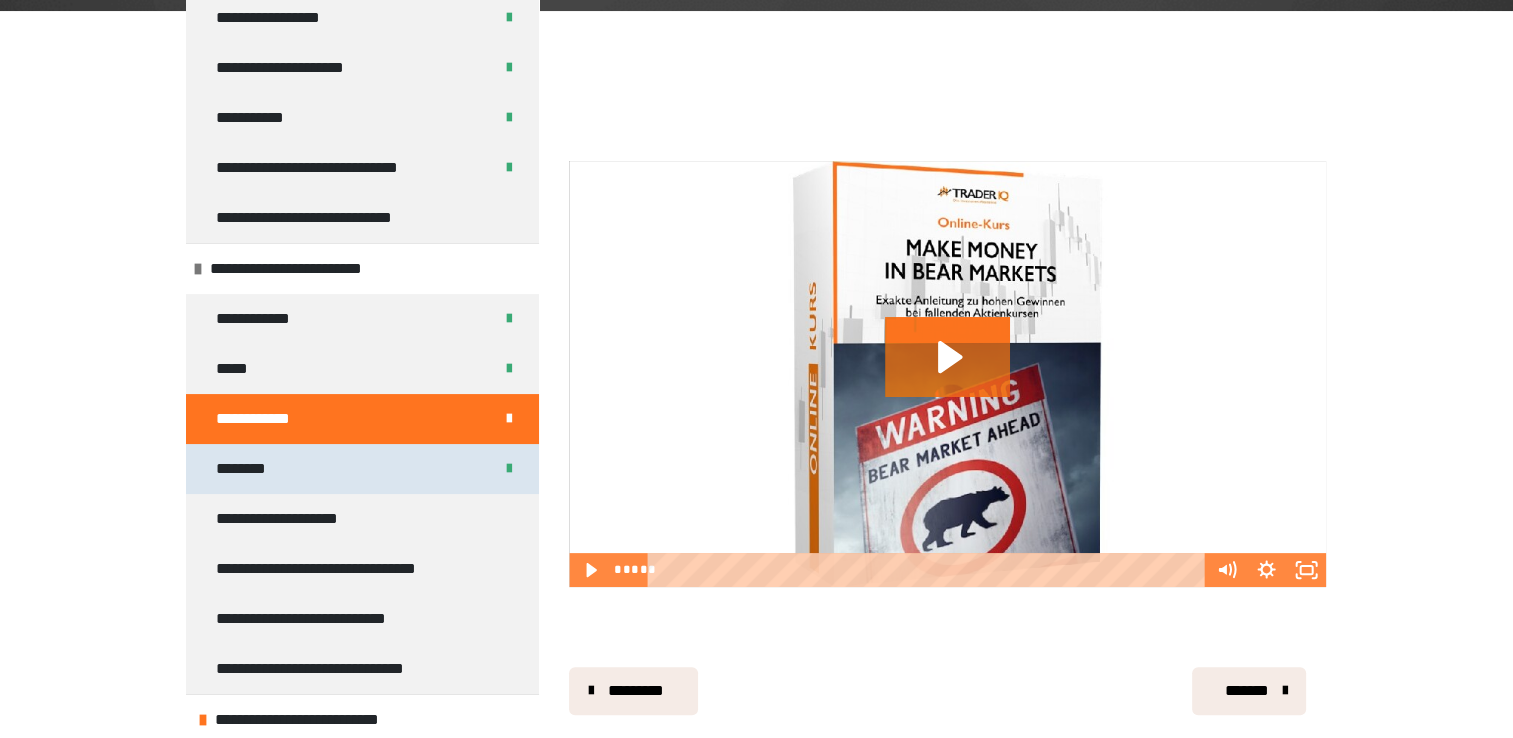 click on "********" at bounding box center (362, 469) 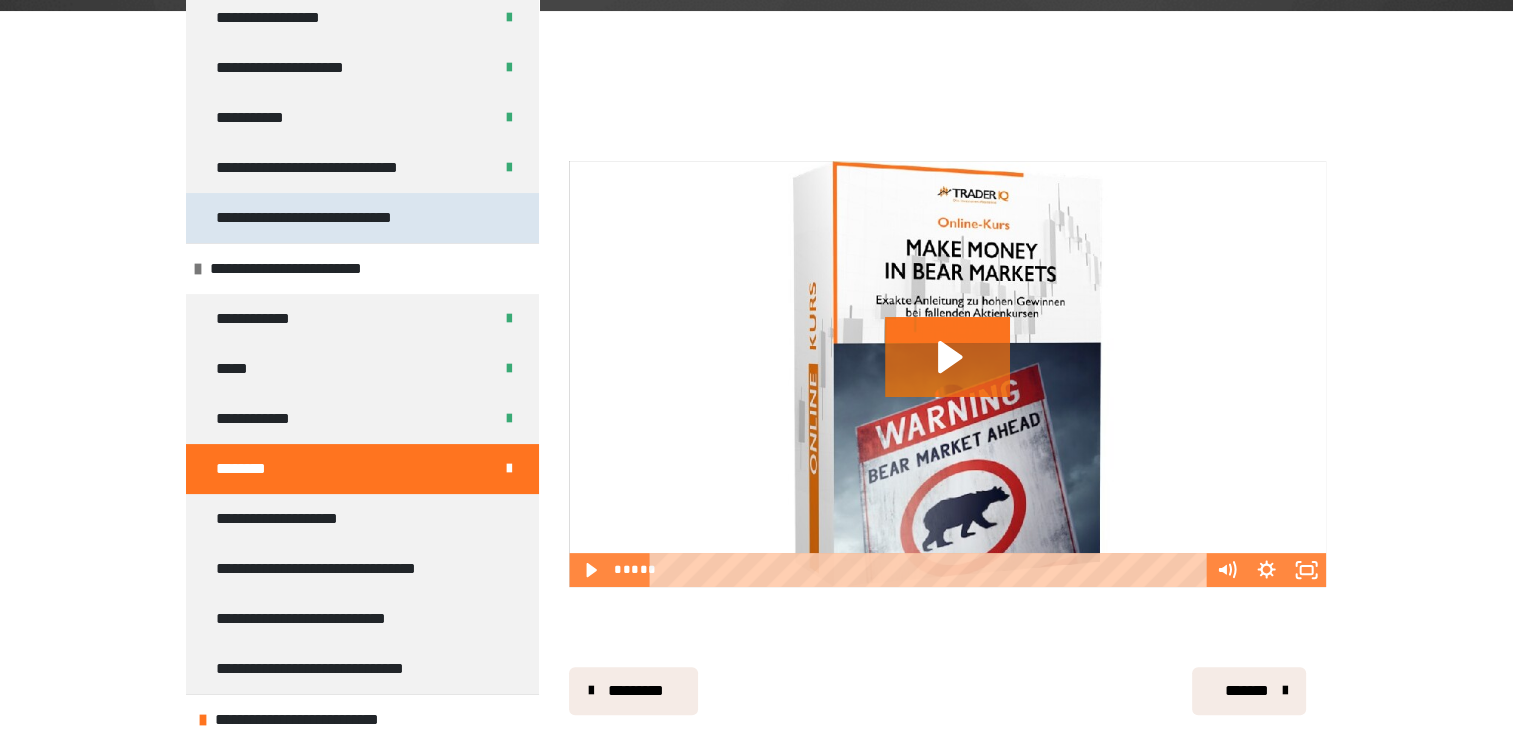 click on "**********" at bounding box center [314, 218] 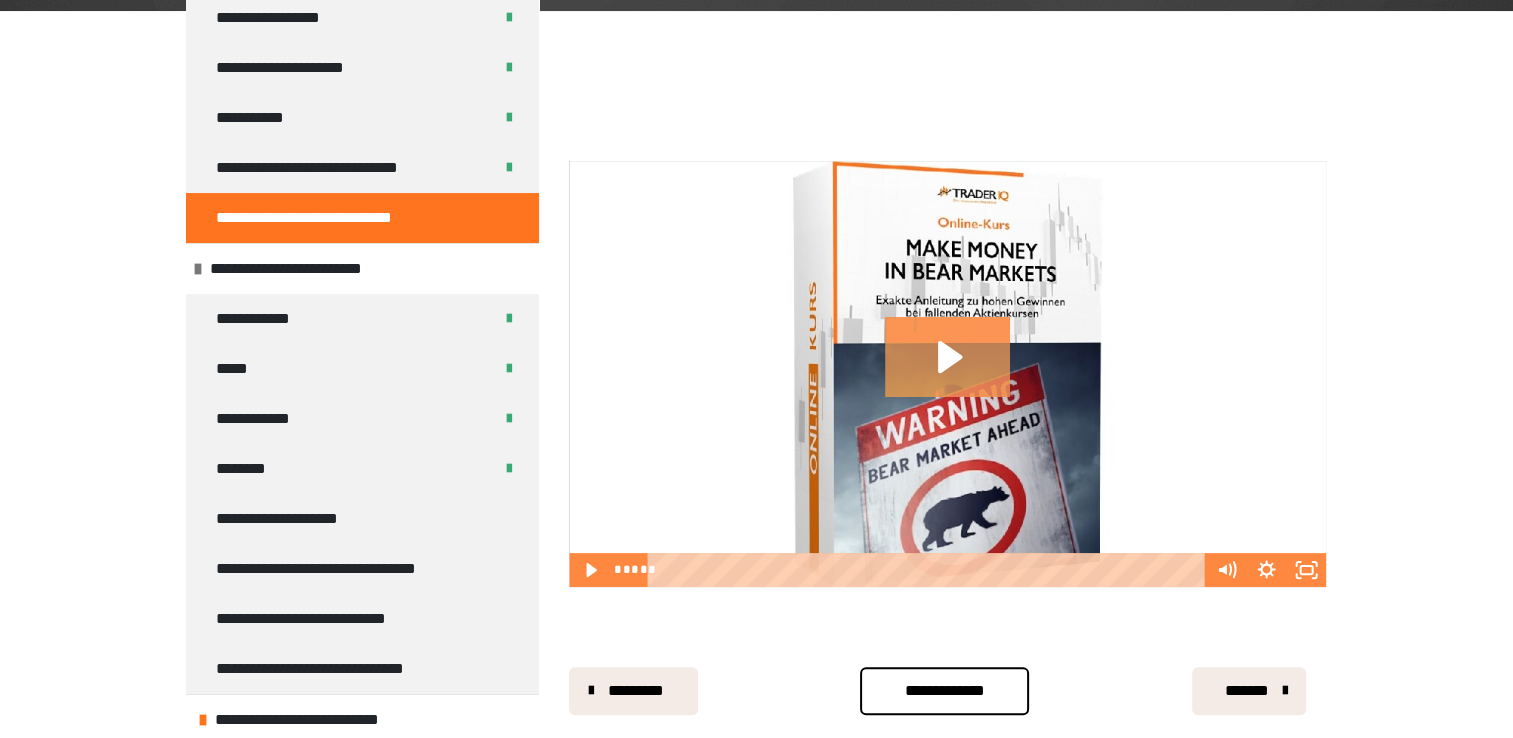 click 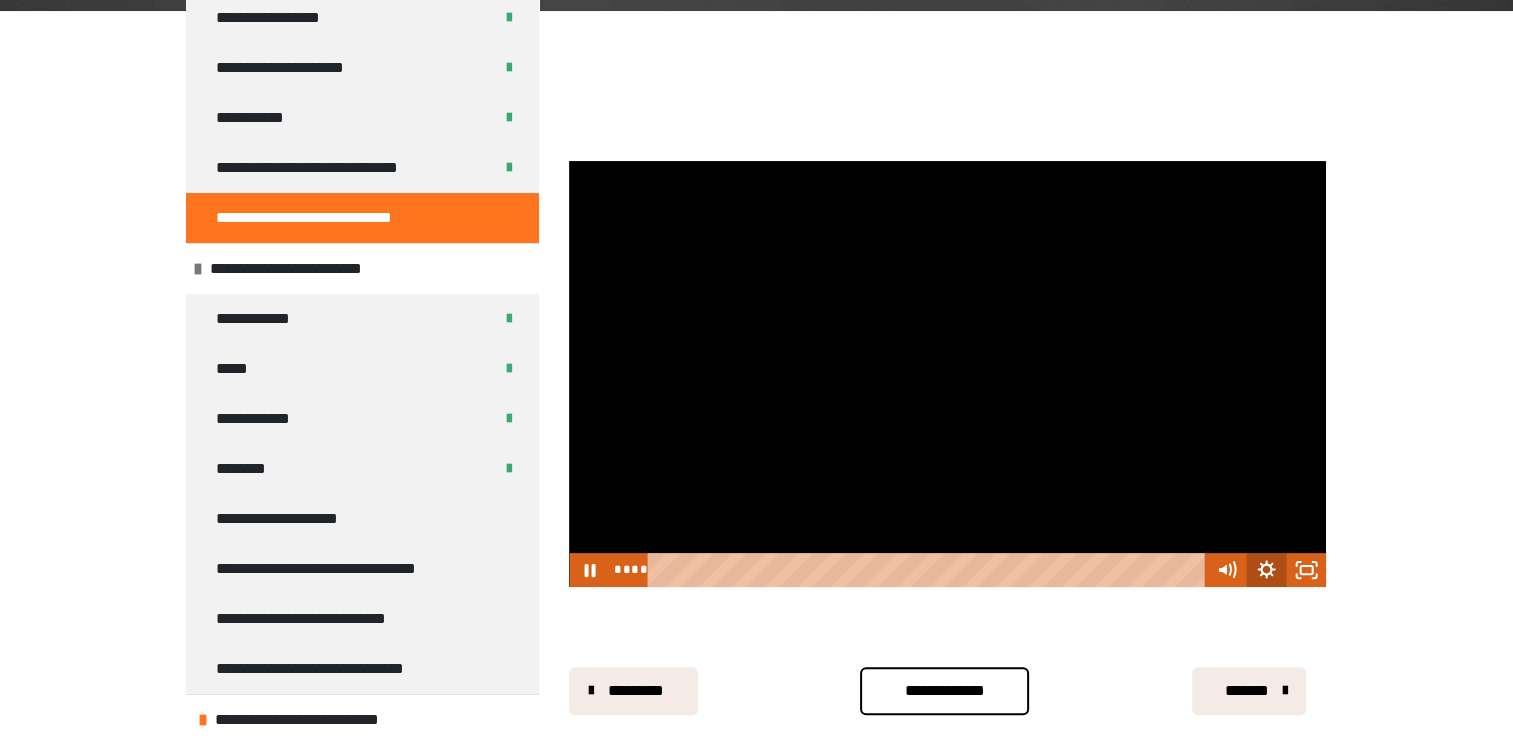 type 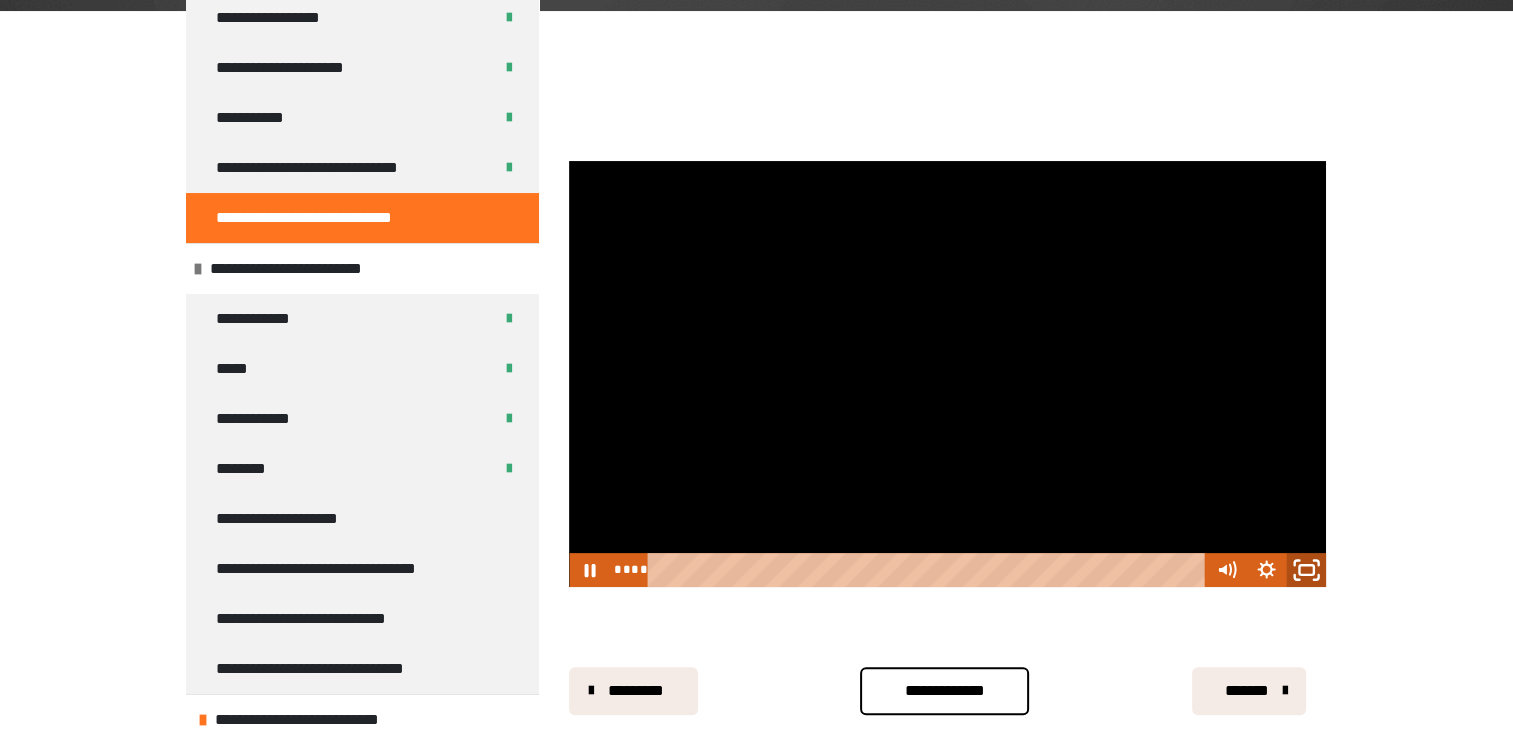 click 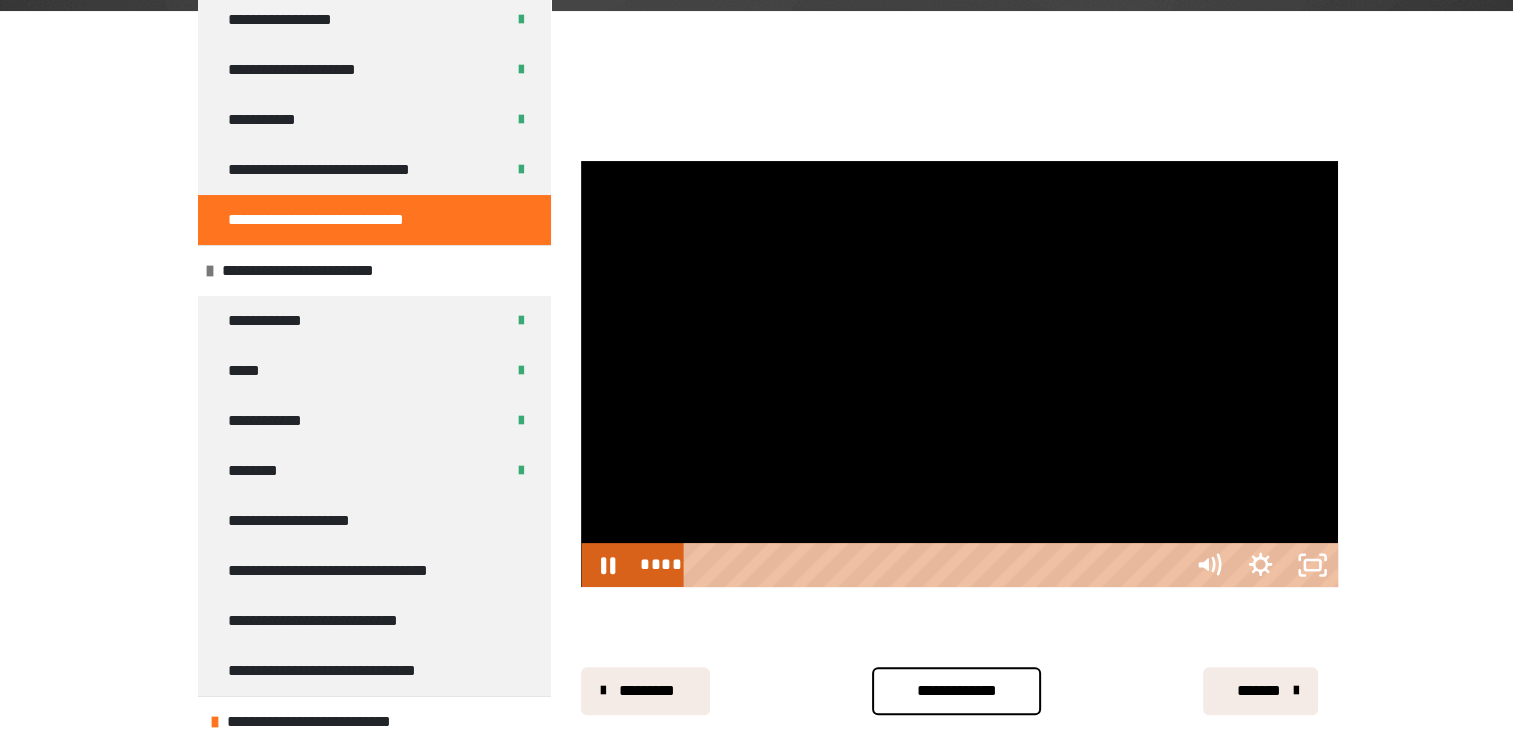 scroll, scrollTop: 88, scrollLeft: 0, axis: vertical 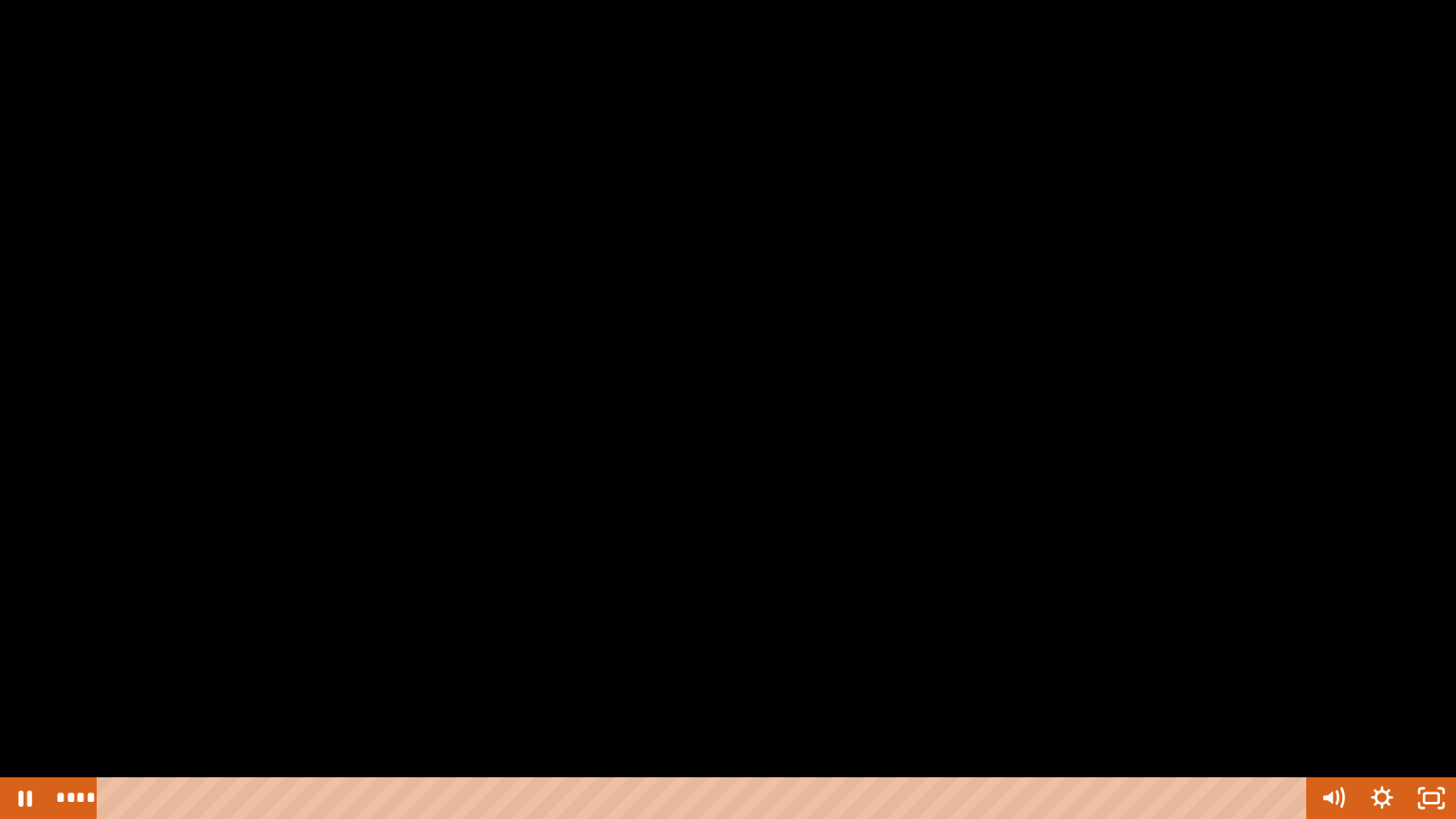 click at bounding box center (728, 410) 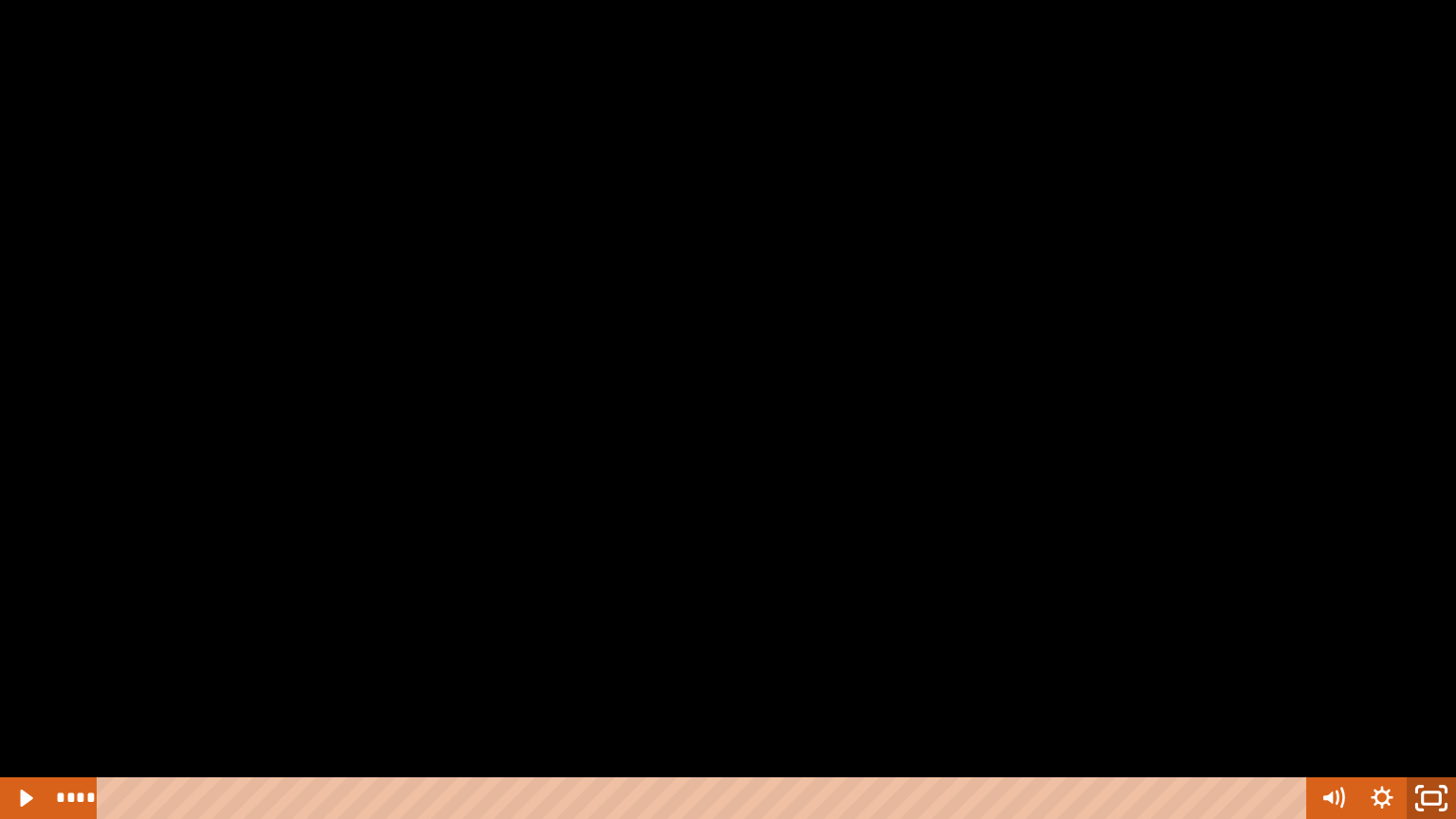 click 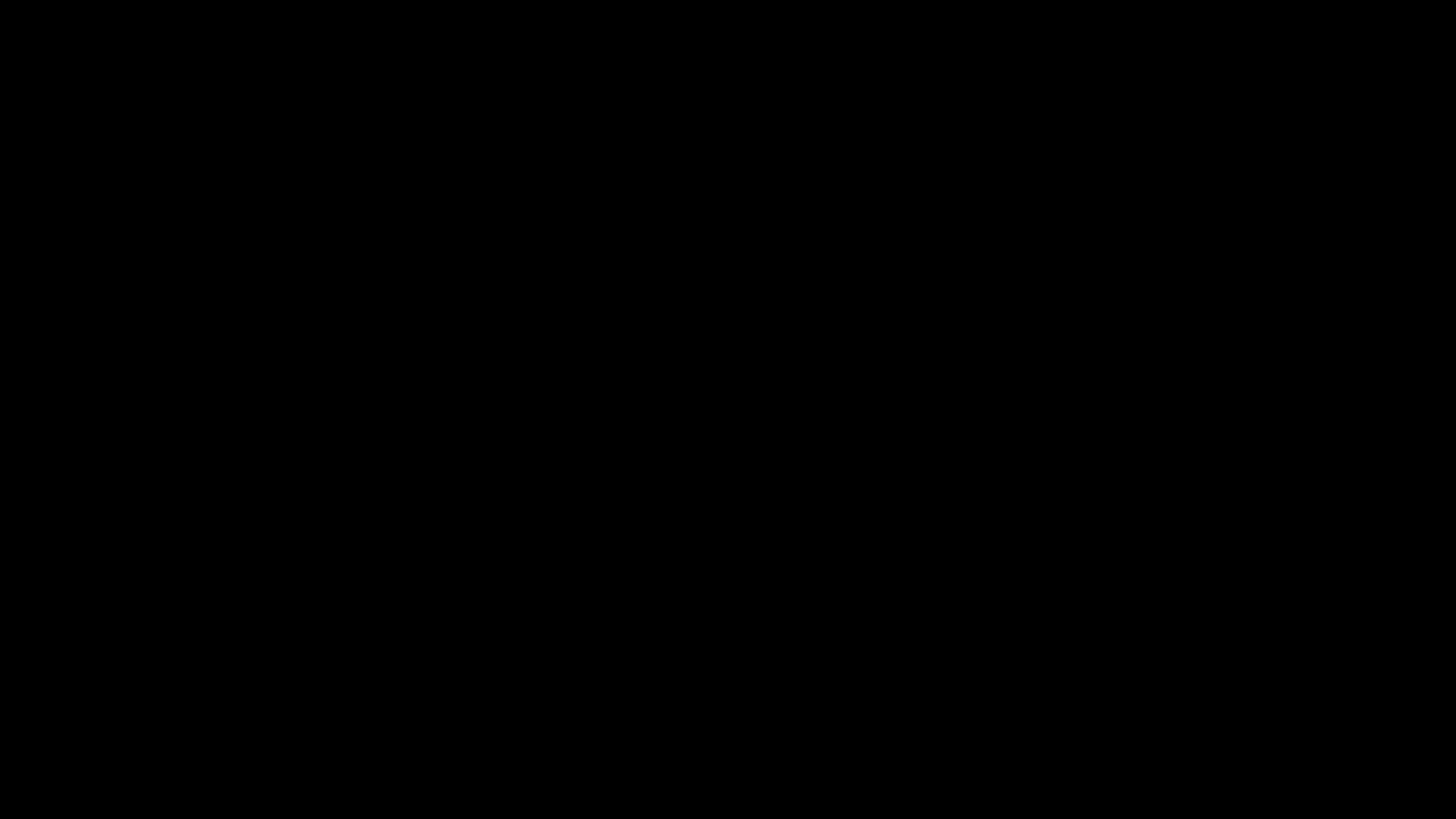 scroll, scrollTop: 203, scrollLeft: 0, axis: vertical 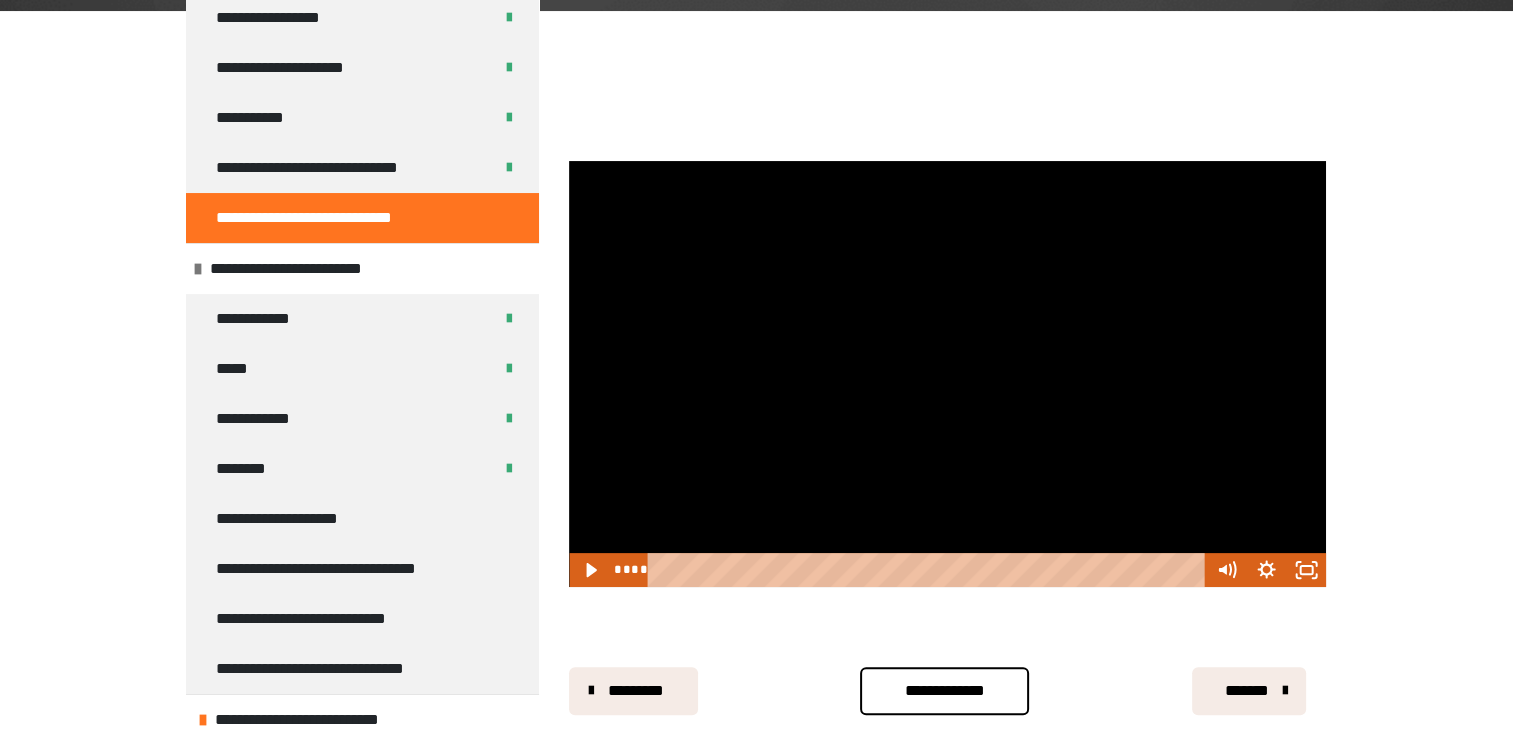 click at bounding box center (947, 374) 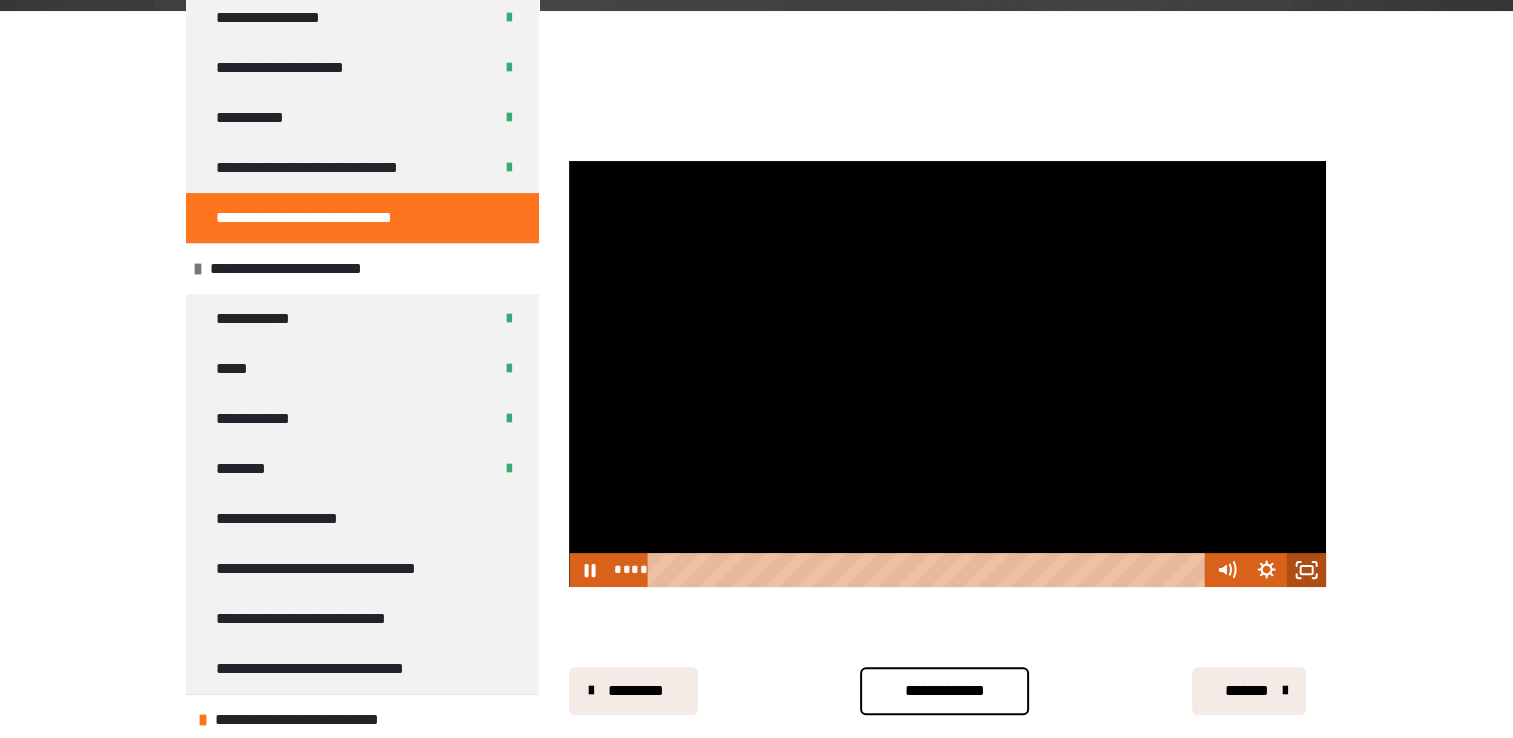 click 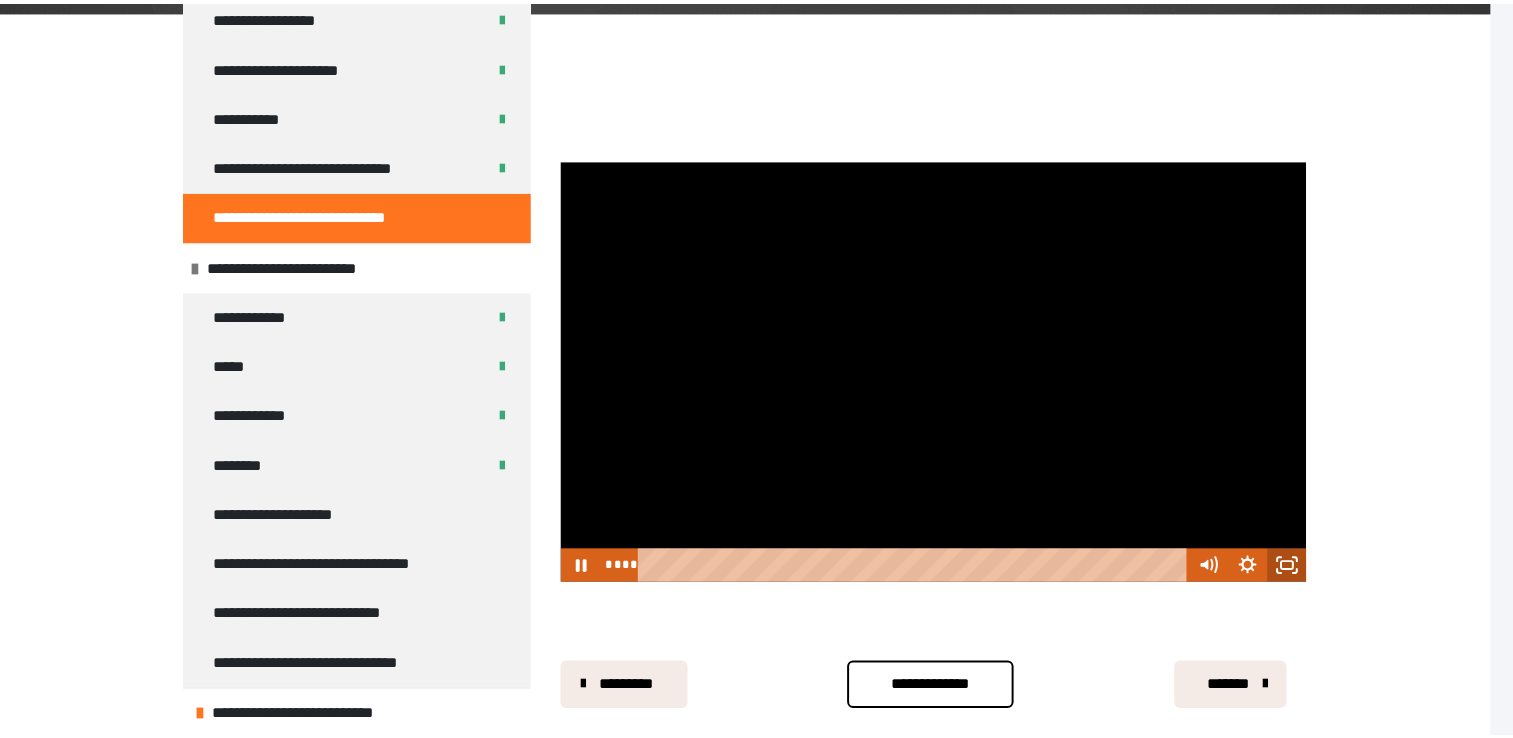 scroll, scrollTop: 88, scrollLeft: 0, axis: vertical 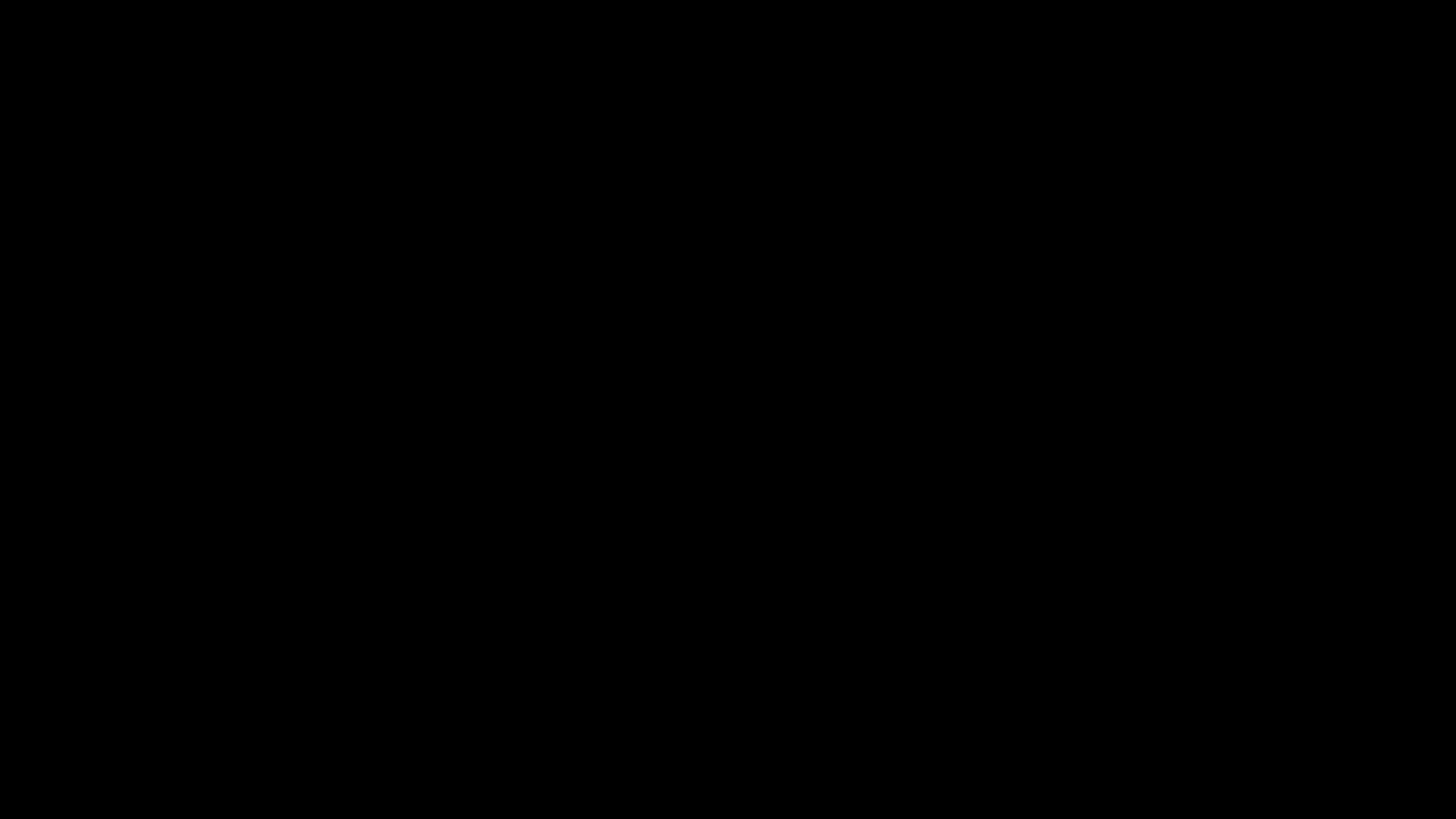 type 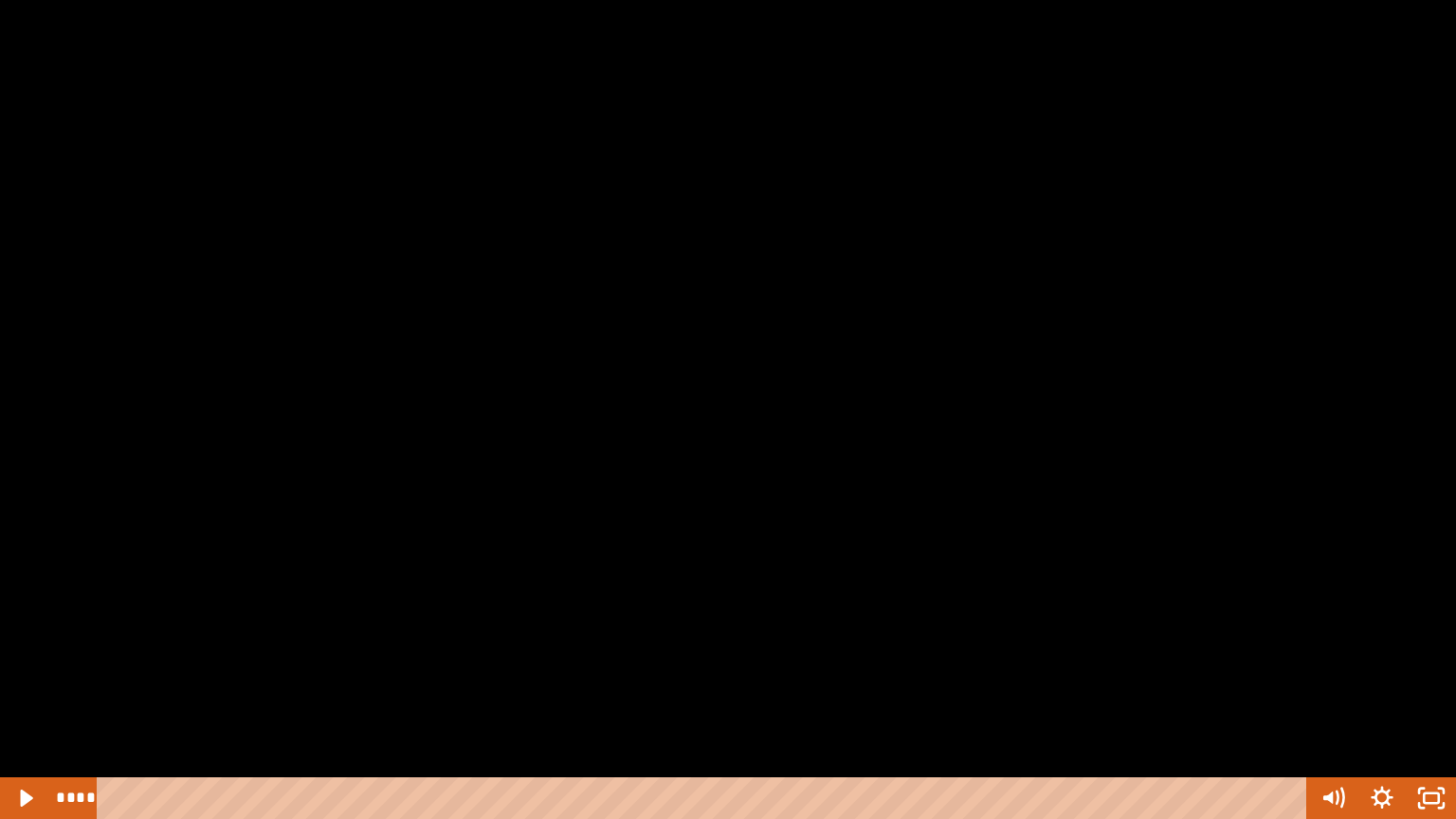click at bounding box center [728, 410] 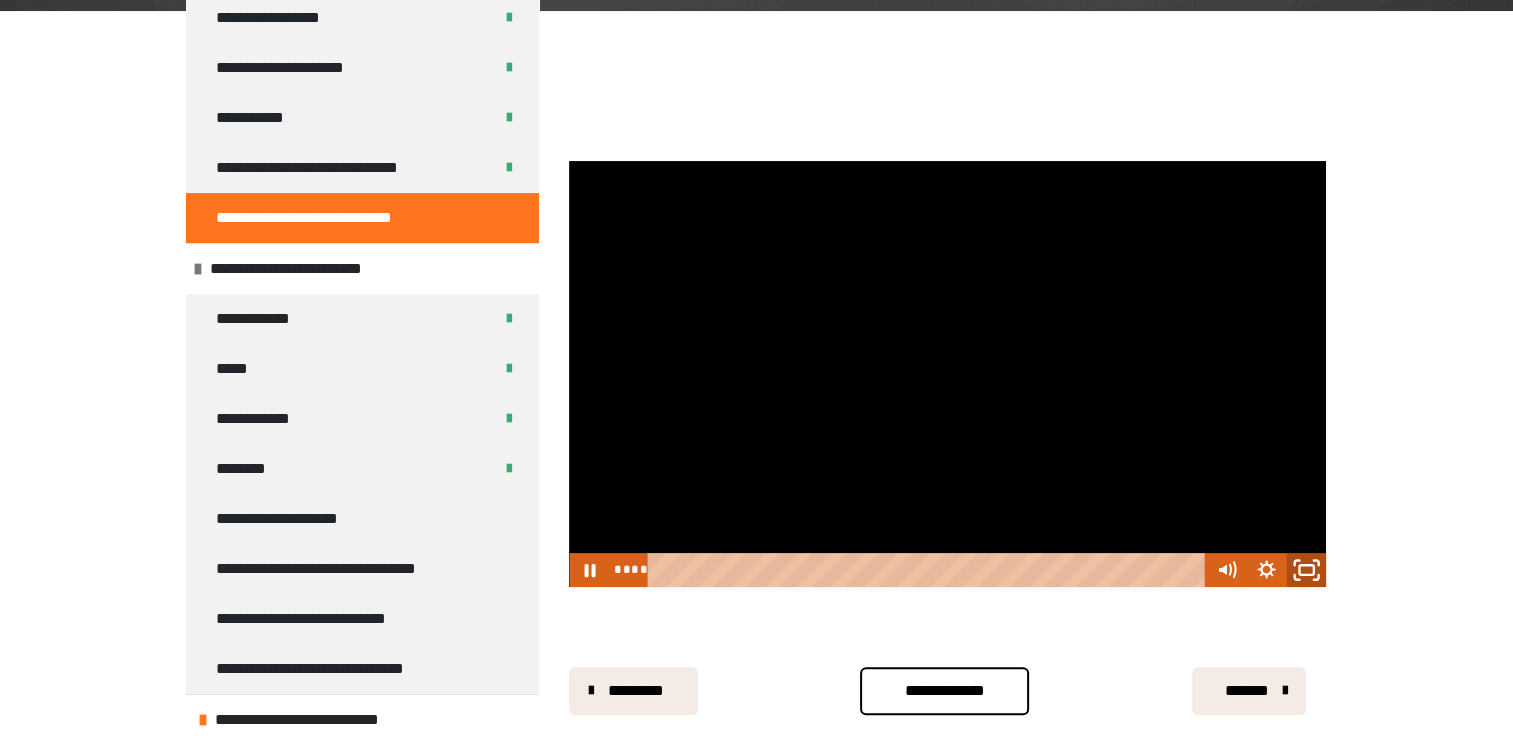 click 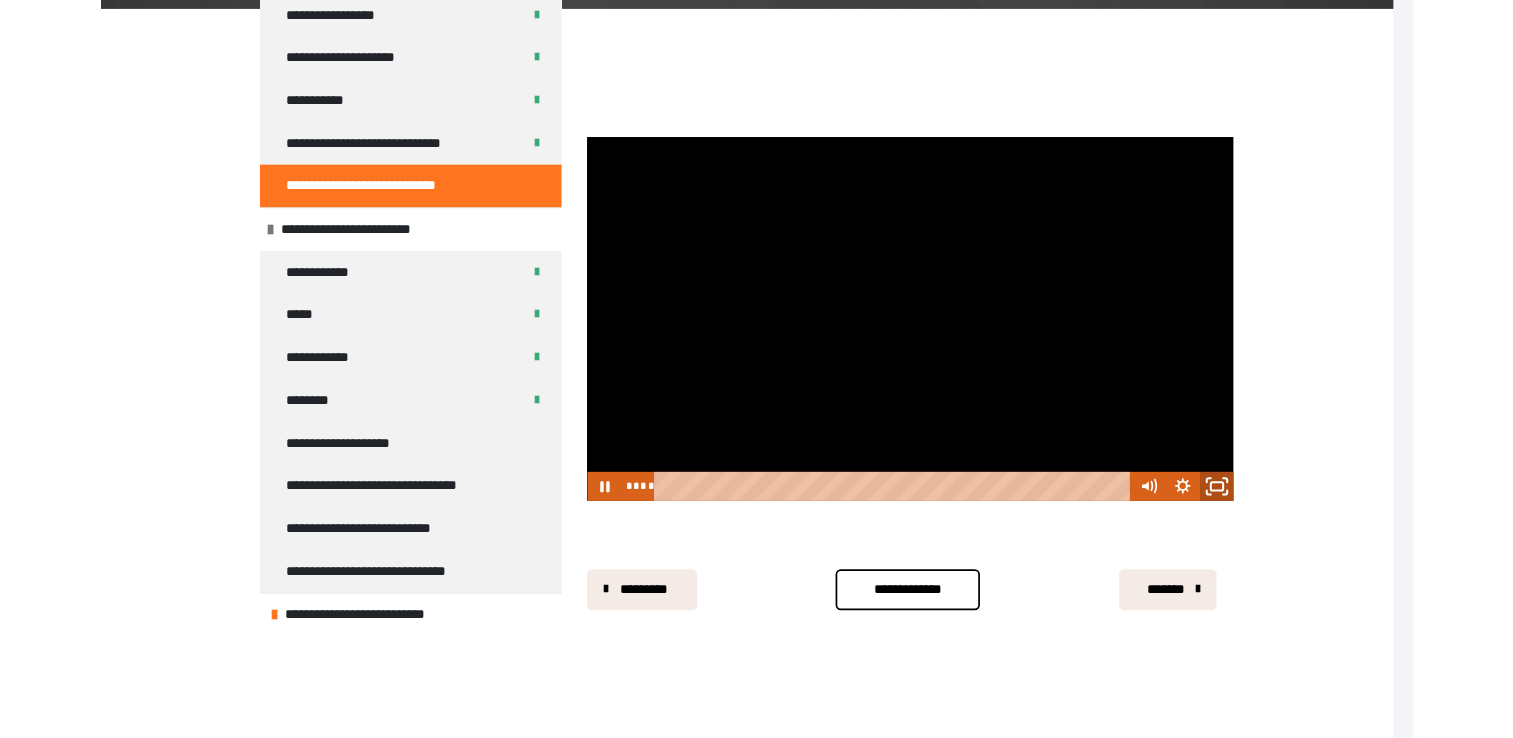 scroll, scrollTop: 88, scrollLeft: 0, axis: vertical 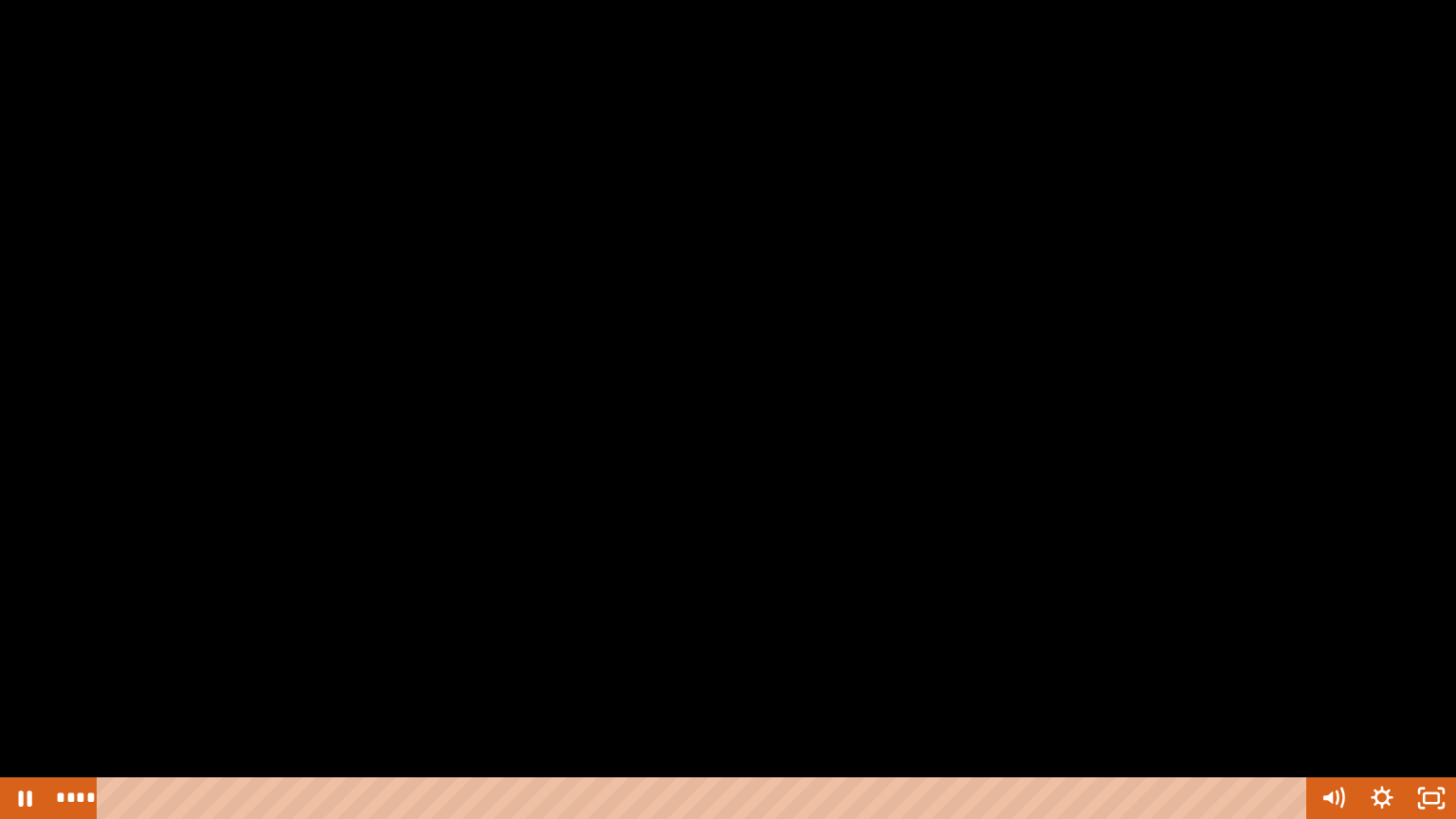 click at bounding box center (728, 410) 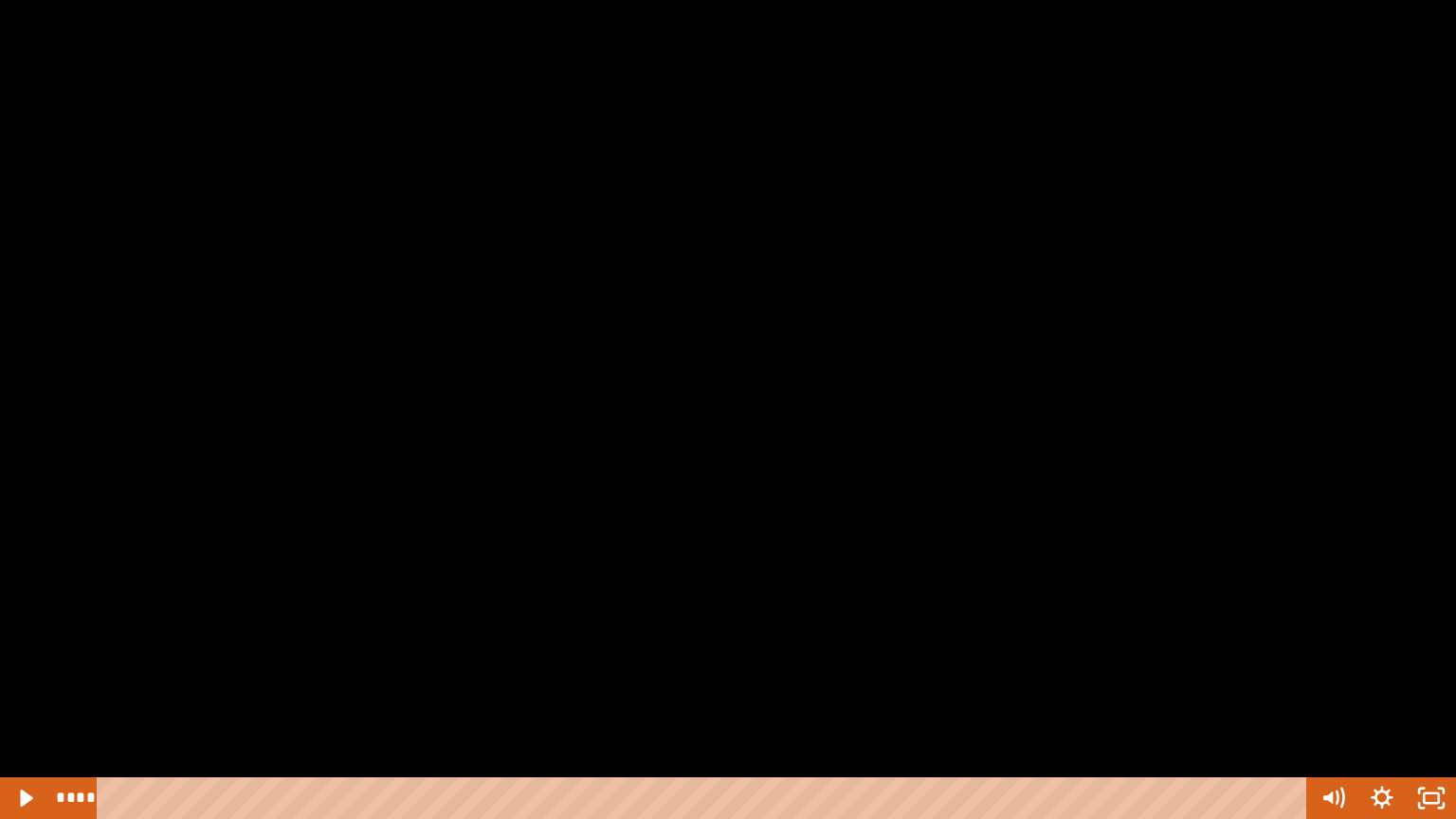 click at bounding box center [728, 410] 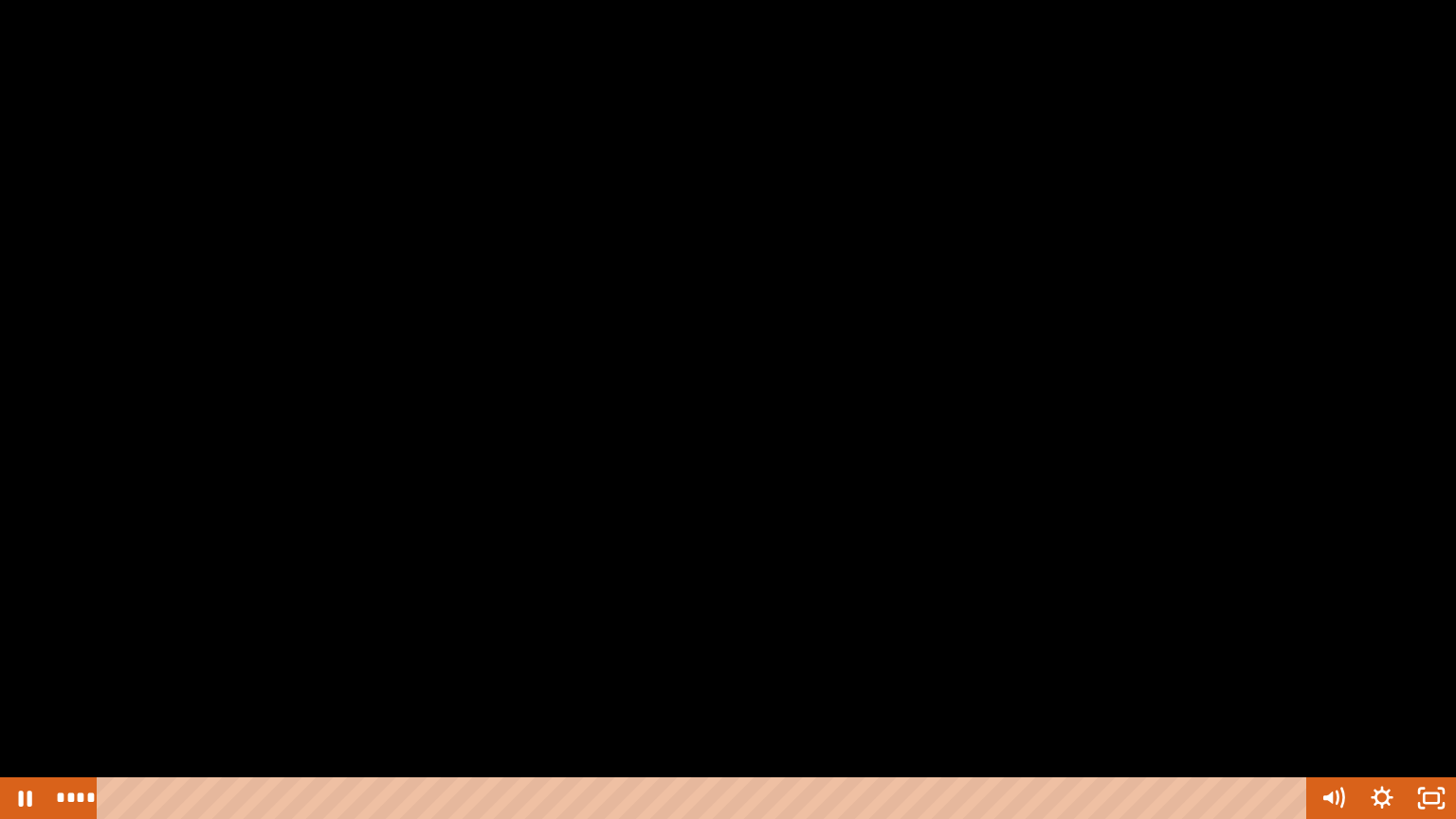 click at bounding box center (728, 410) 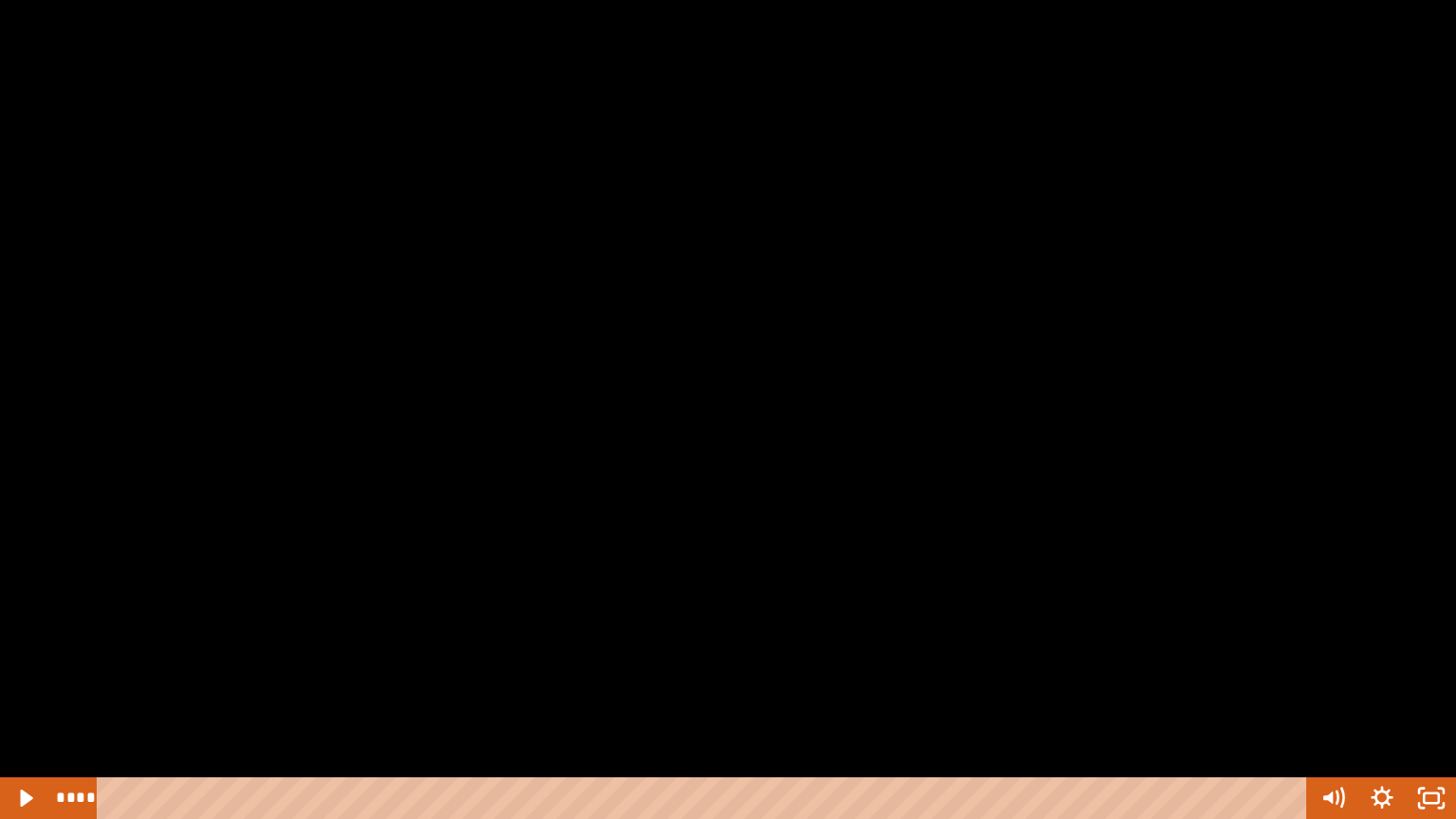 click at bounding box center [728, 410] 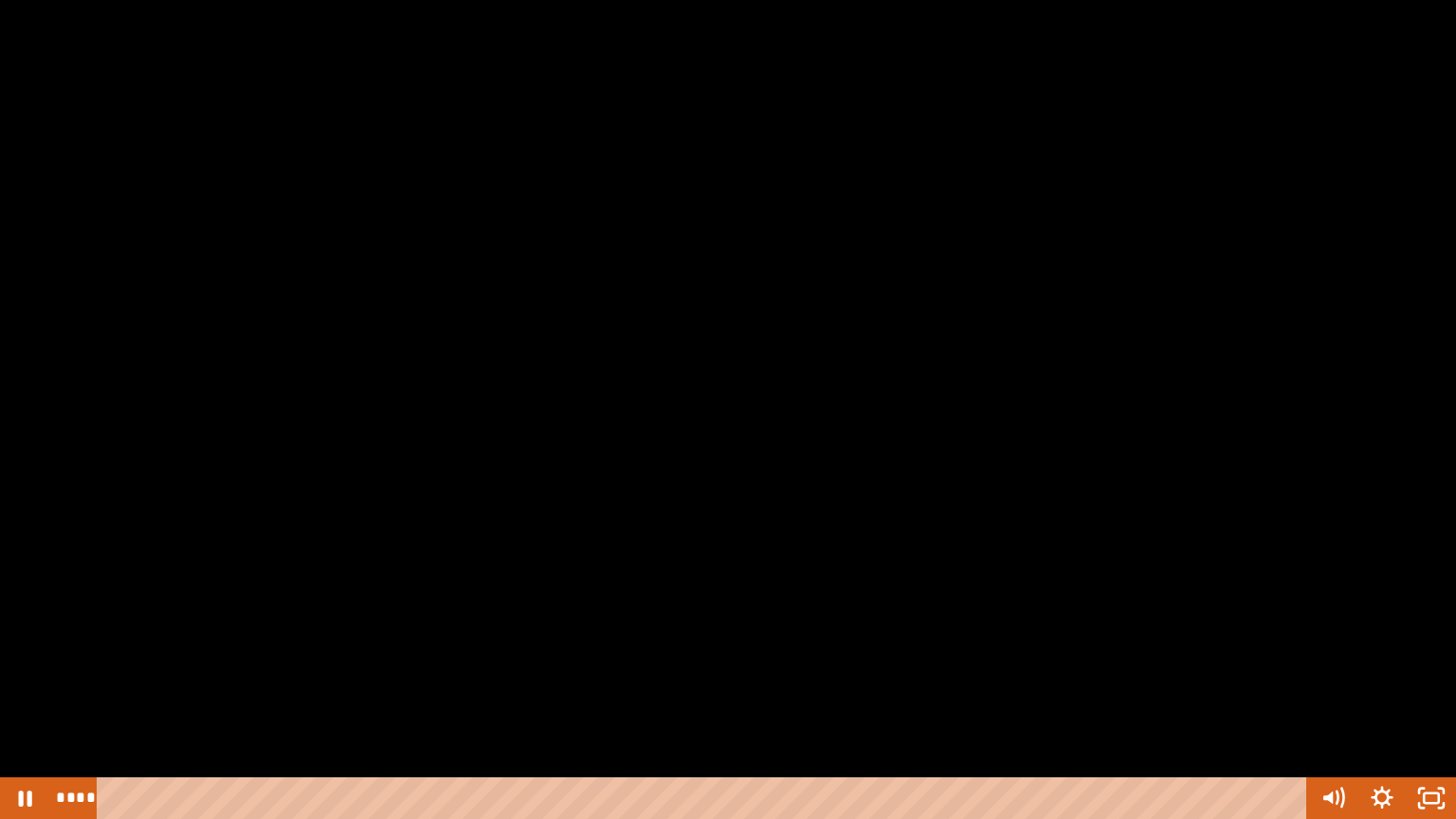 click at bounding box center [728, 410] 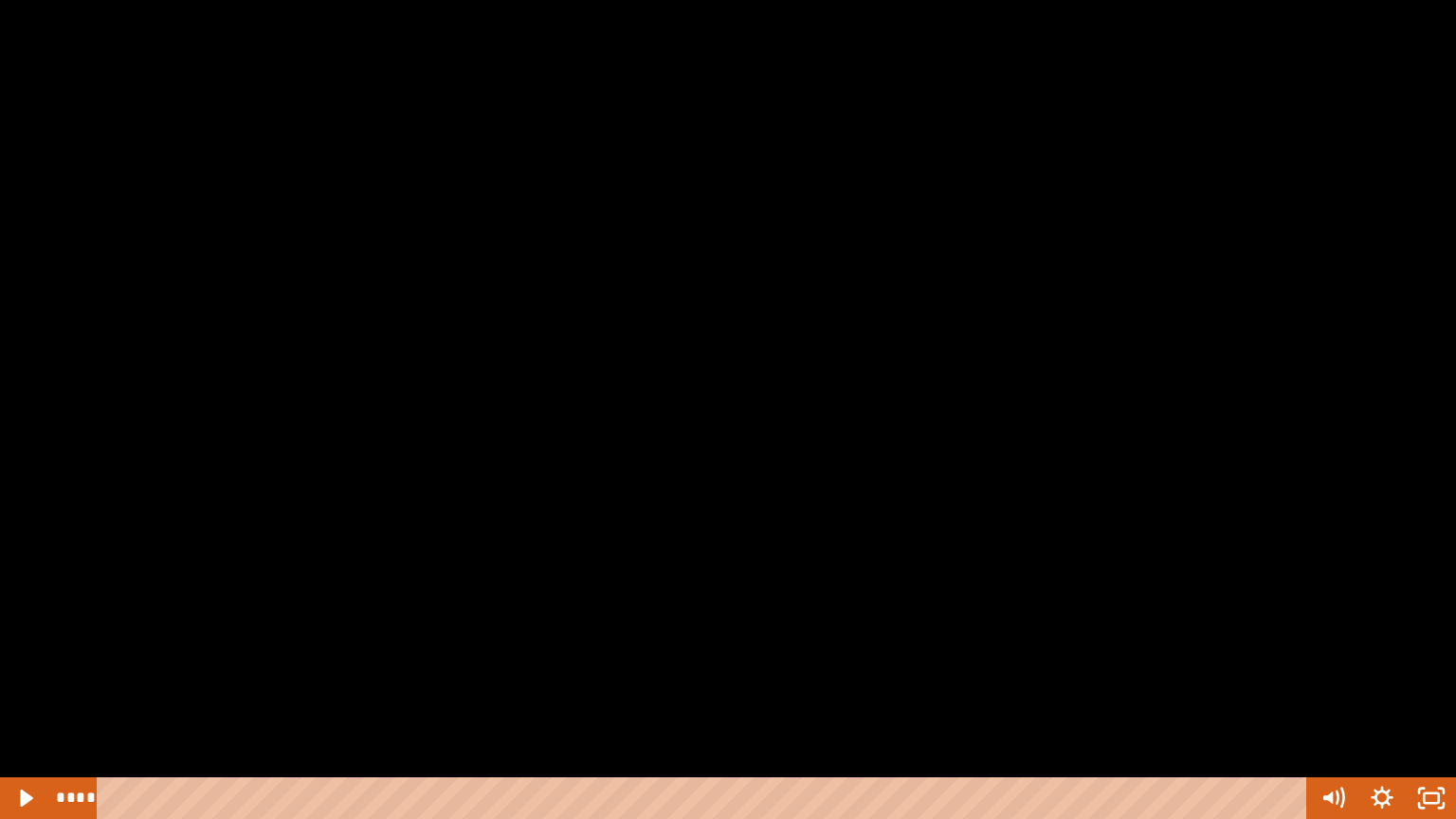 click at bounding box center (728, 410) 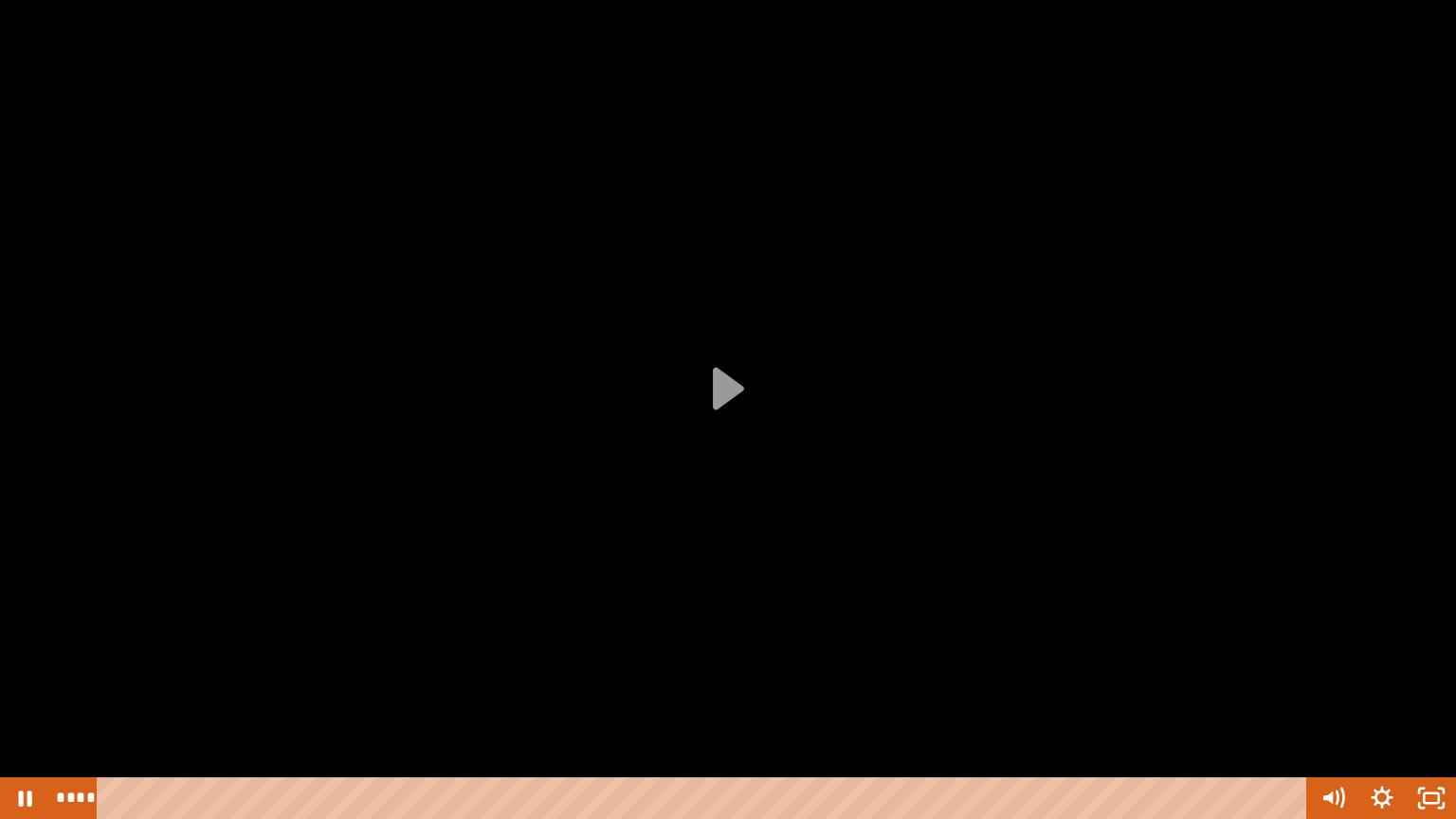click at bounding box center (728, 410) 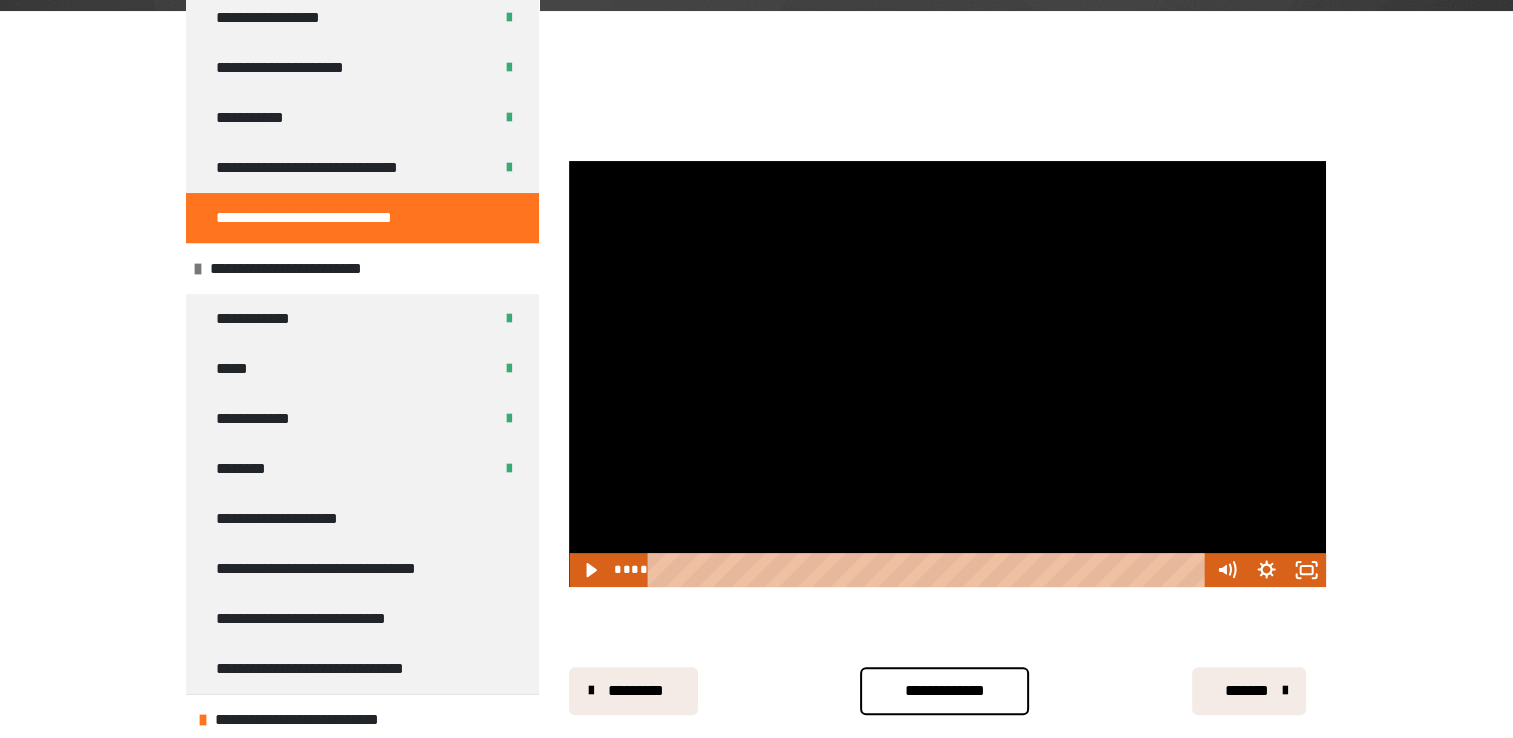 click at bounding box center (947, 374) 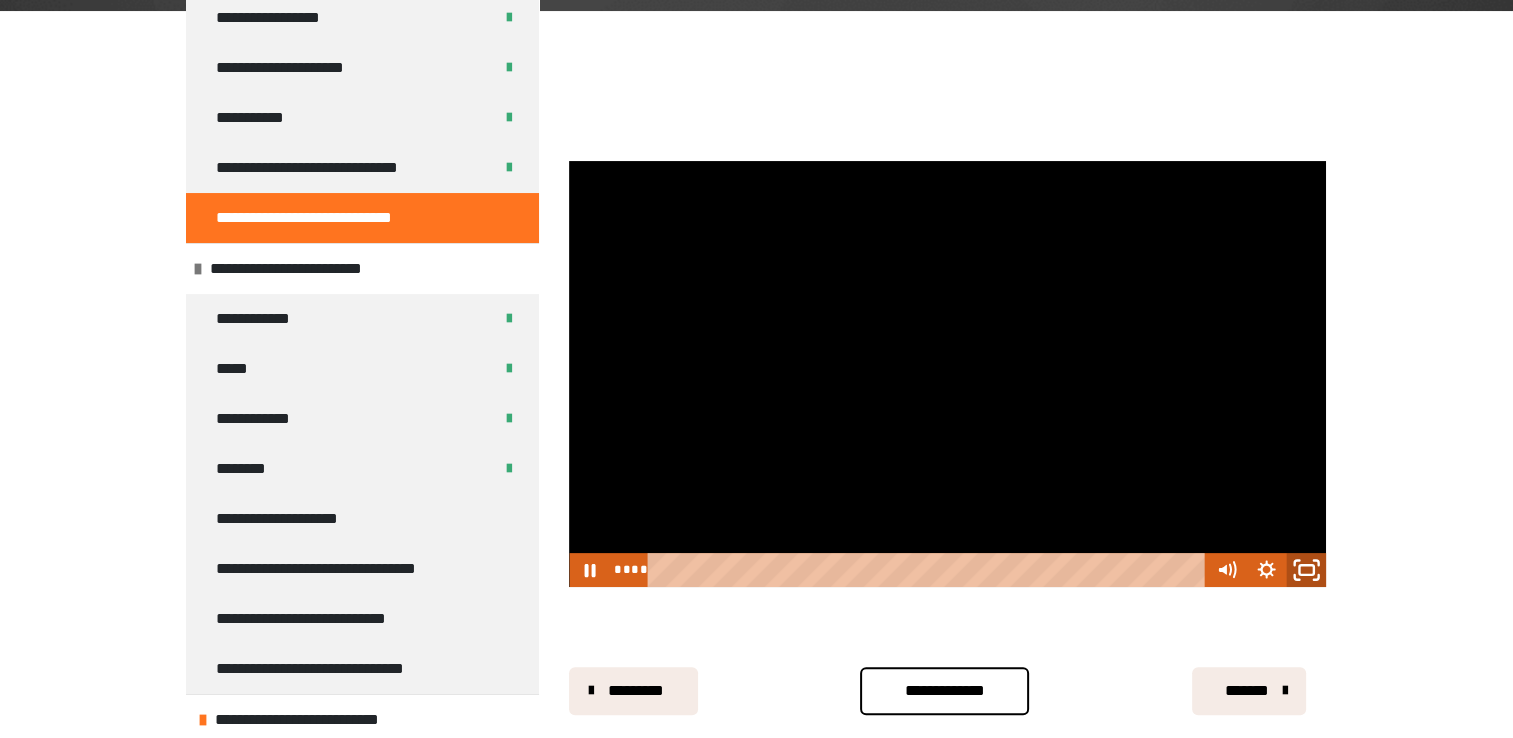 click 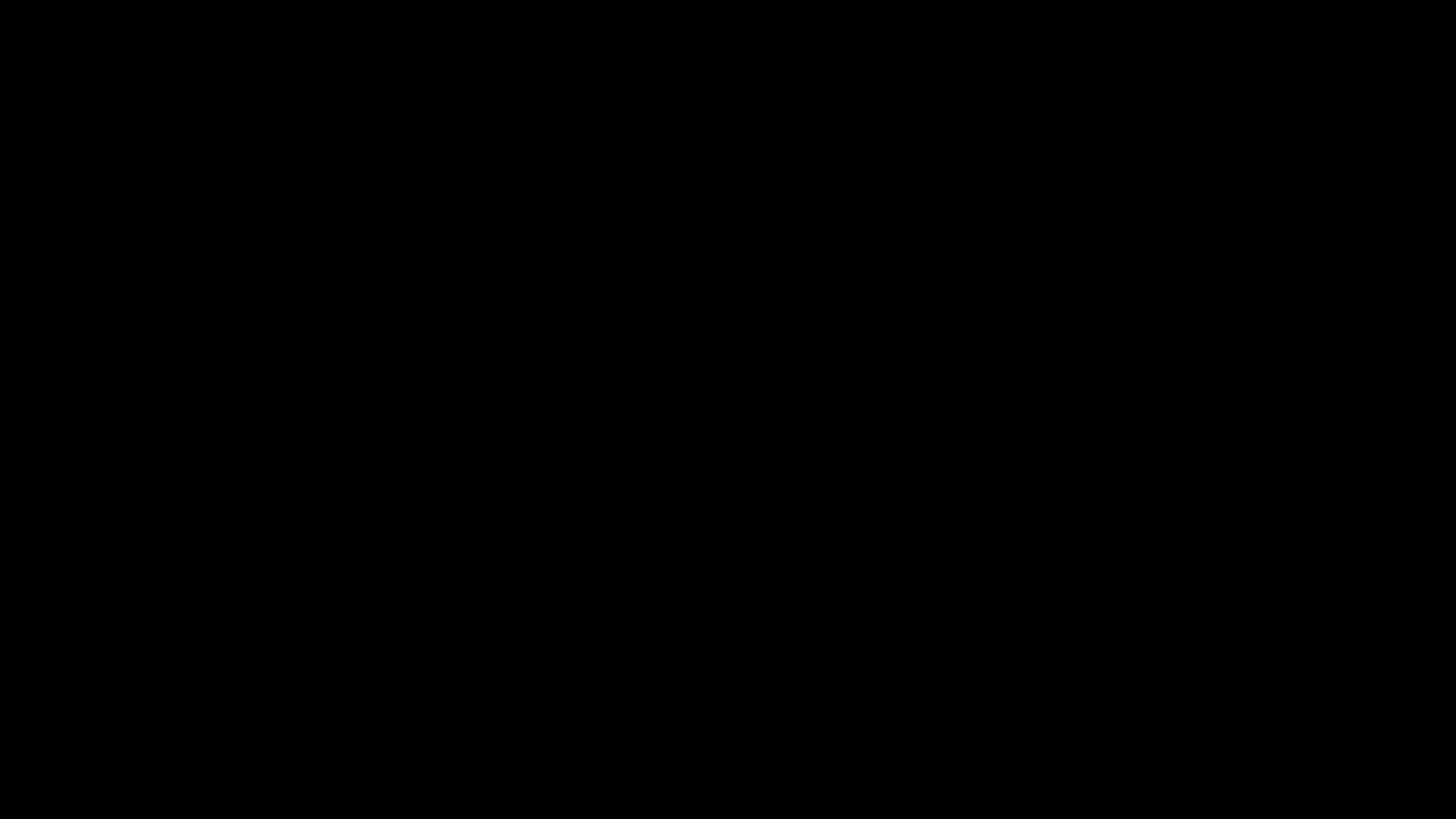 click at bounding box center (728, 410) 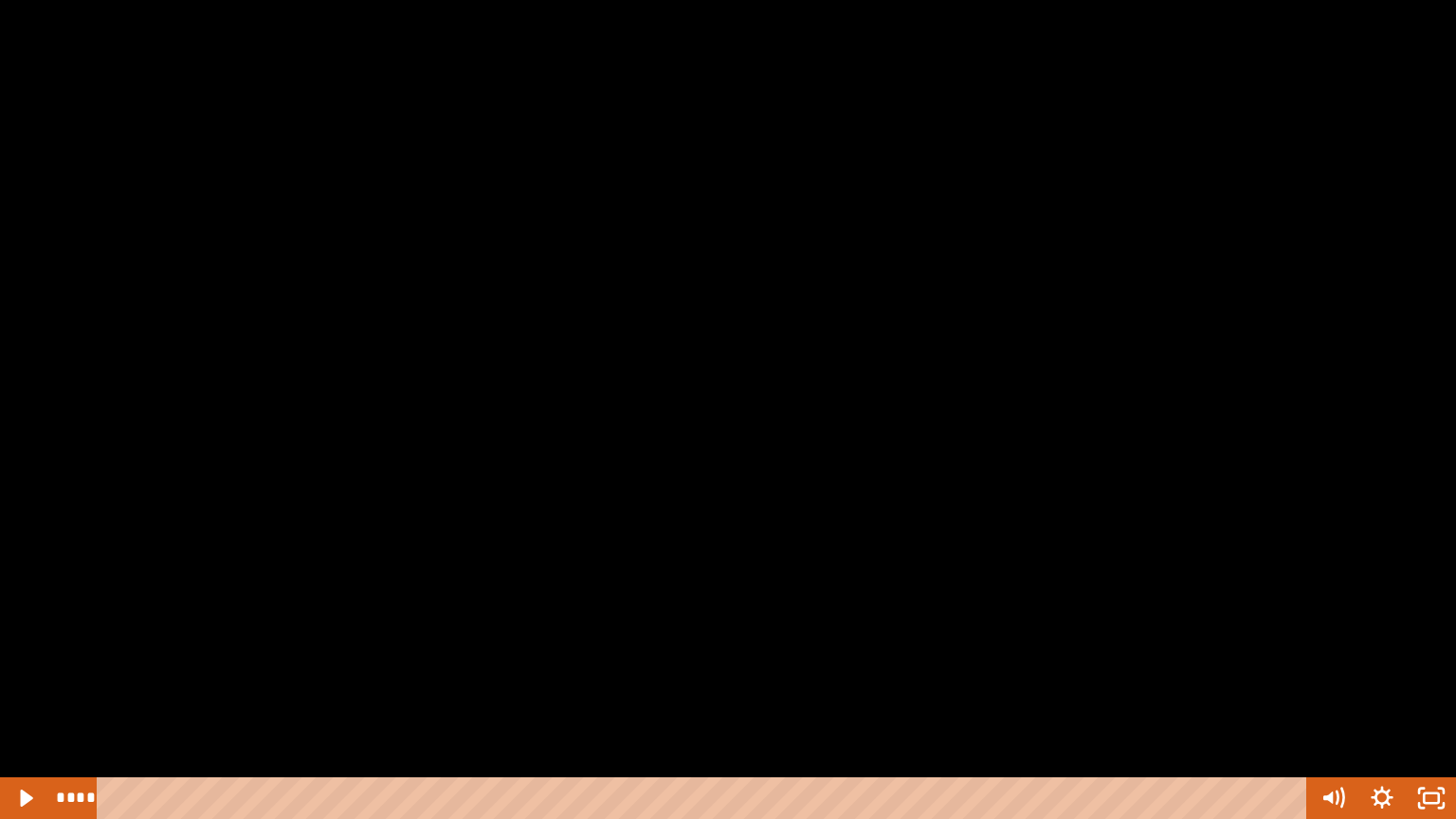 click at bounding box center (728, 410) 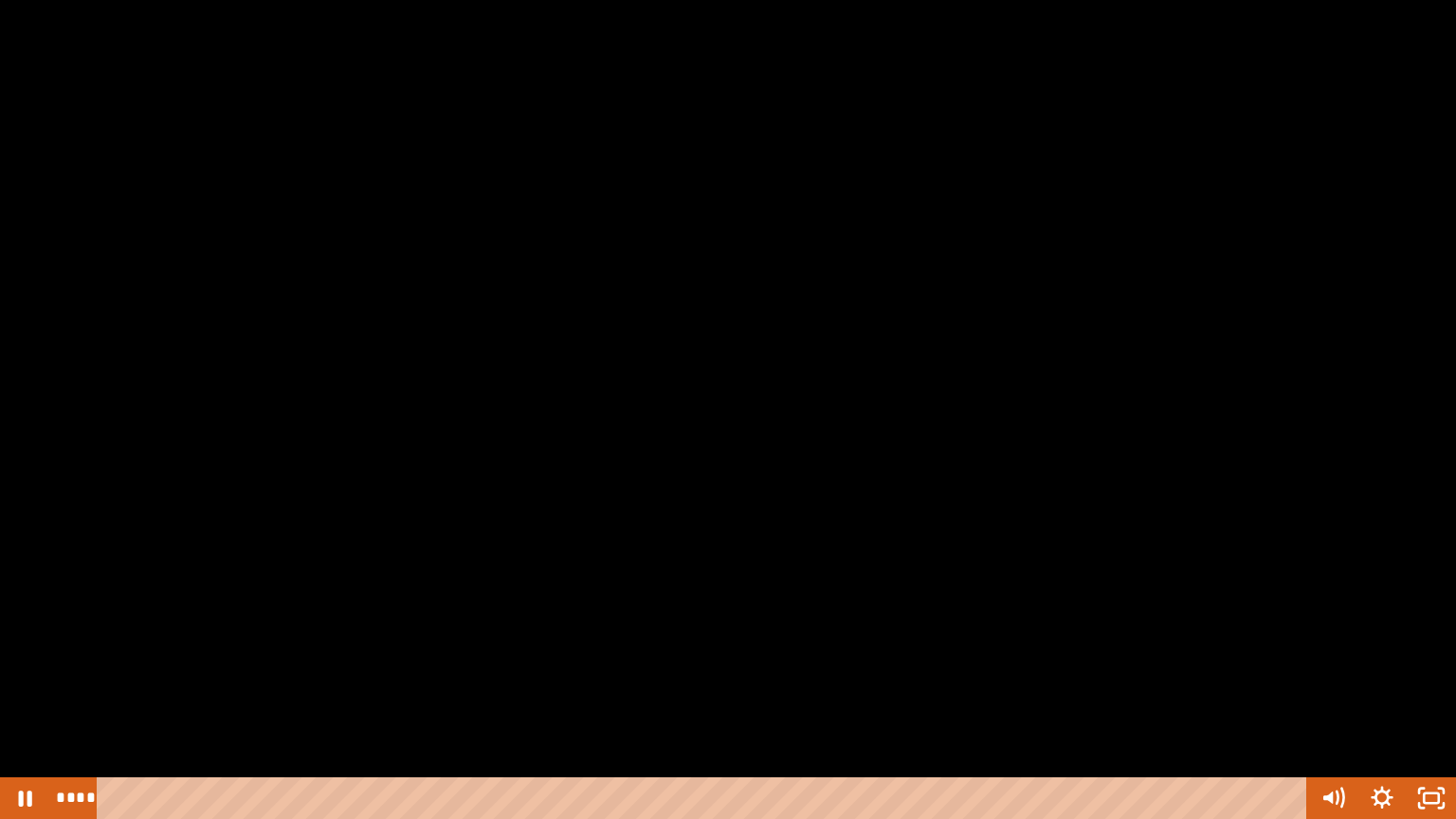 click at bounding box center [728, 410] 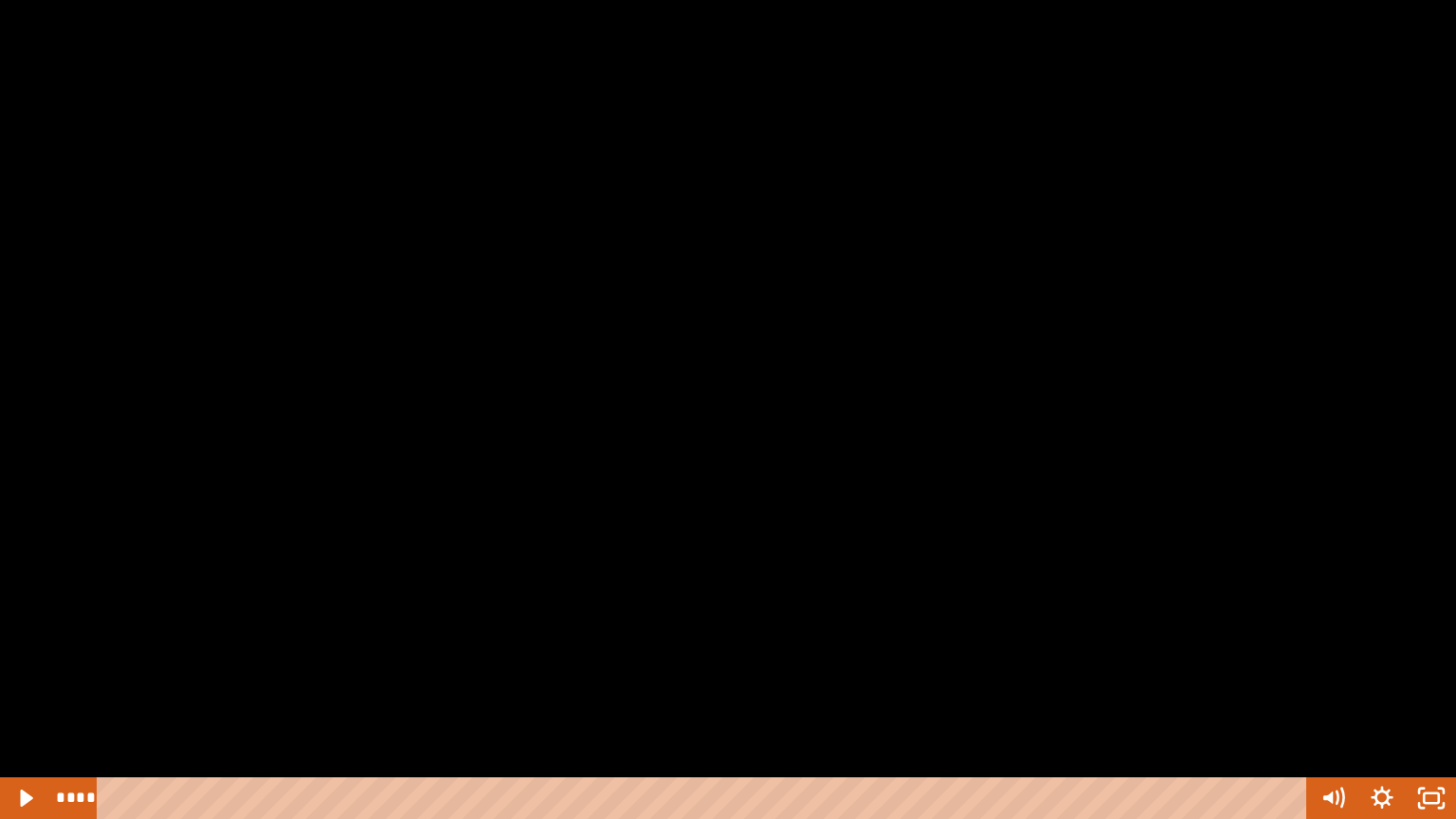click at bounding box center (728, 410) 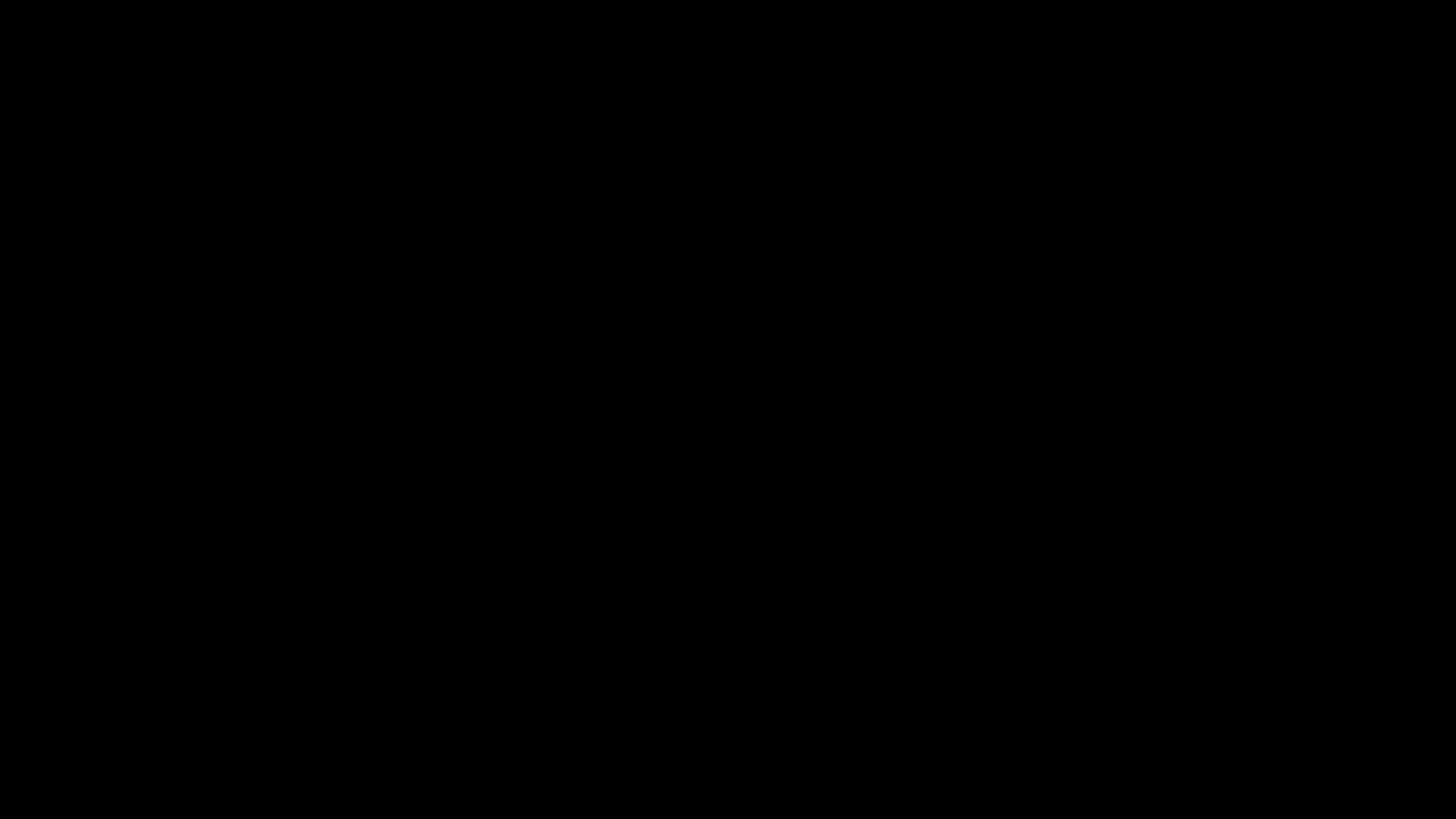 click at bounding box center [728, 410] 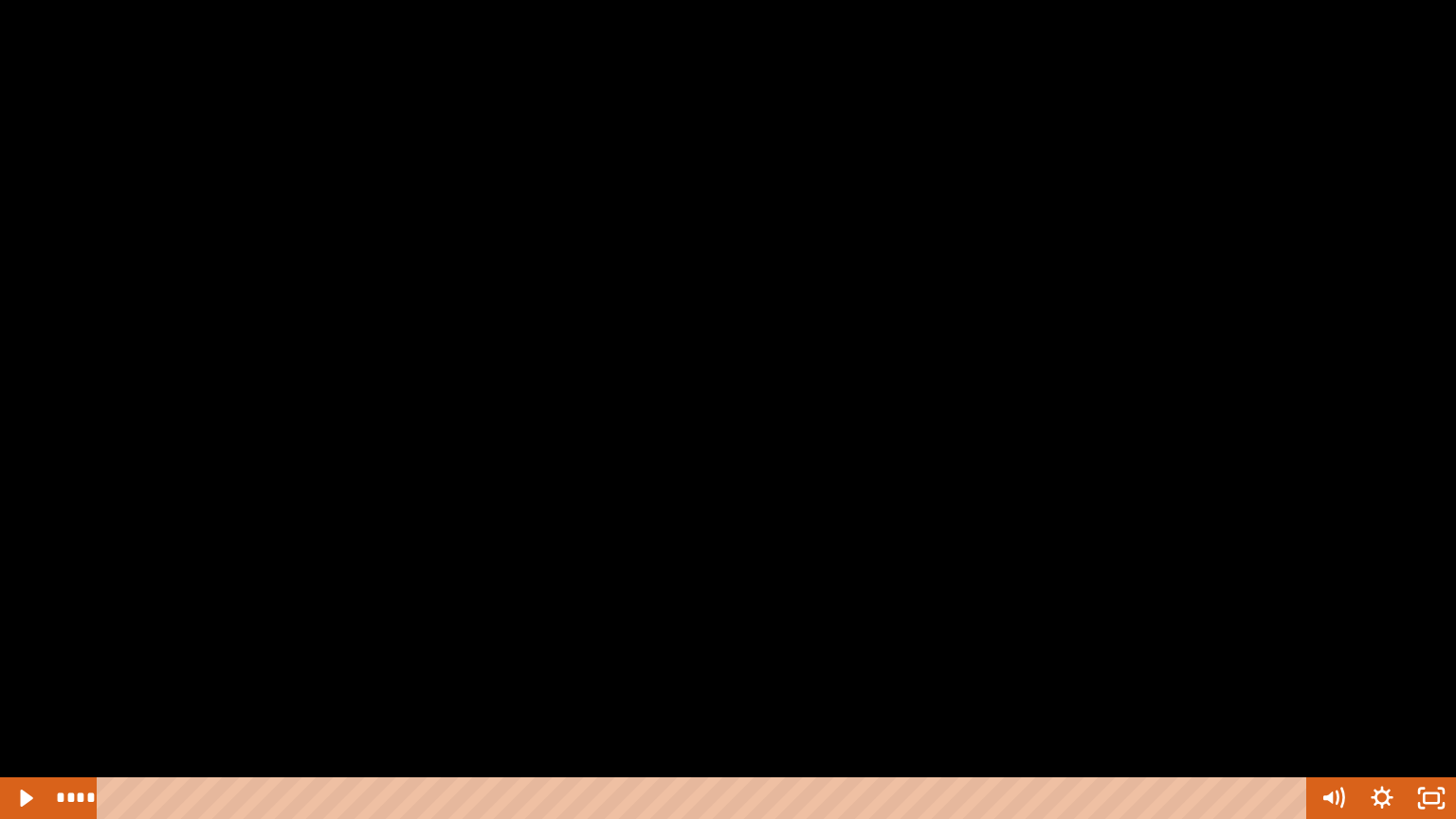 click at bounding box center [728, 410] 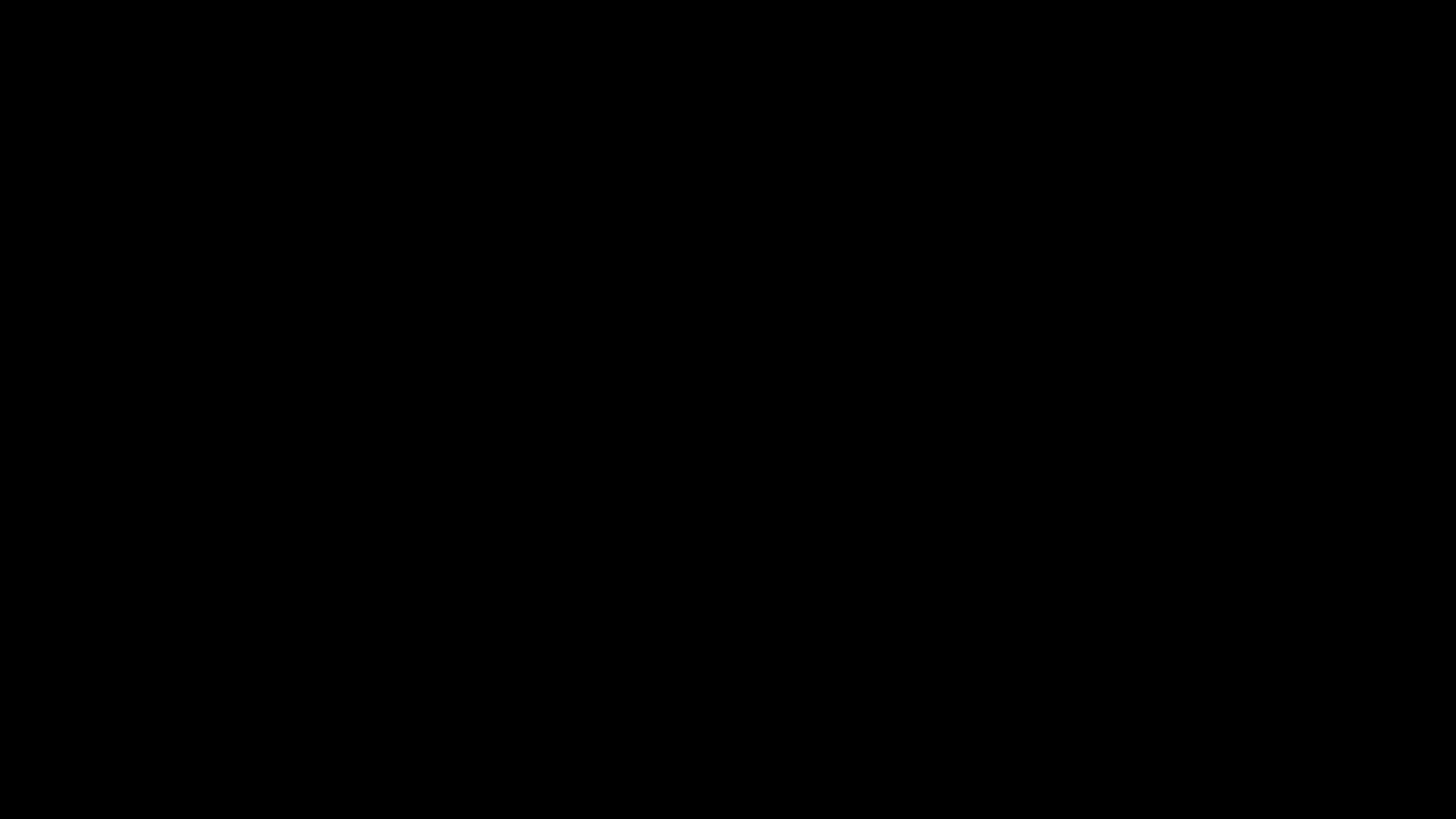 click at bounding box center (0, 0) 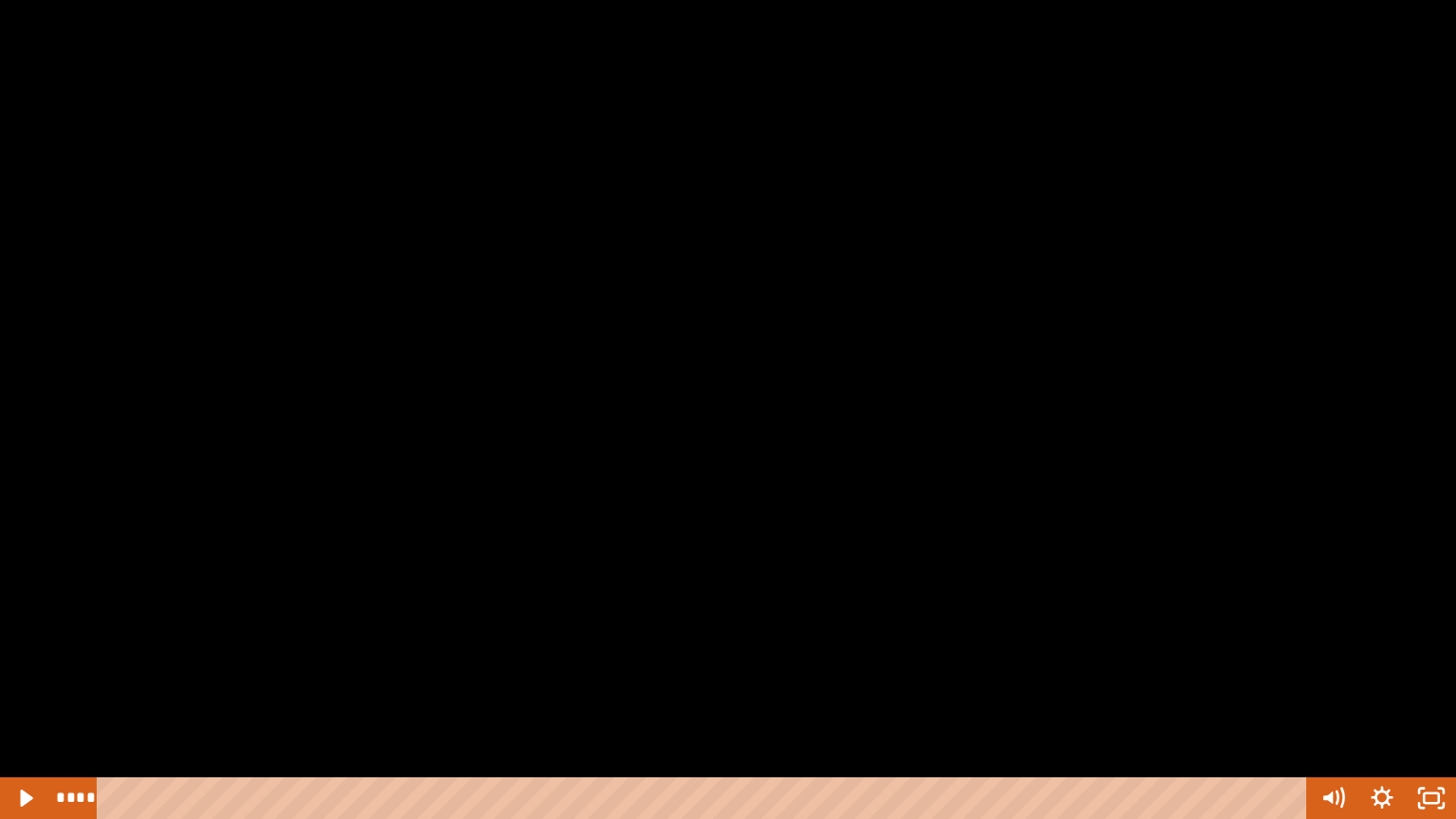 click at bounding box center [728, 410] 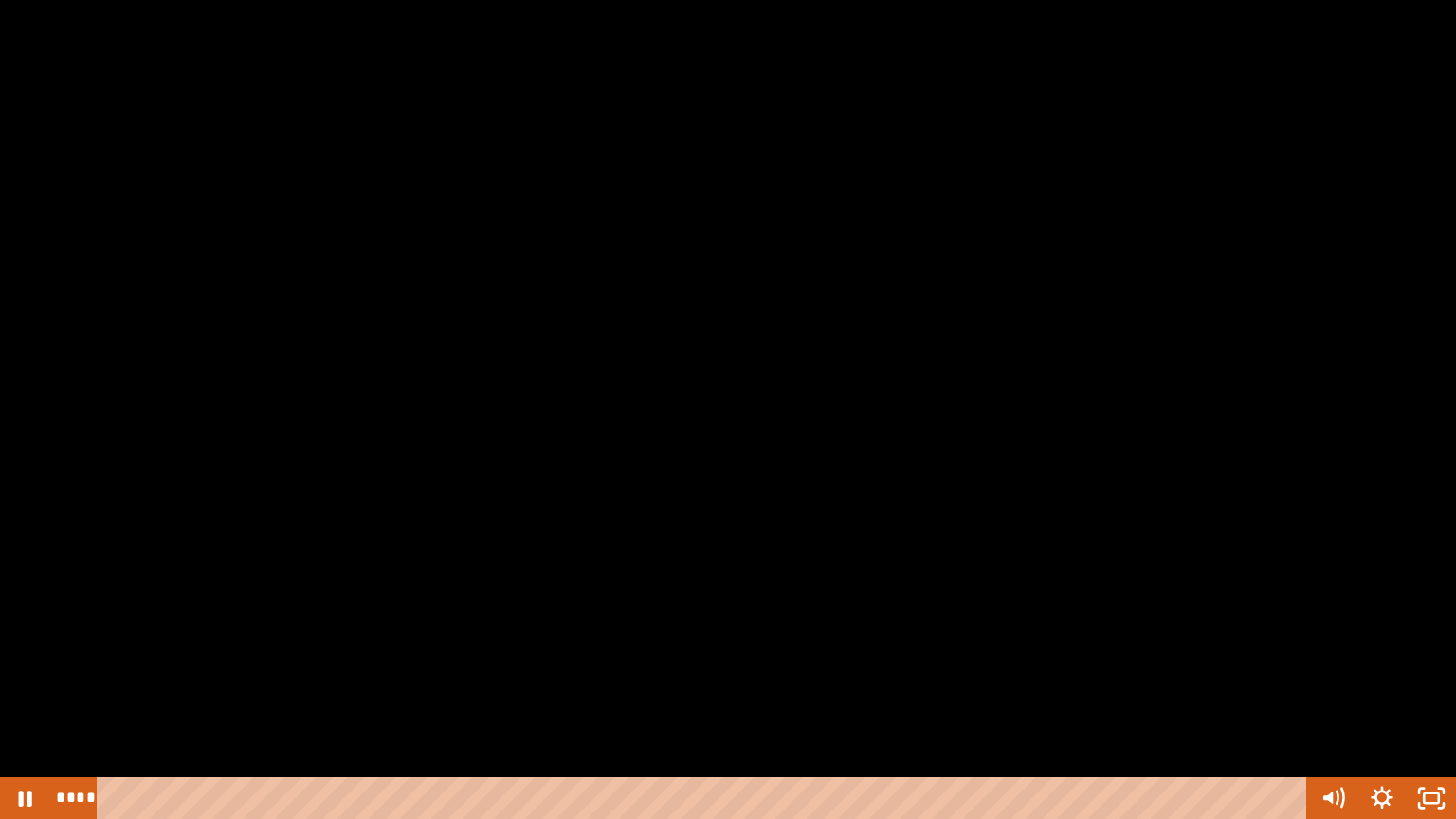 click at bounding box center (728, 410) 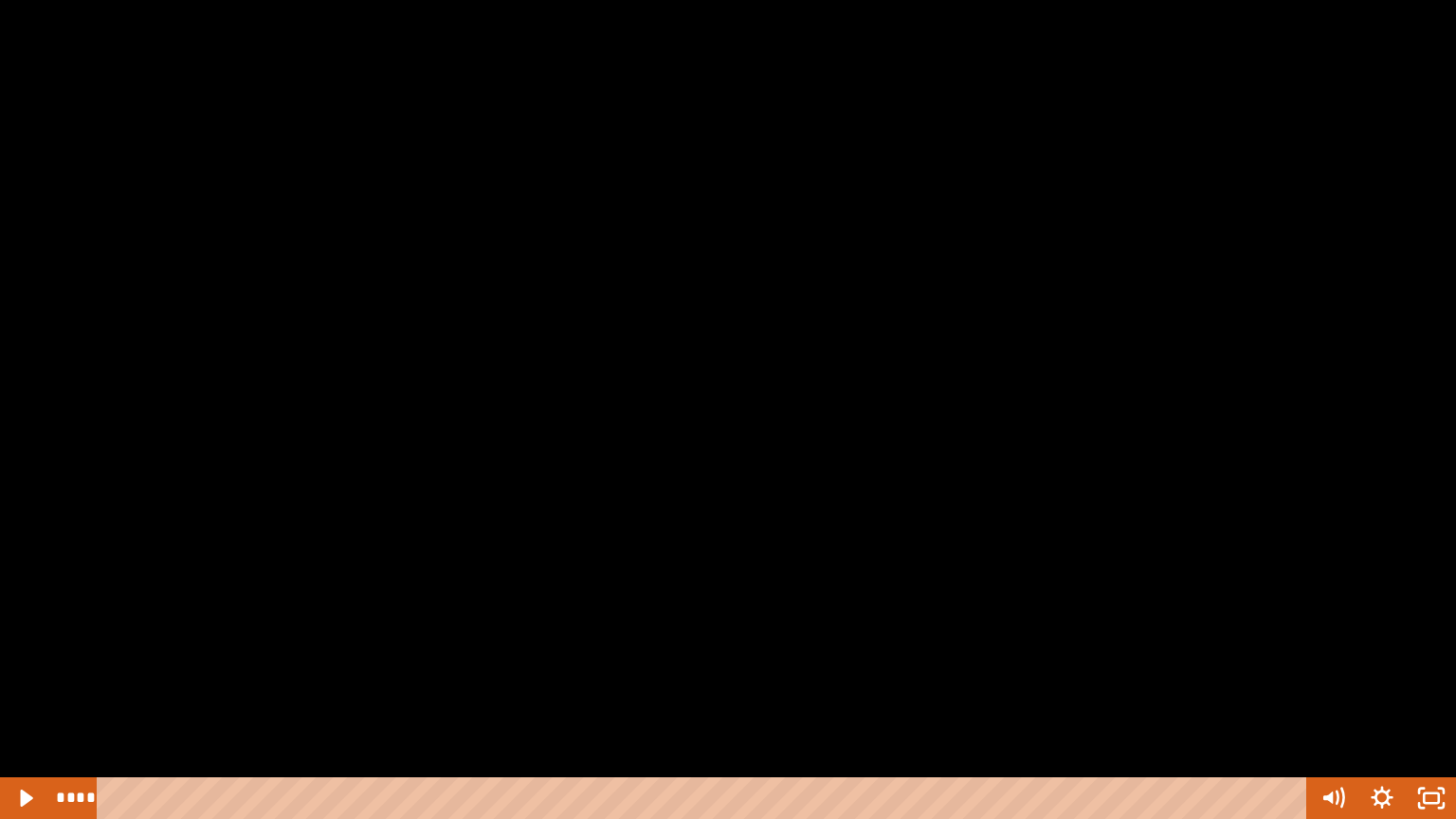 click at bounding box center [728, 410] 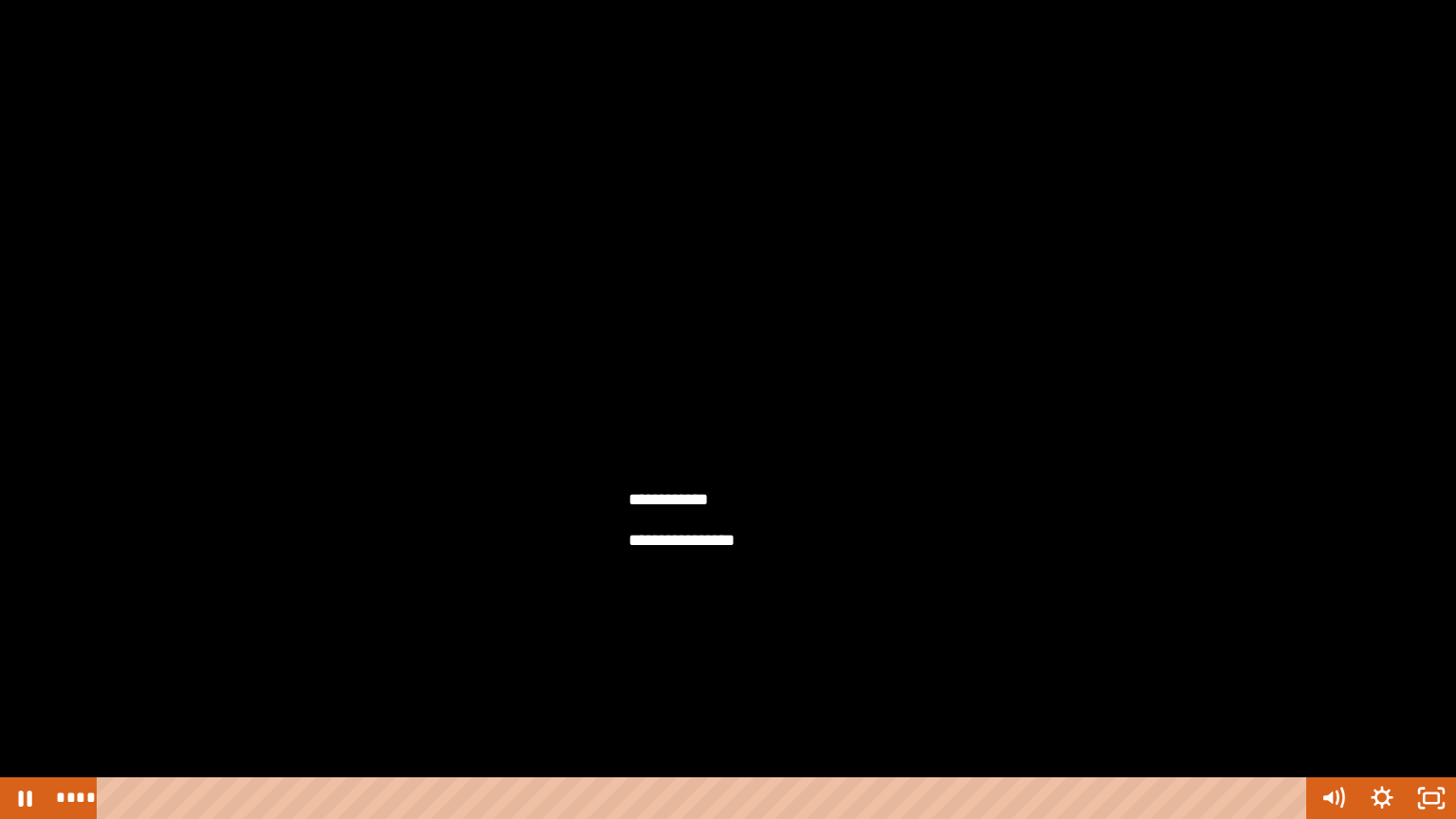 click at bounding box center [728, 410] 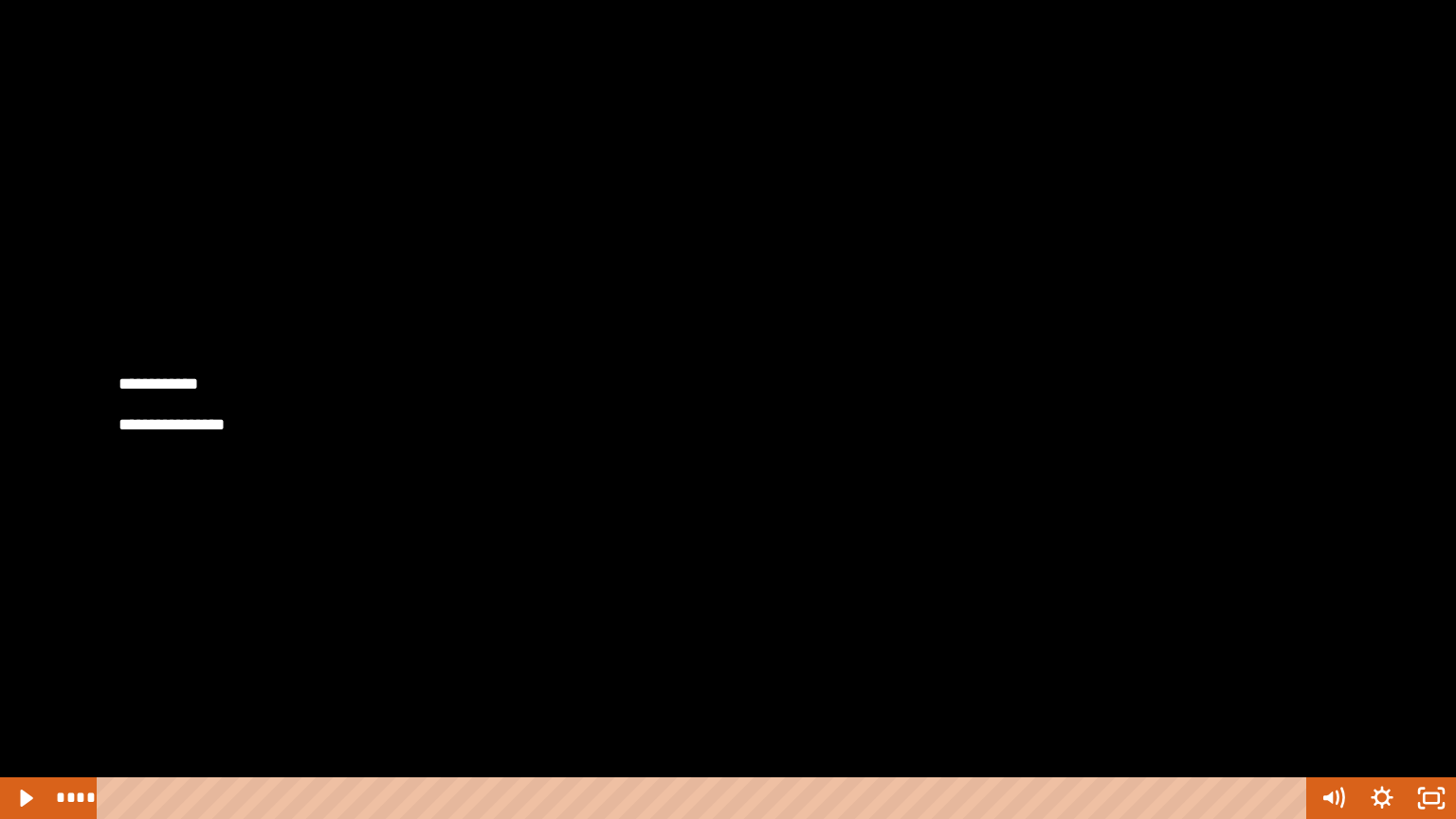 click at bounding box center [728, 410] 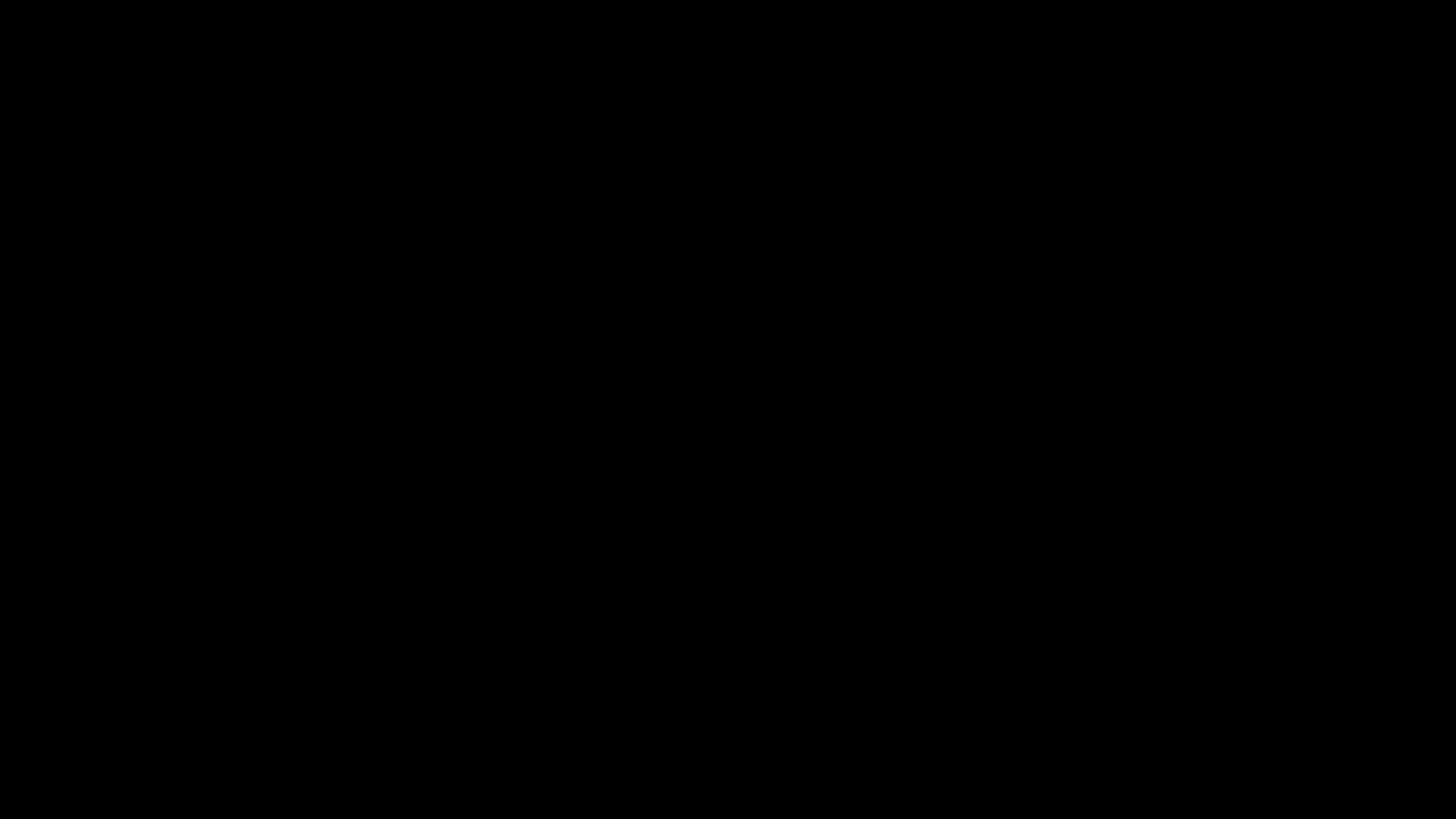 click at bounding box center (728, 410) 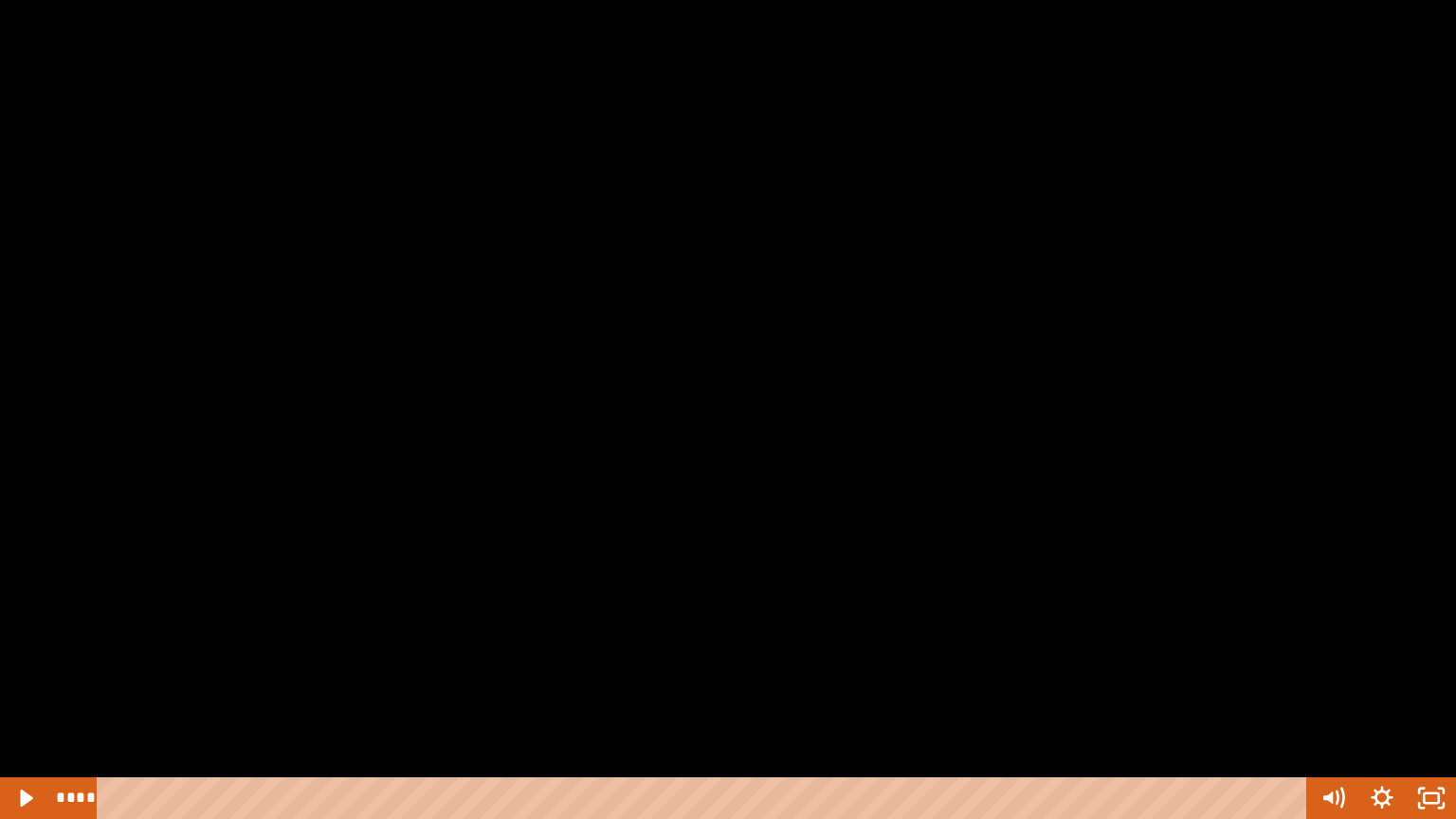 click at bounding box center (728, 410) 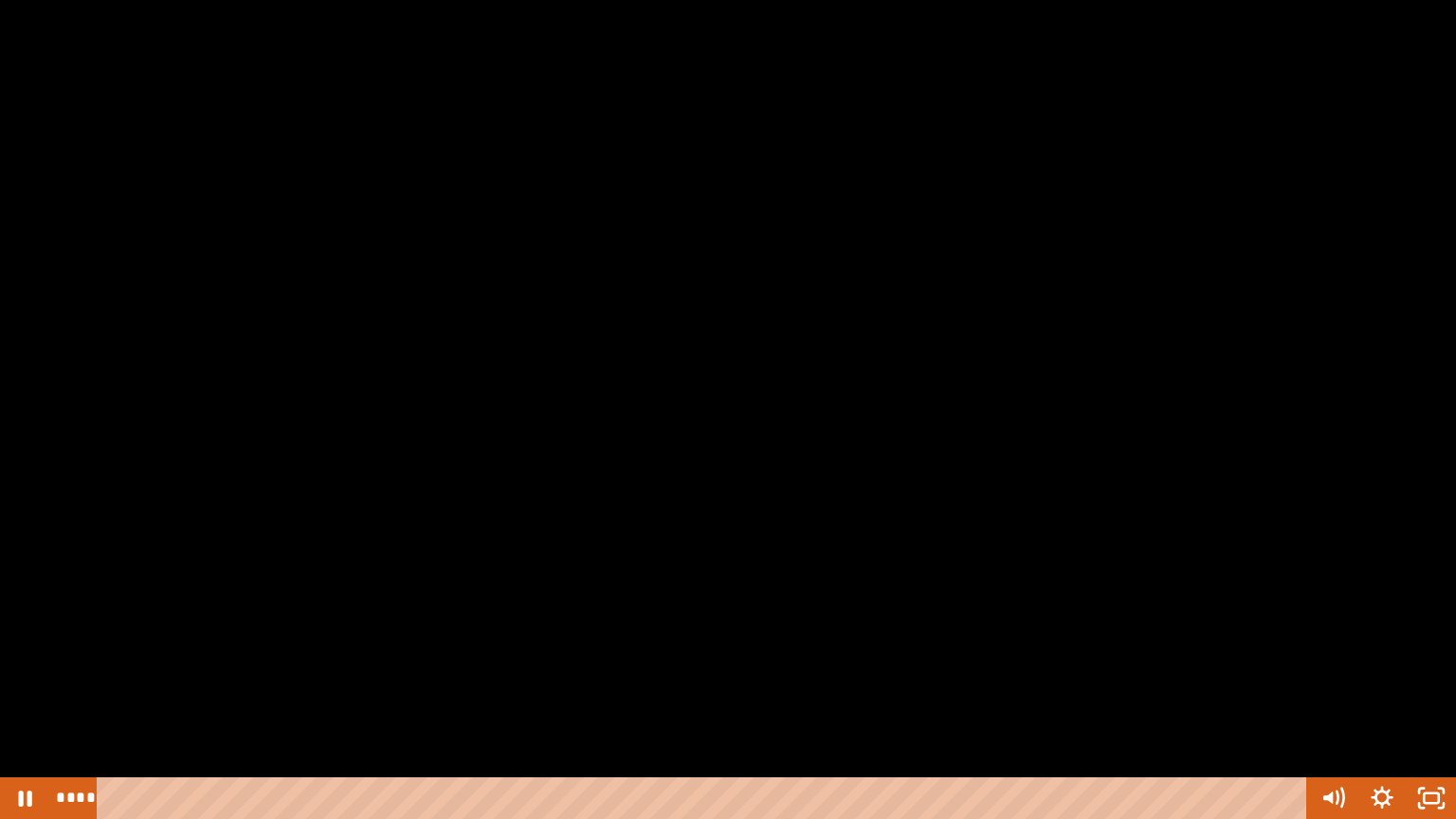 click at bounding box center (728, 410) 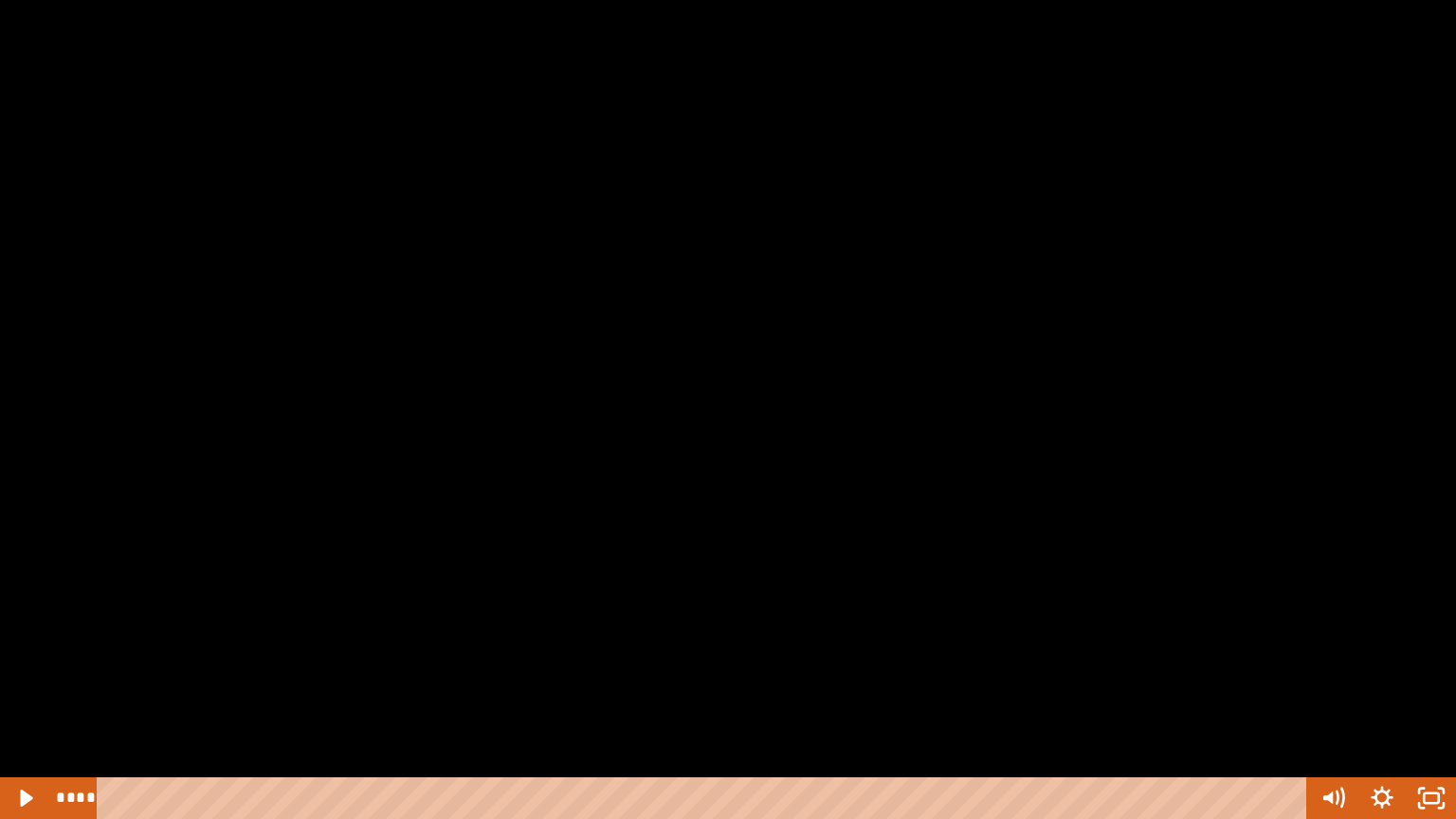 click at bounding box center (728, 410) 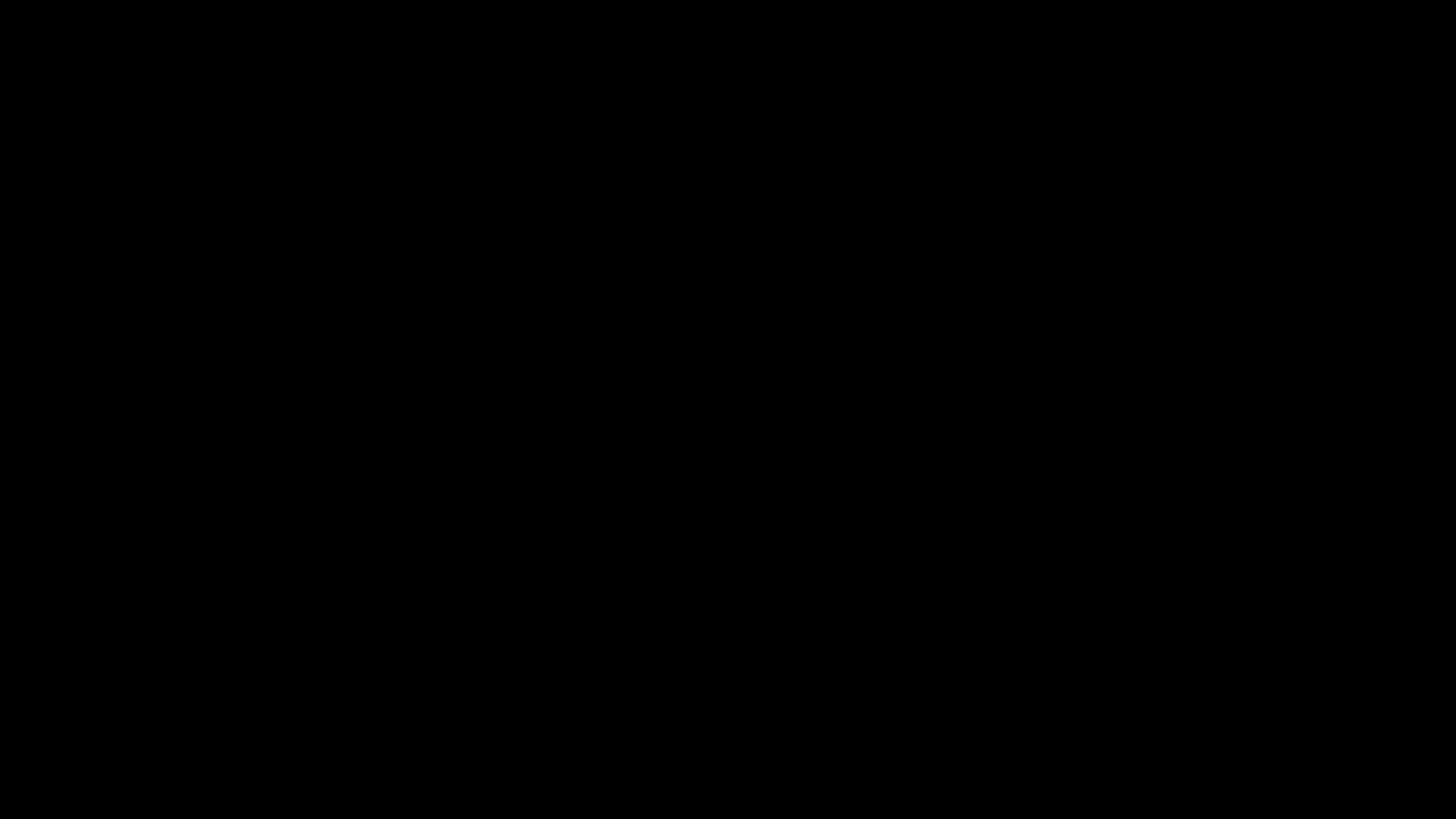 click at bounding box center (728, 410) 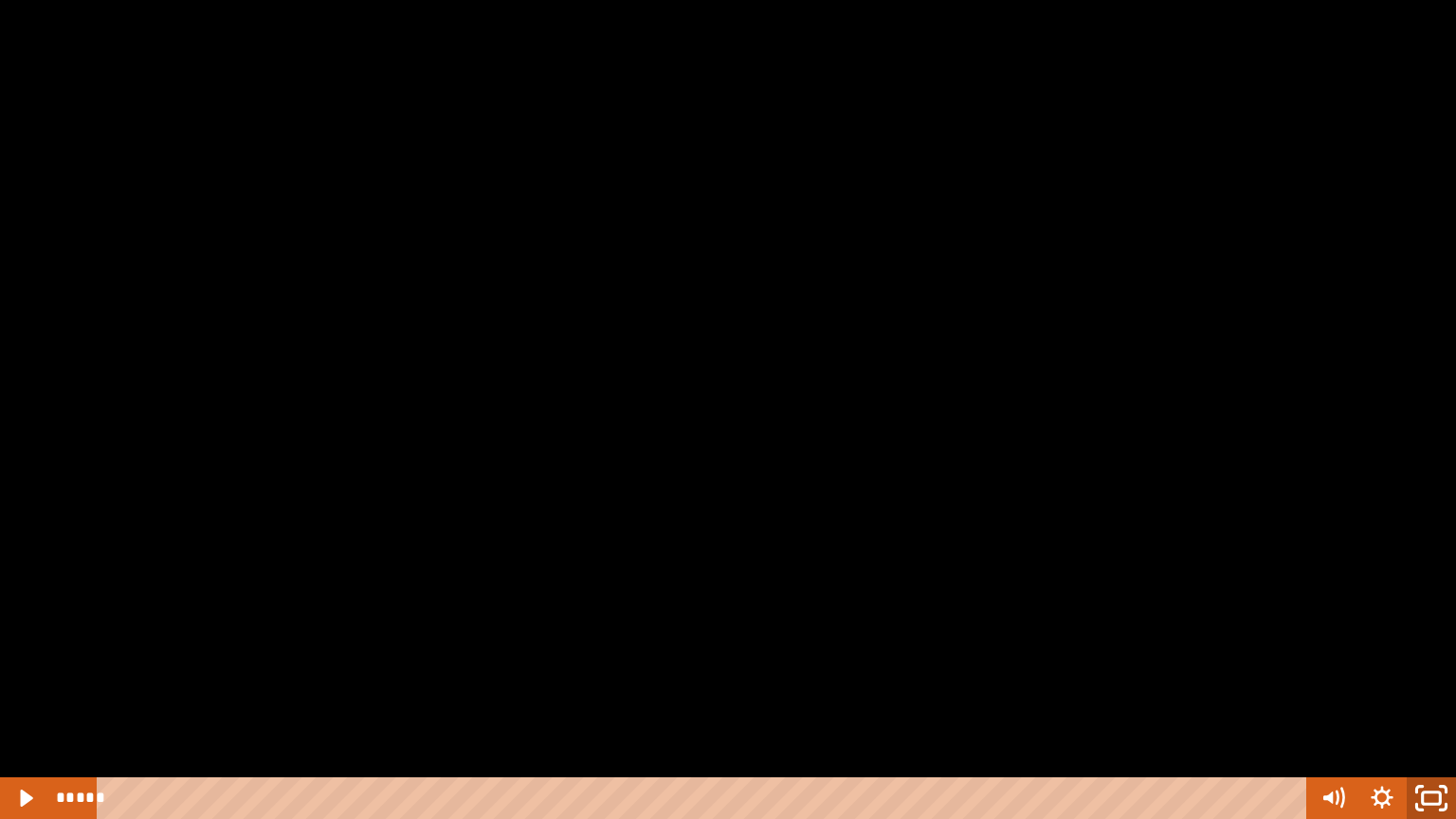 click 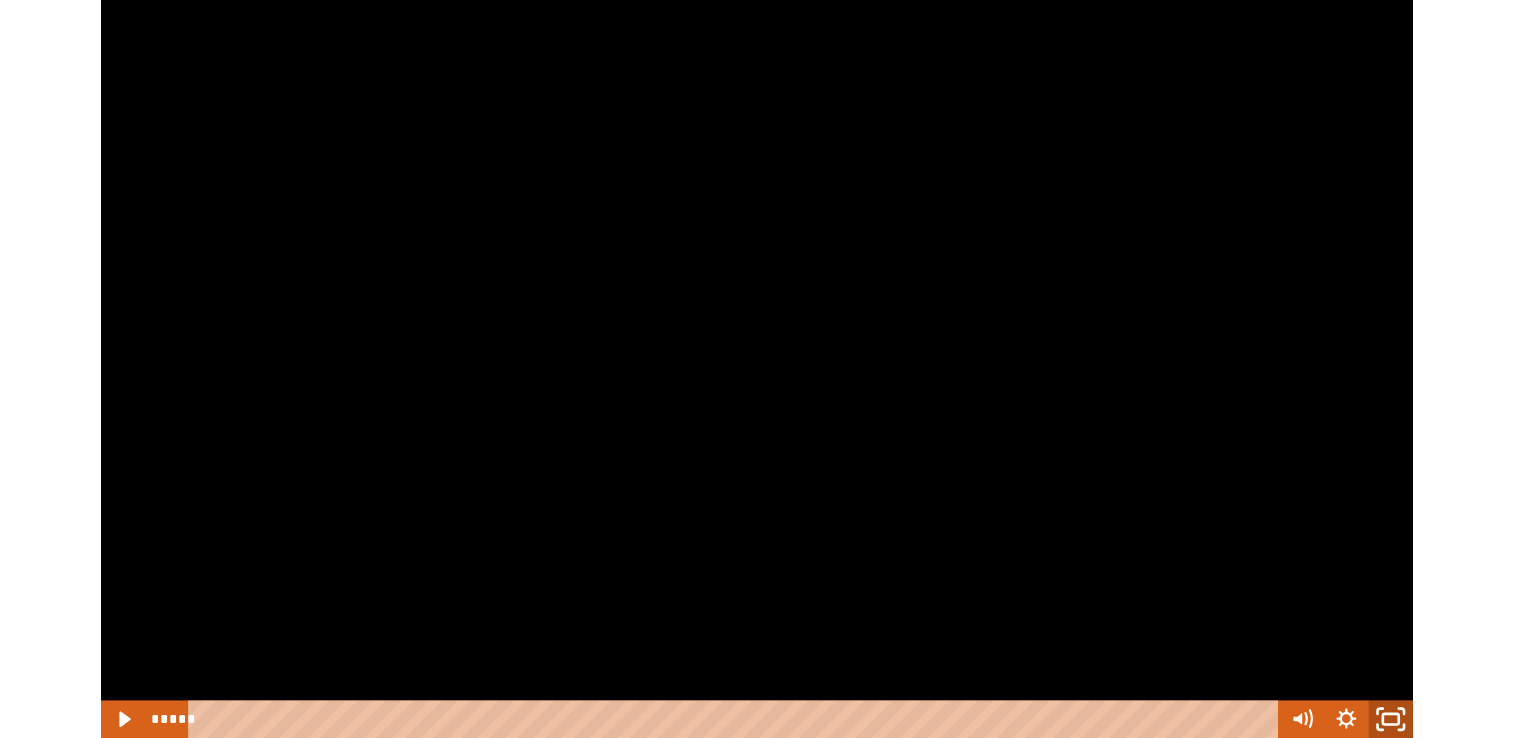 scroll, scrollTop: 214, scrollLeft: 0, axis: vertical 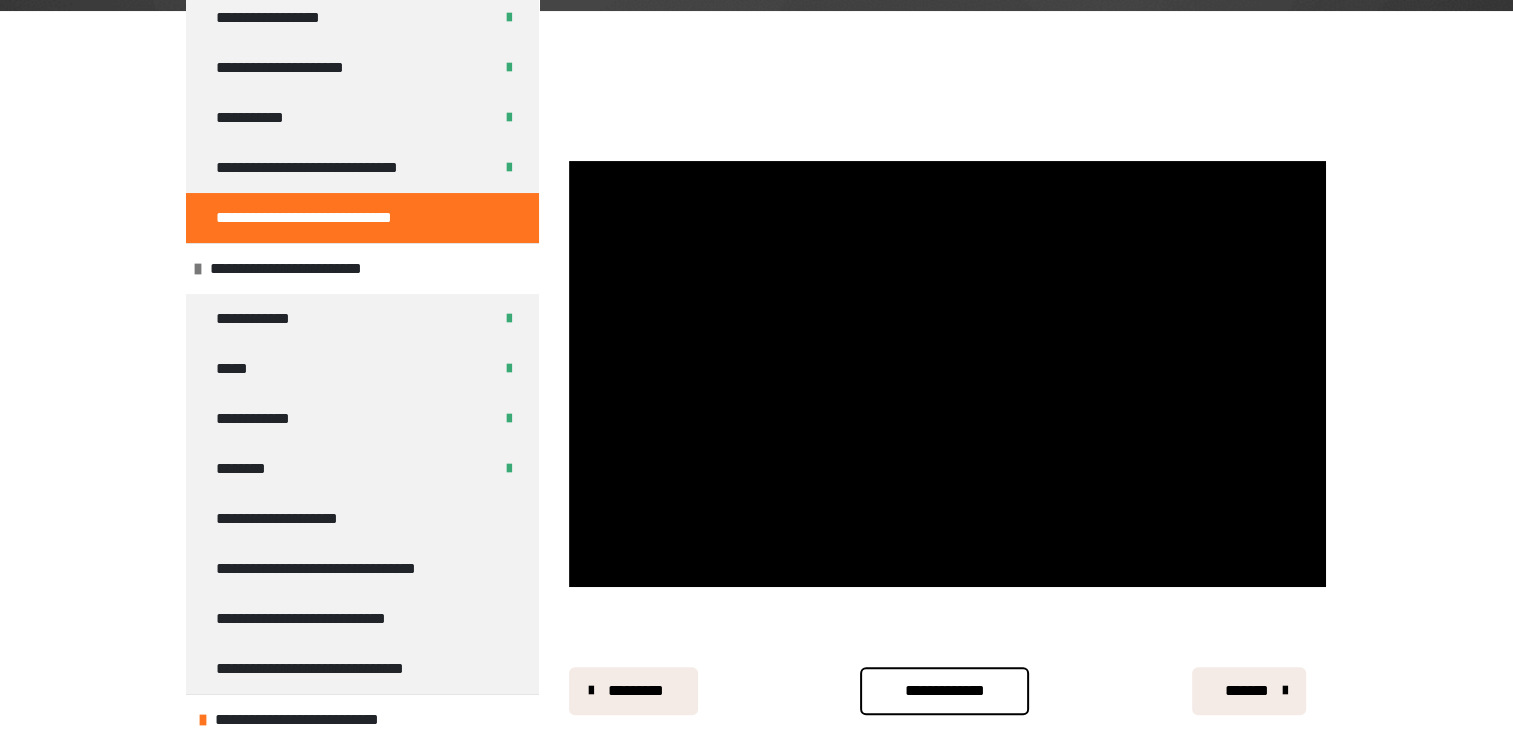 click on "**********" at bounding box center (944, 691) 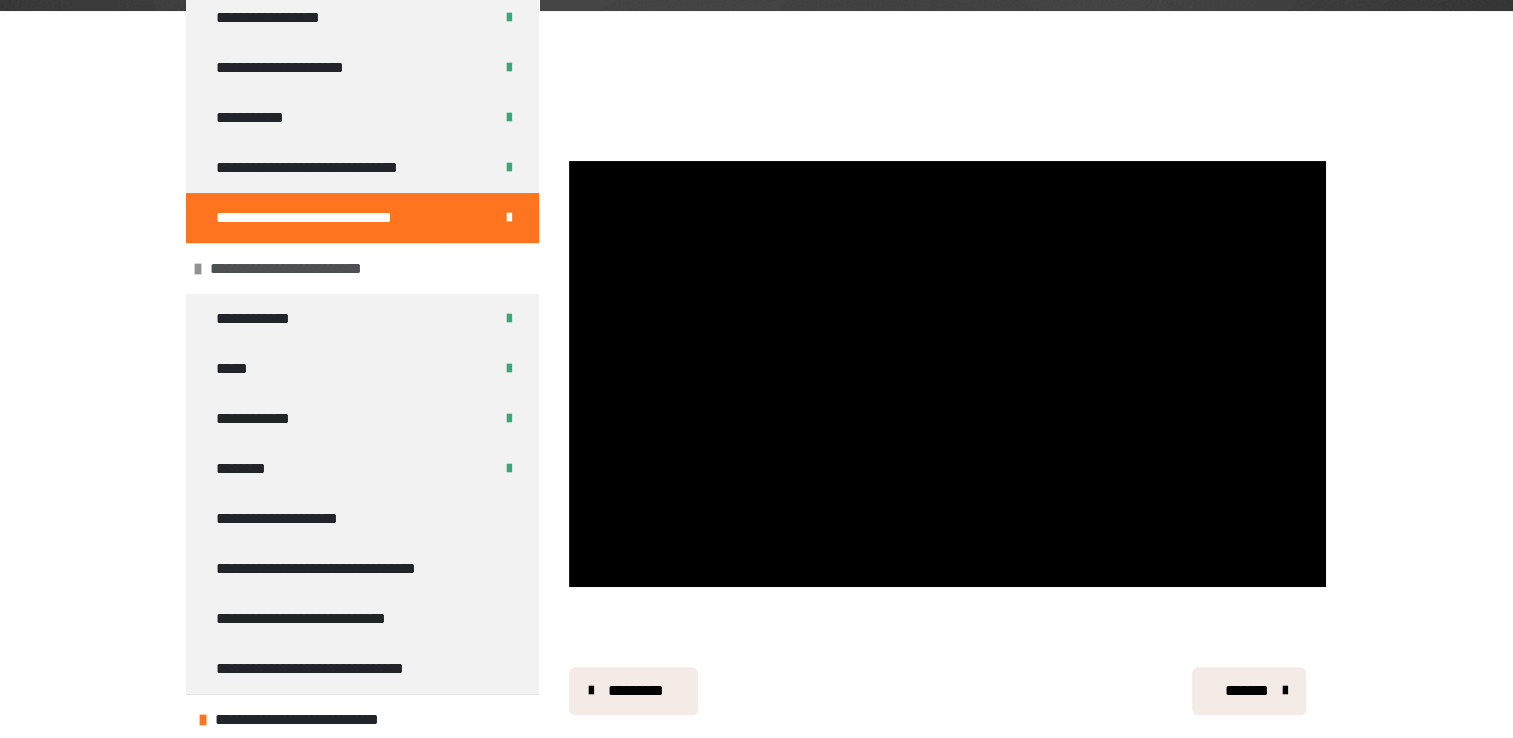 scroll, scrollTop: 100, scrollLeft: 0, axis: vertical 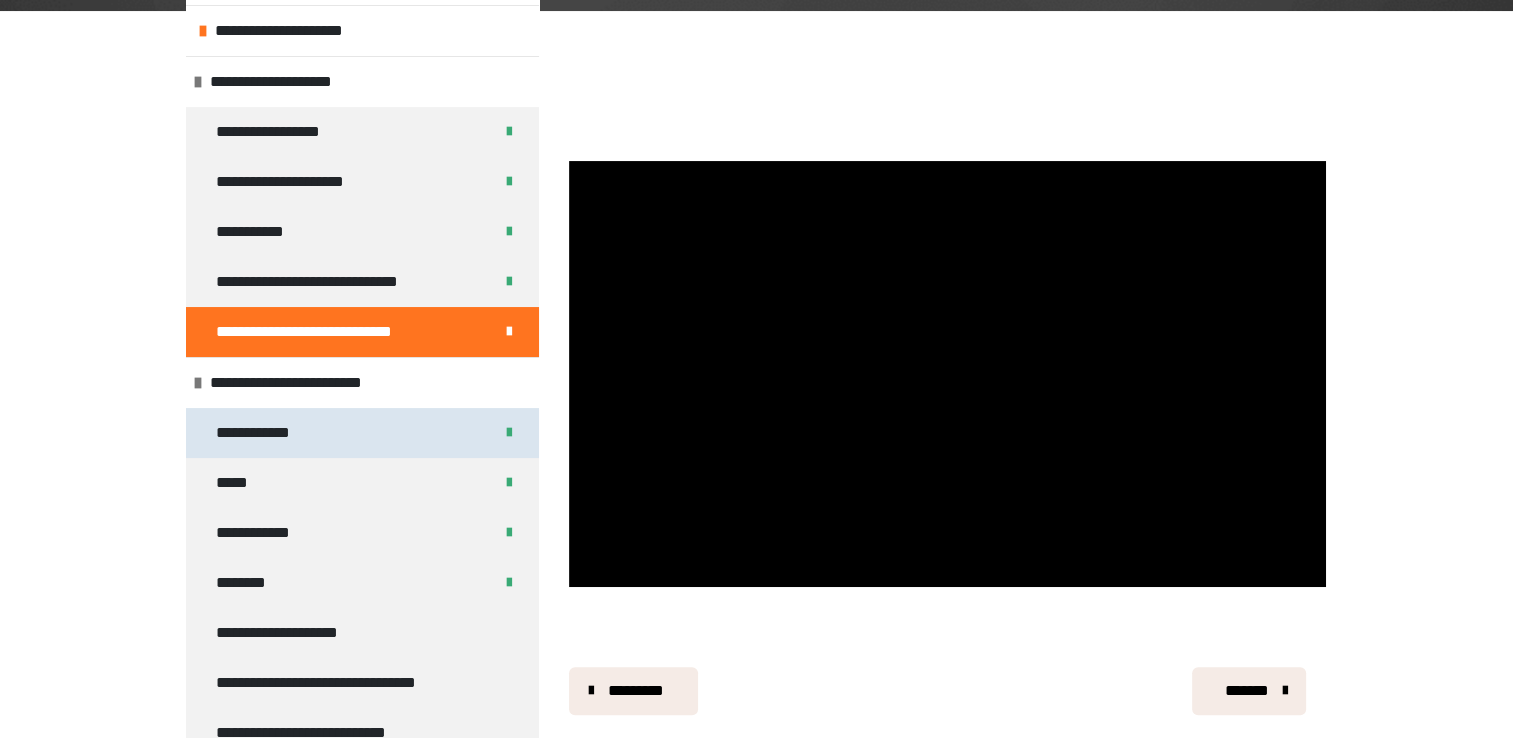 click on "**********" at bounding box center [362, 433] 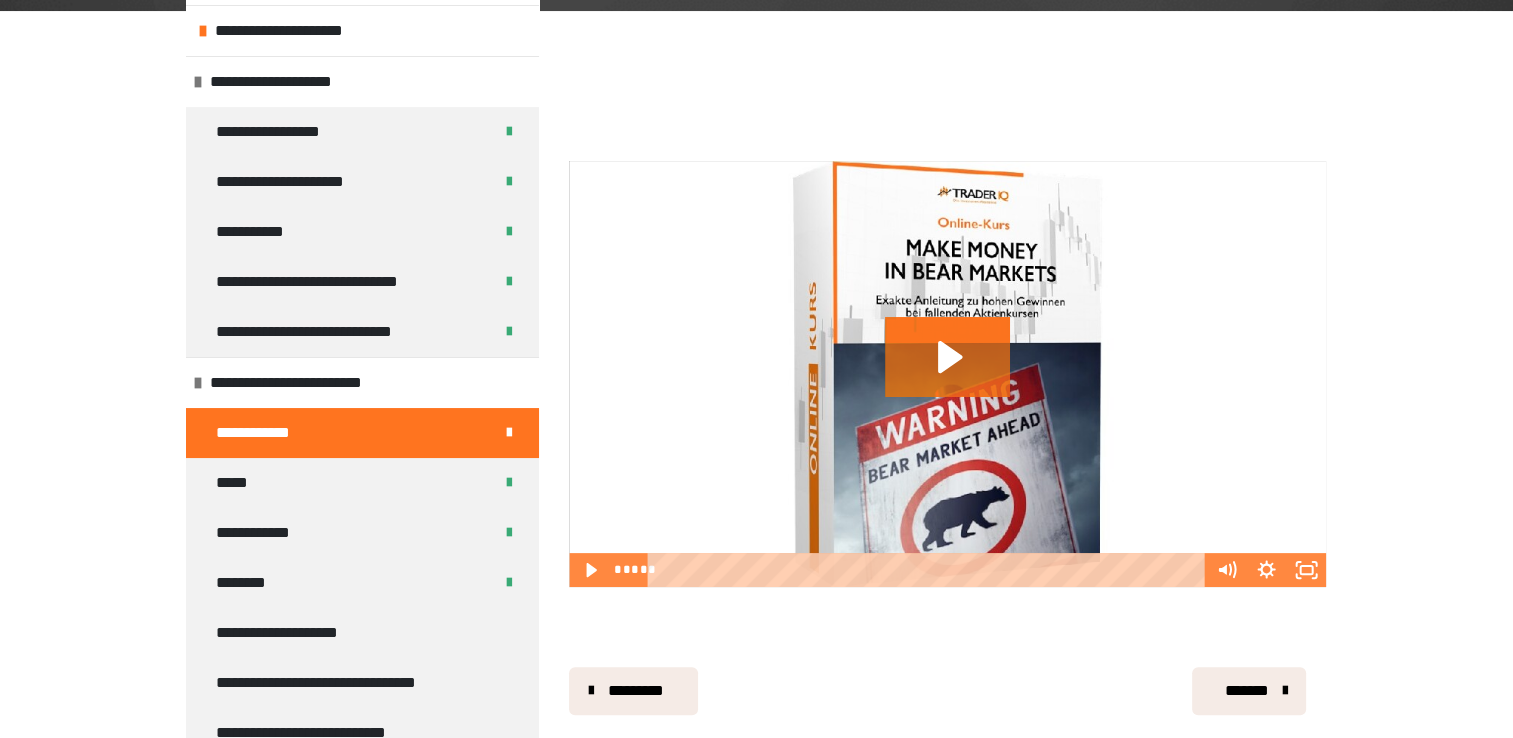scroll, scrollTop: 431, scrollLeft: 0, axis: vertical 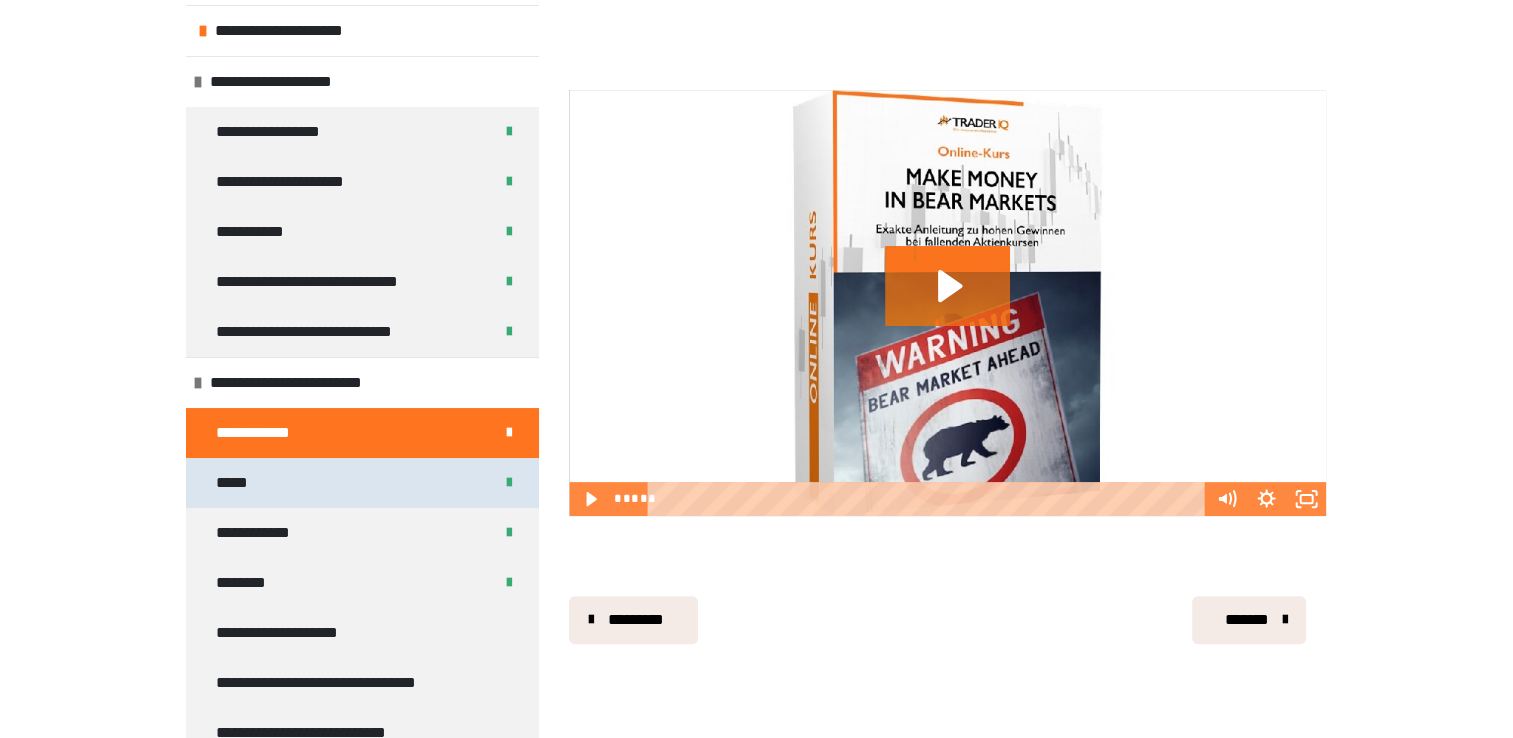 click on "*****" at bounding box center [362, 483] 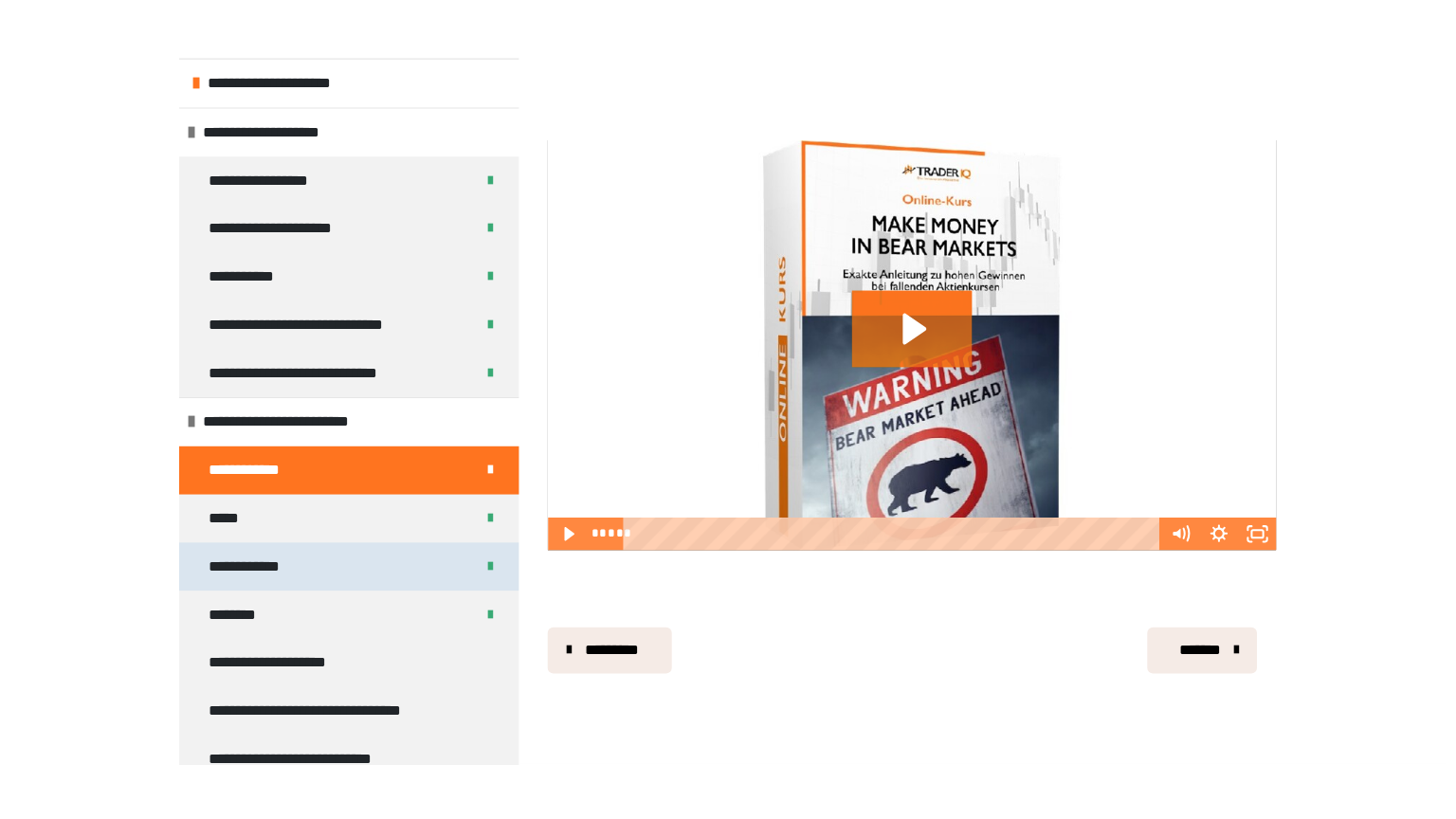 scroll, scrollTop: 341, scrollLeft: 0, axis: vertical 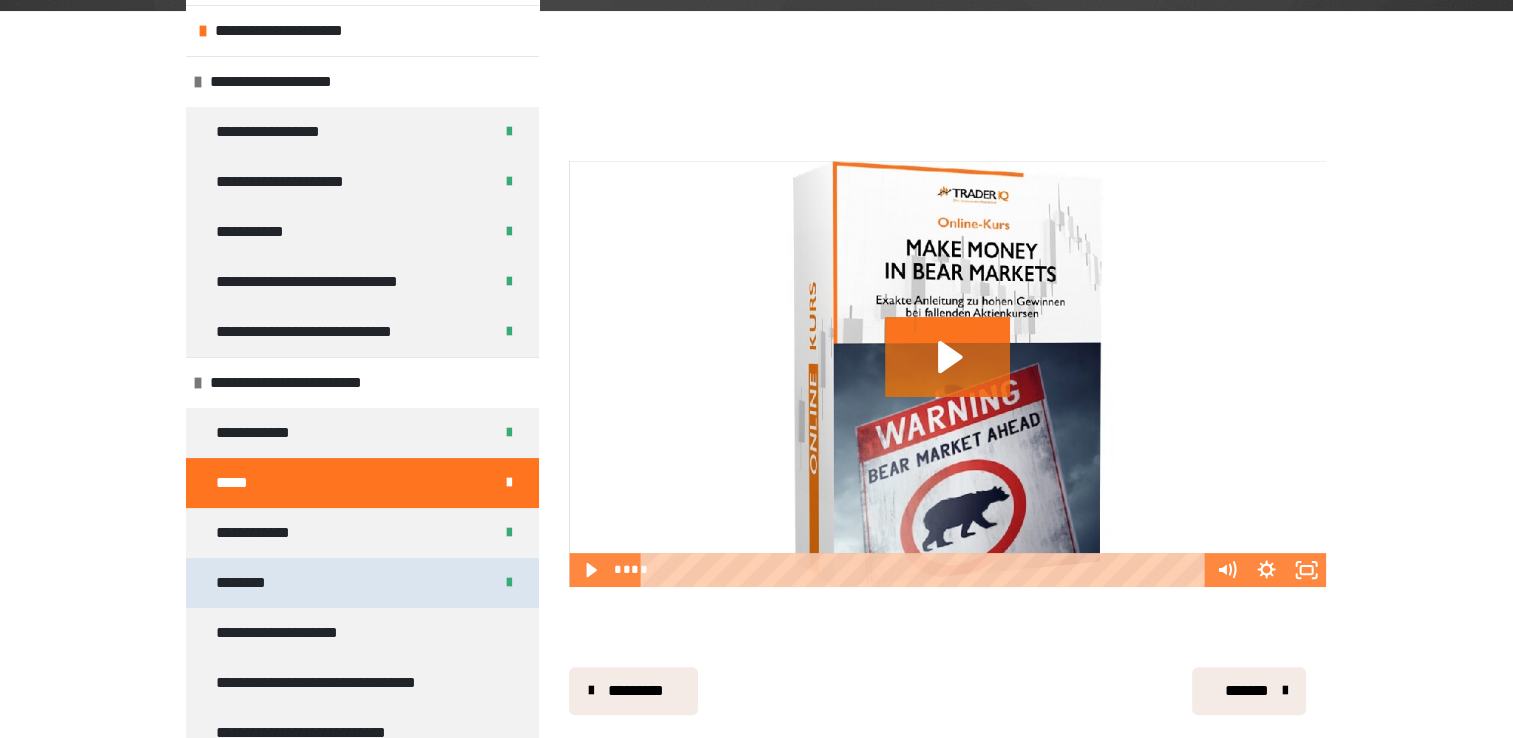 click on "********" at bounding box center [362, 583] 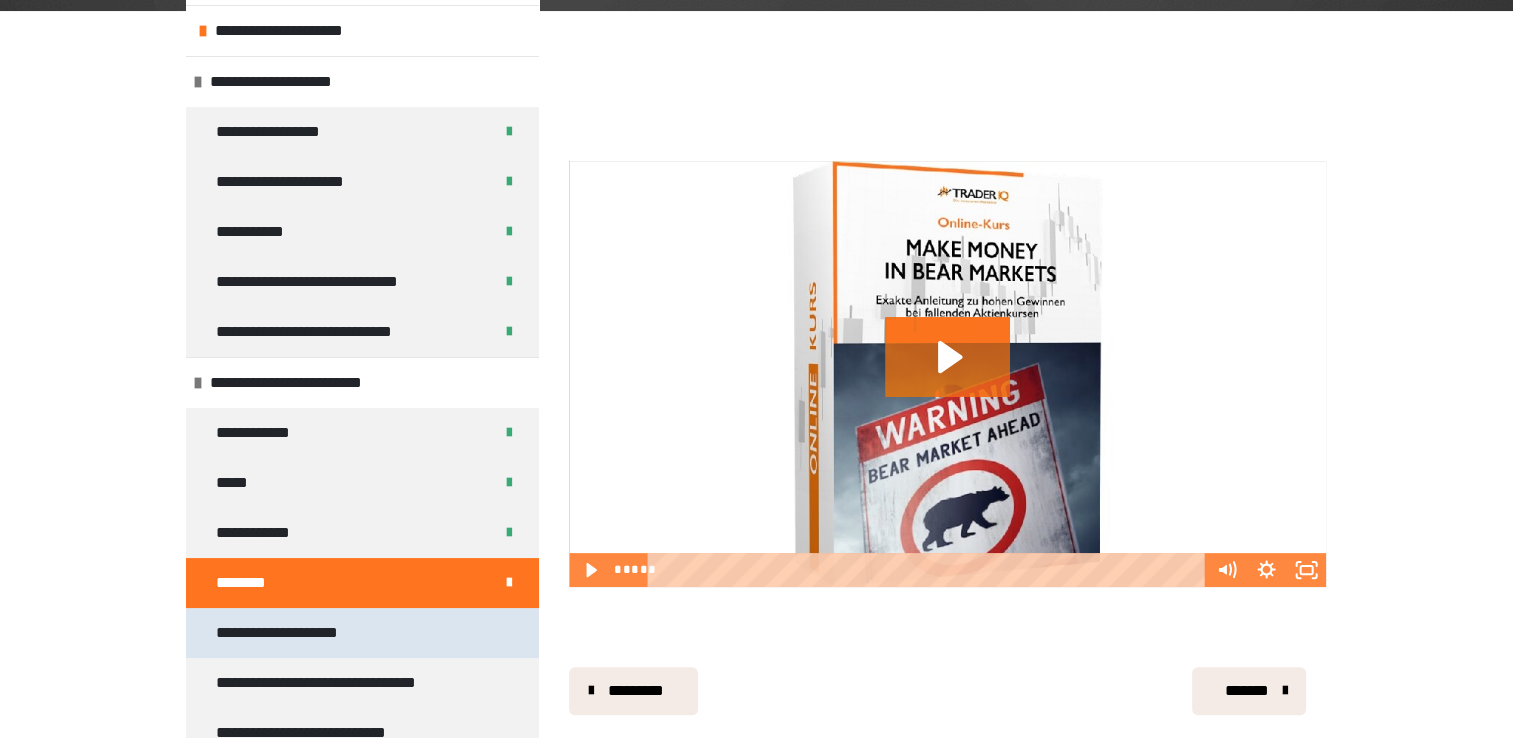 click on "**********" at bounding box center (284, 633) 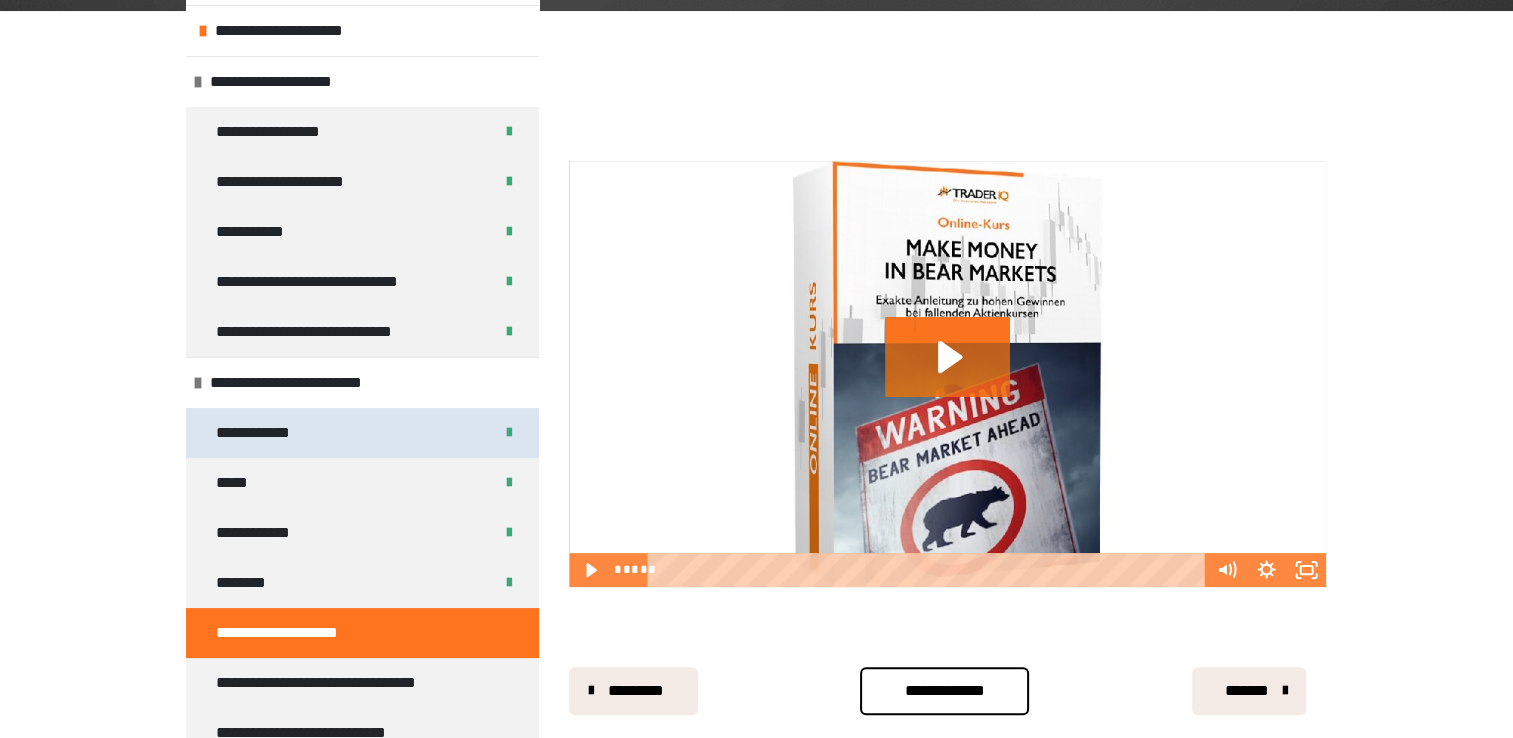 click on "**********" at bounding box center (362, 433) 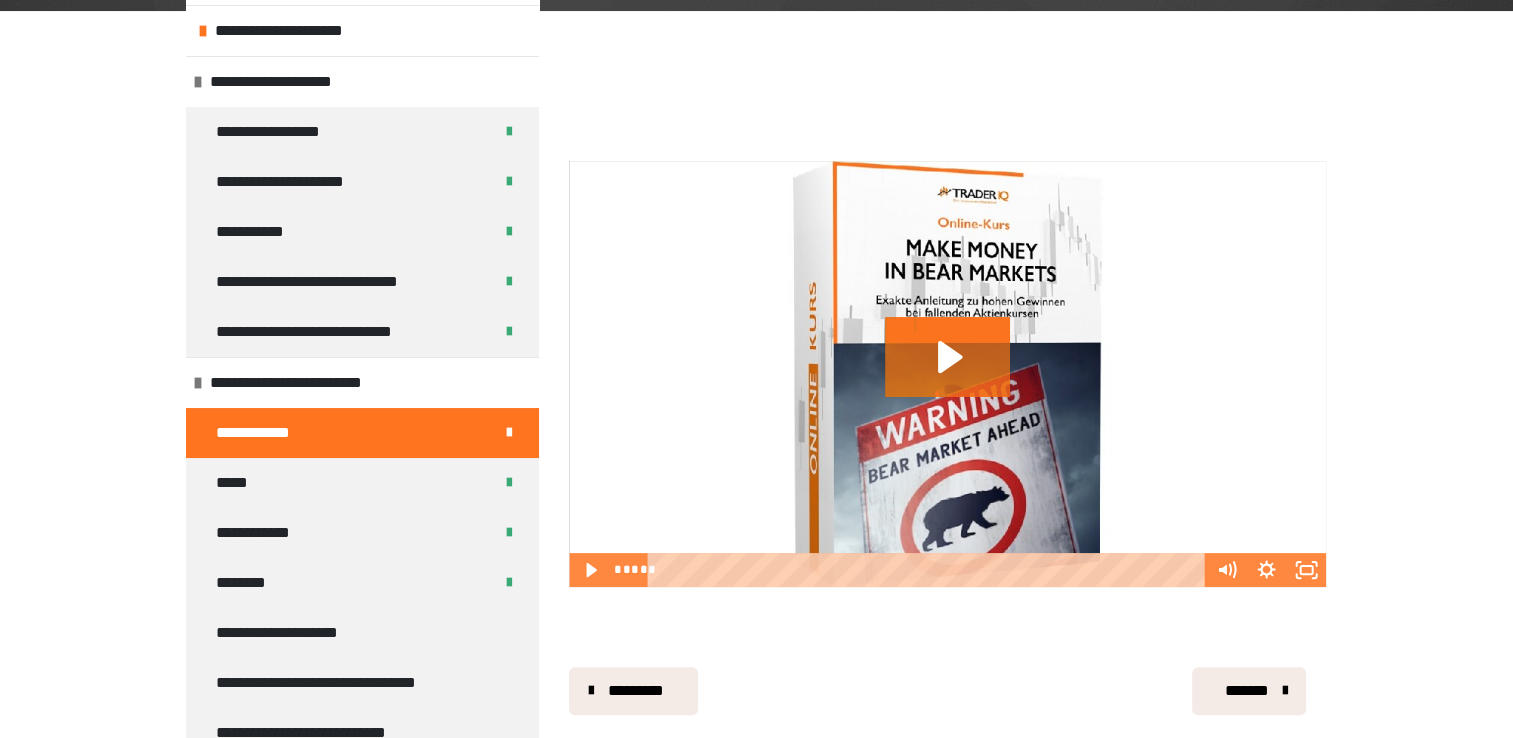 drag, startPoint x: 472, startPoint y: 446, endPoint x: 341, endPoint y: 410, distance: 135.85654 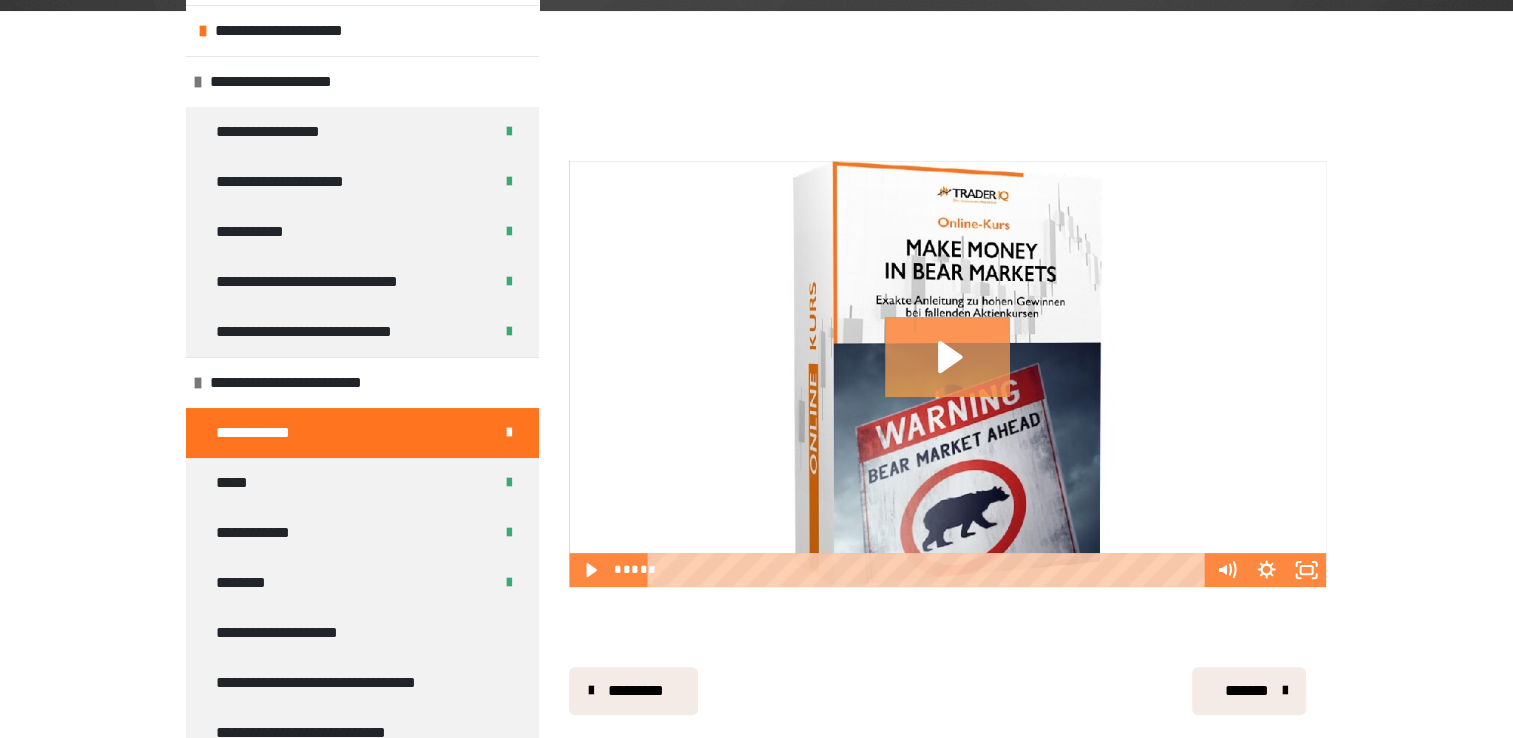 click 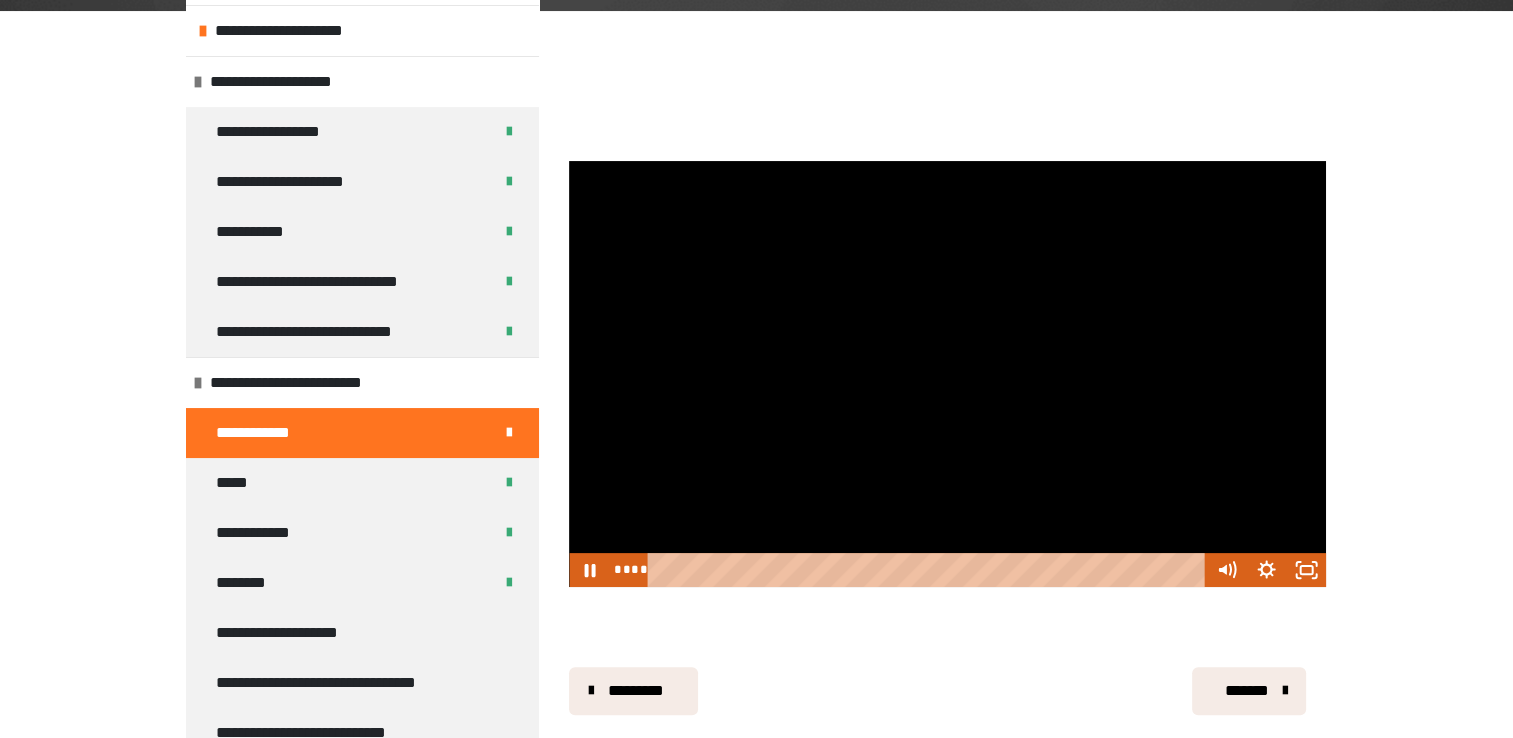 type 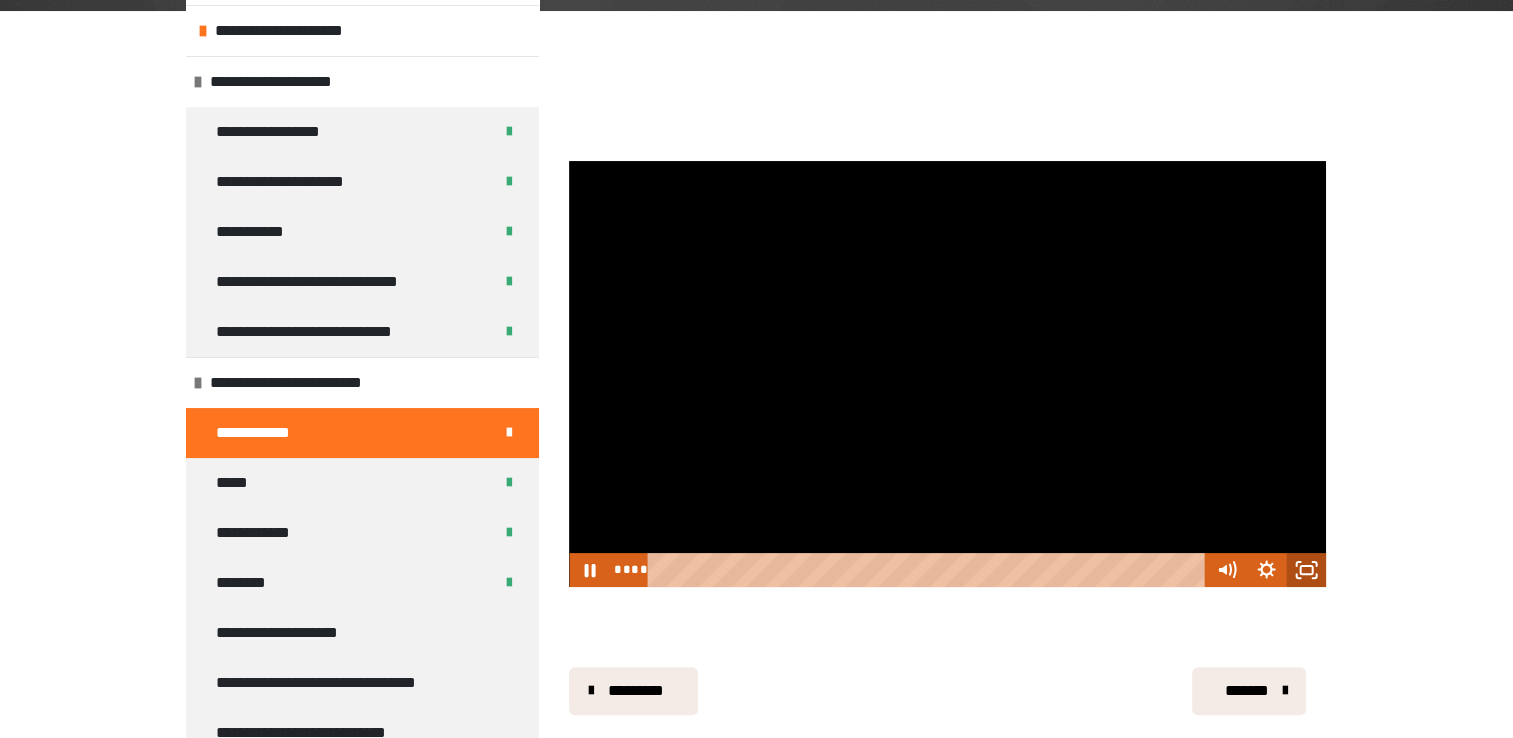 click 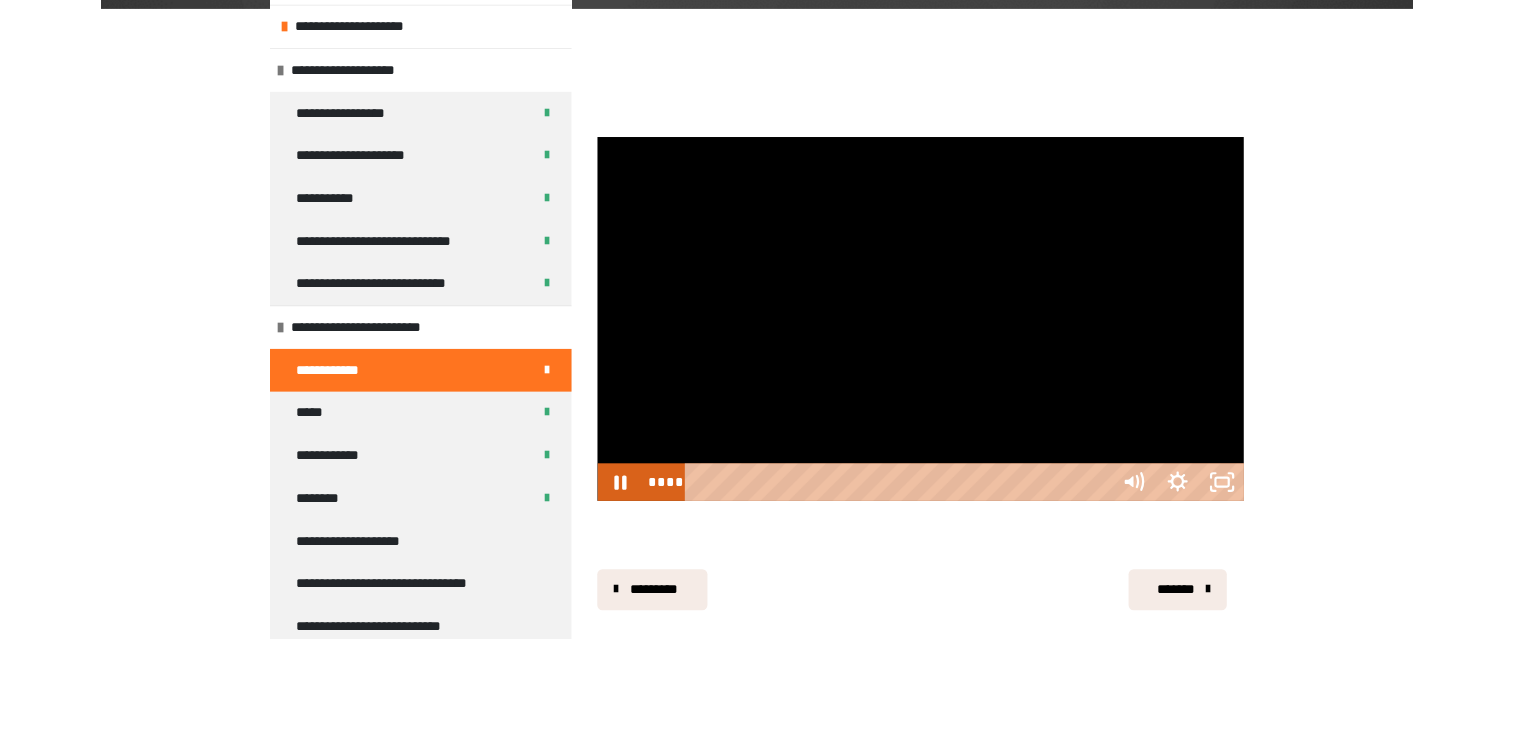 scroll, scrollTop: 88, scrollLeft: 0, axis: vertical 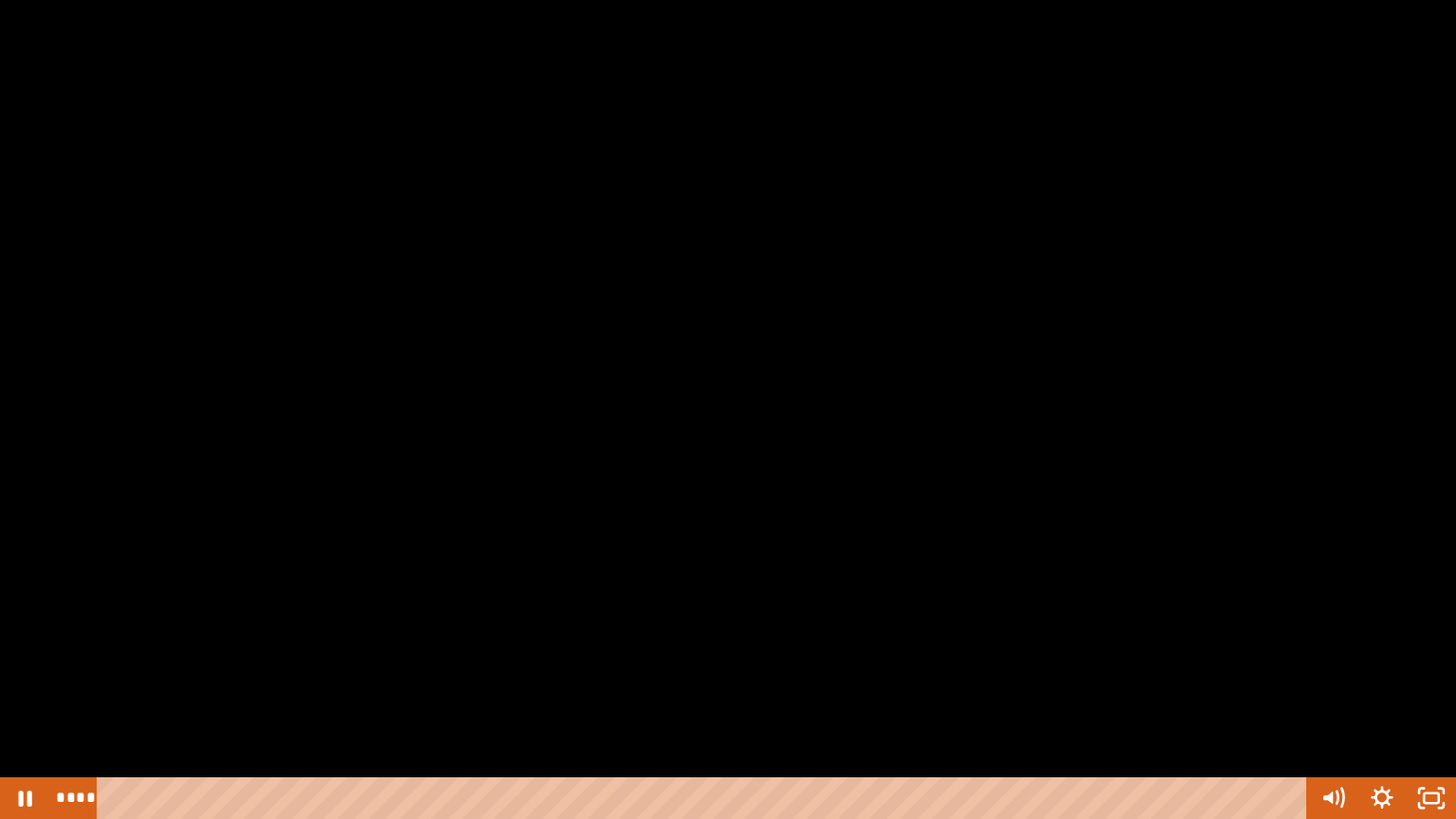 type 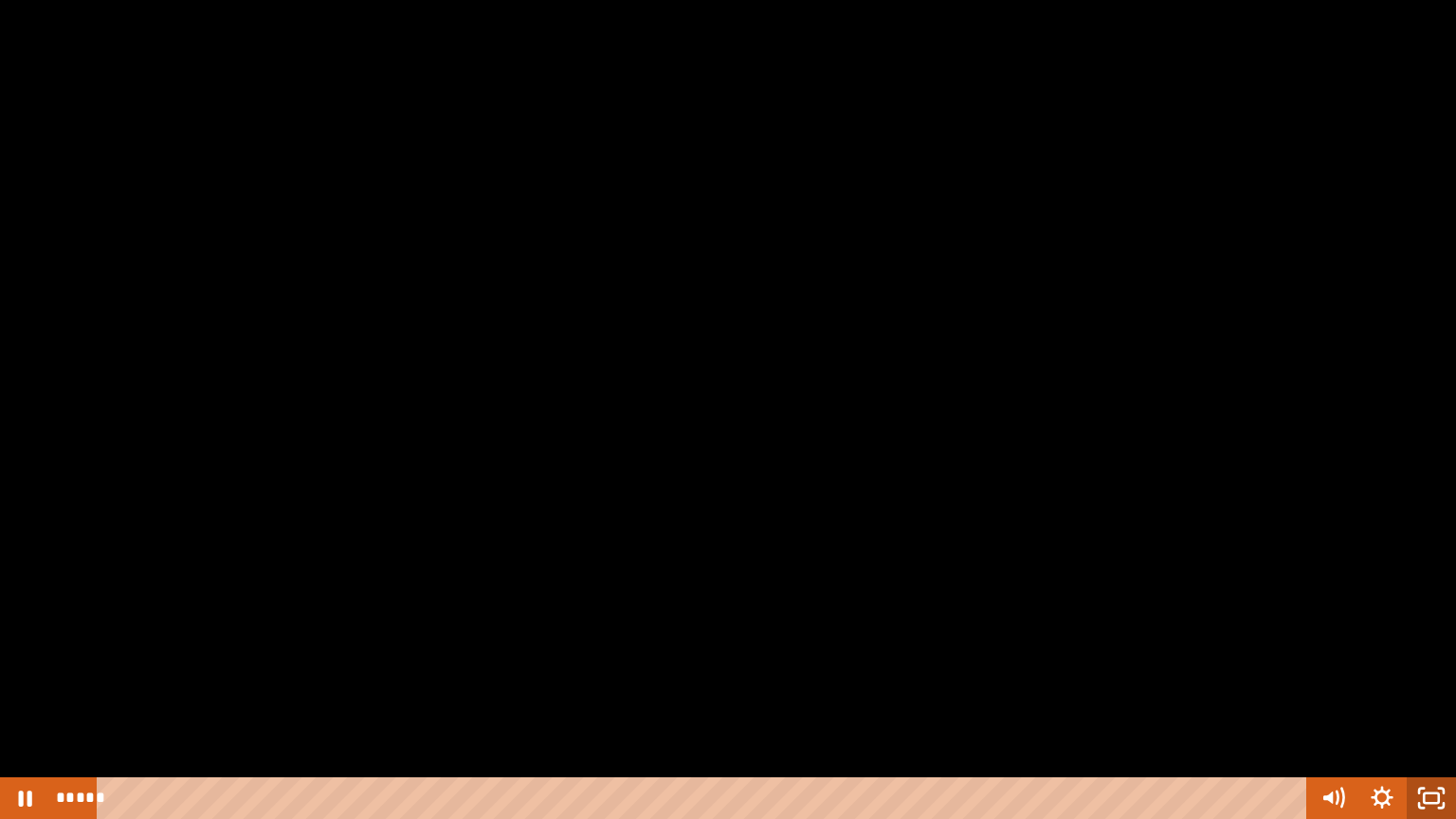 click 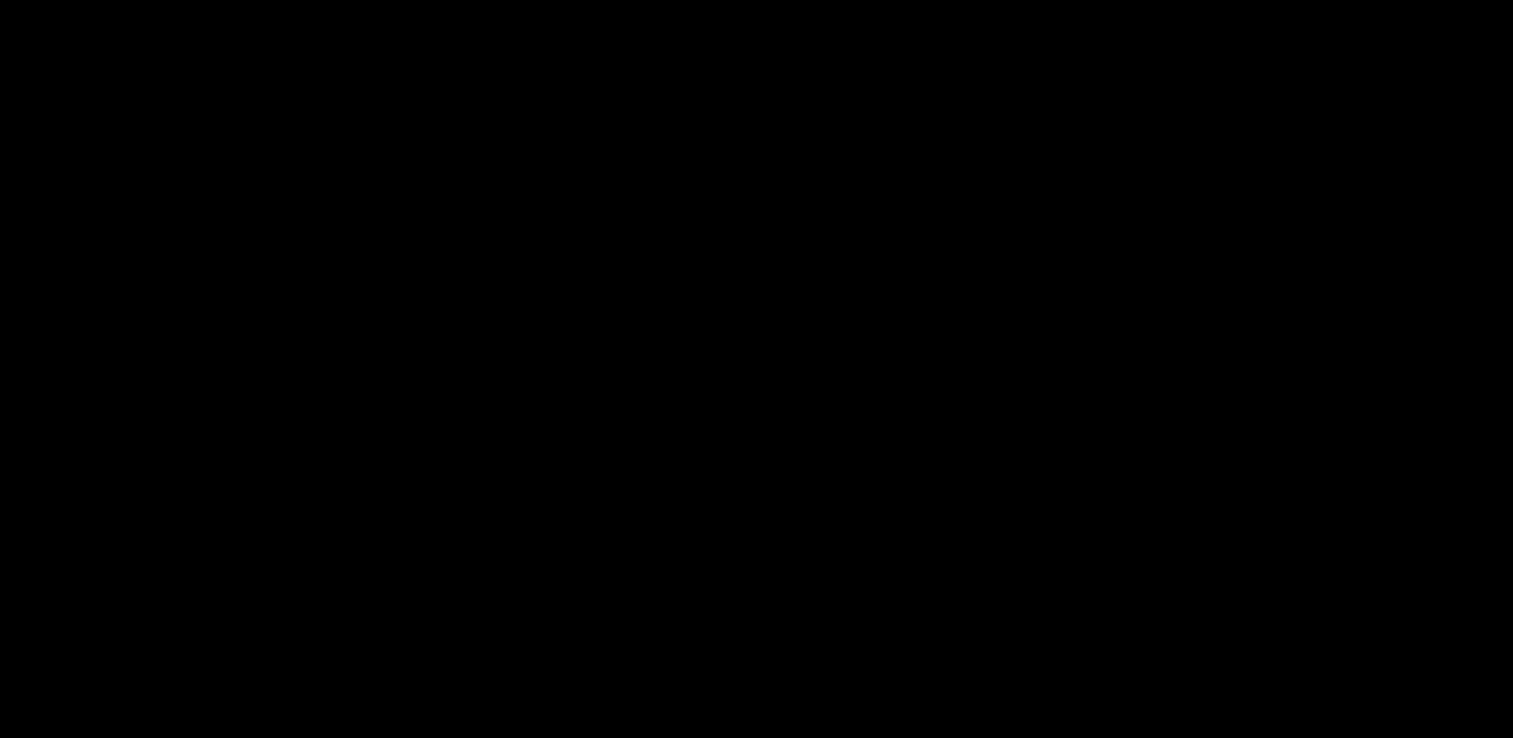 scroll, scrollTop: 214, scrollLeft: 0, axis: vertical 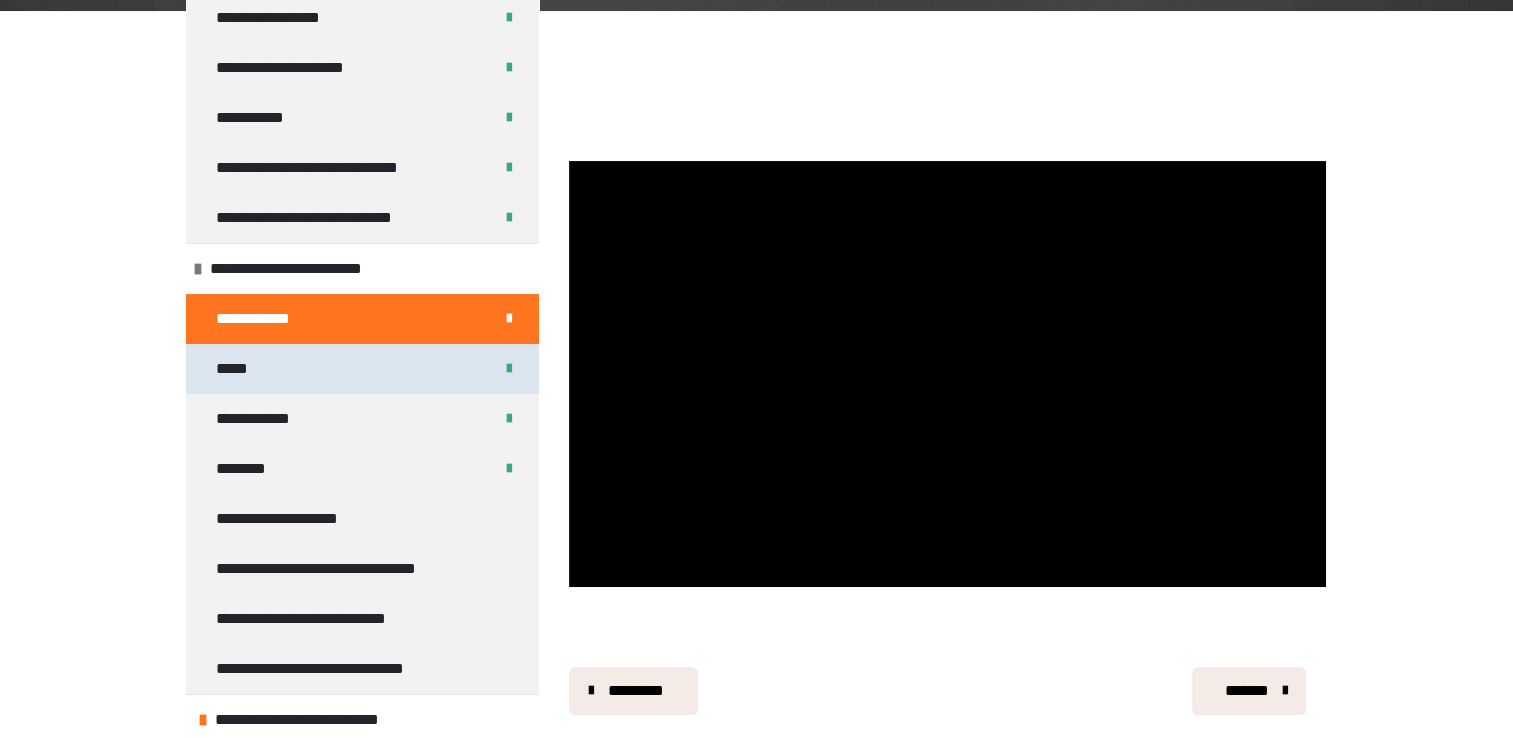 click on "*****" at bounding box center [362, 369] 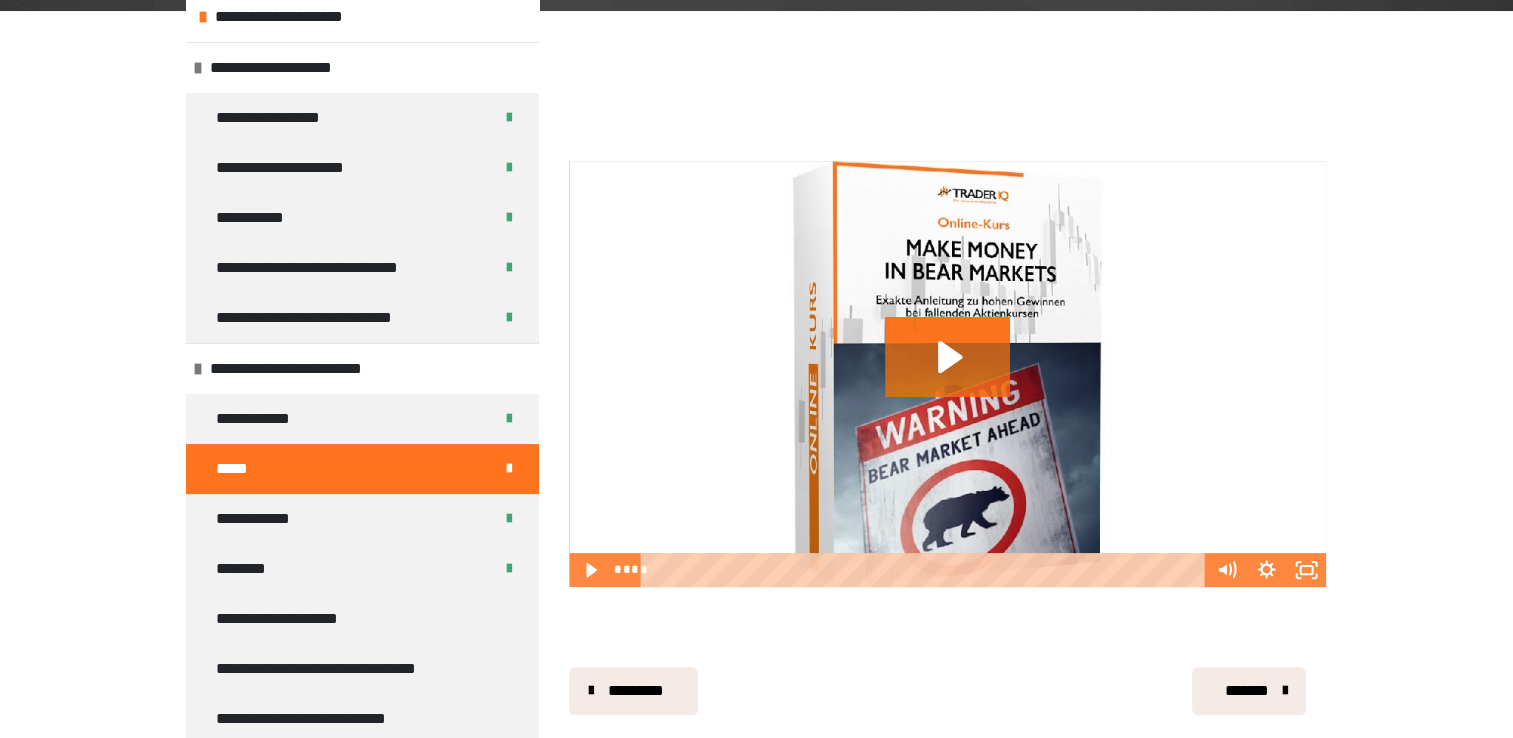 scroll, scrollTop: 214, scrollLeft: 0, axis: vertical 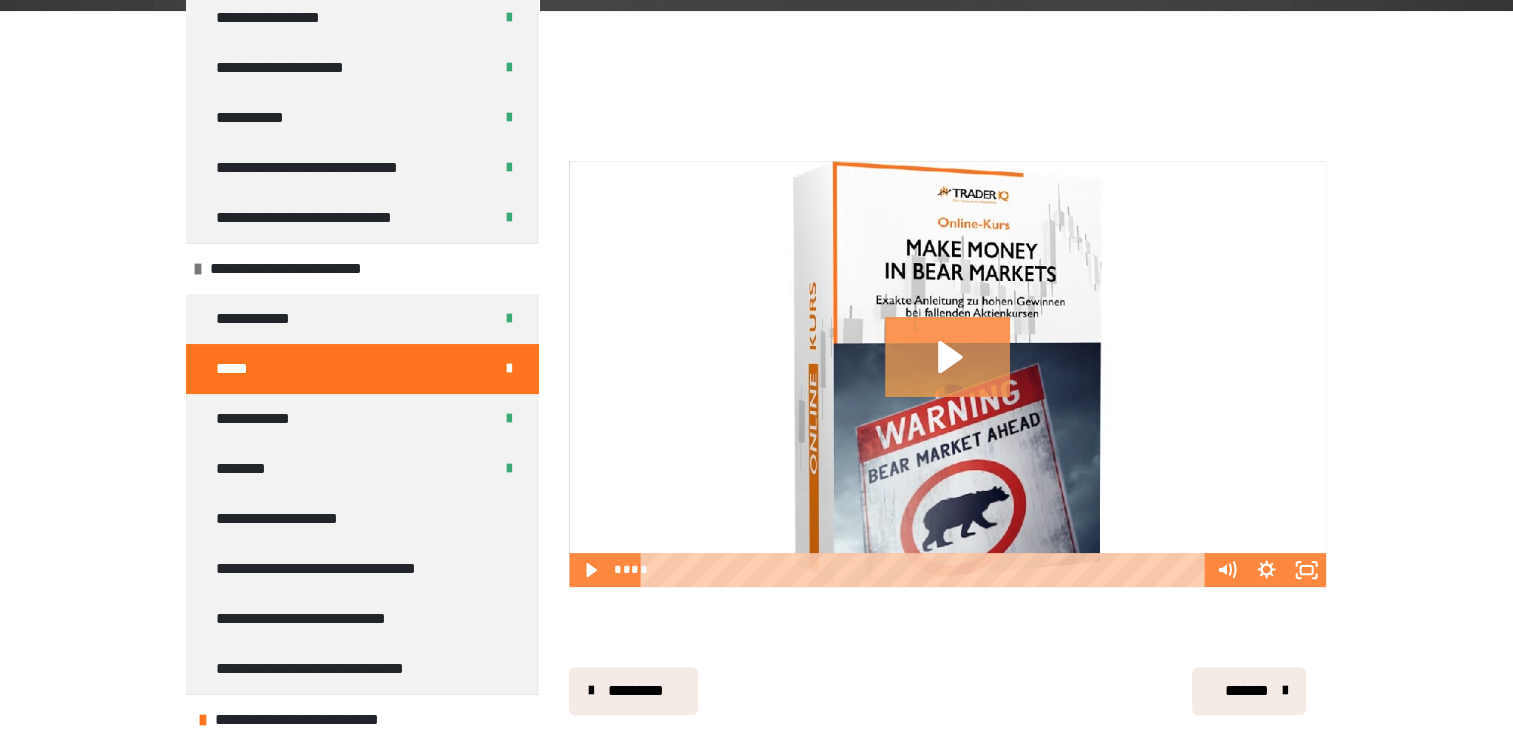 click 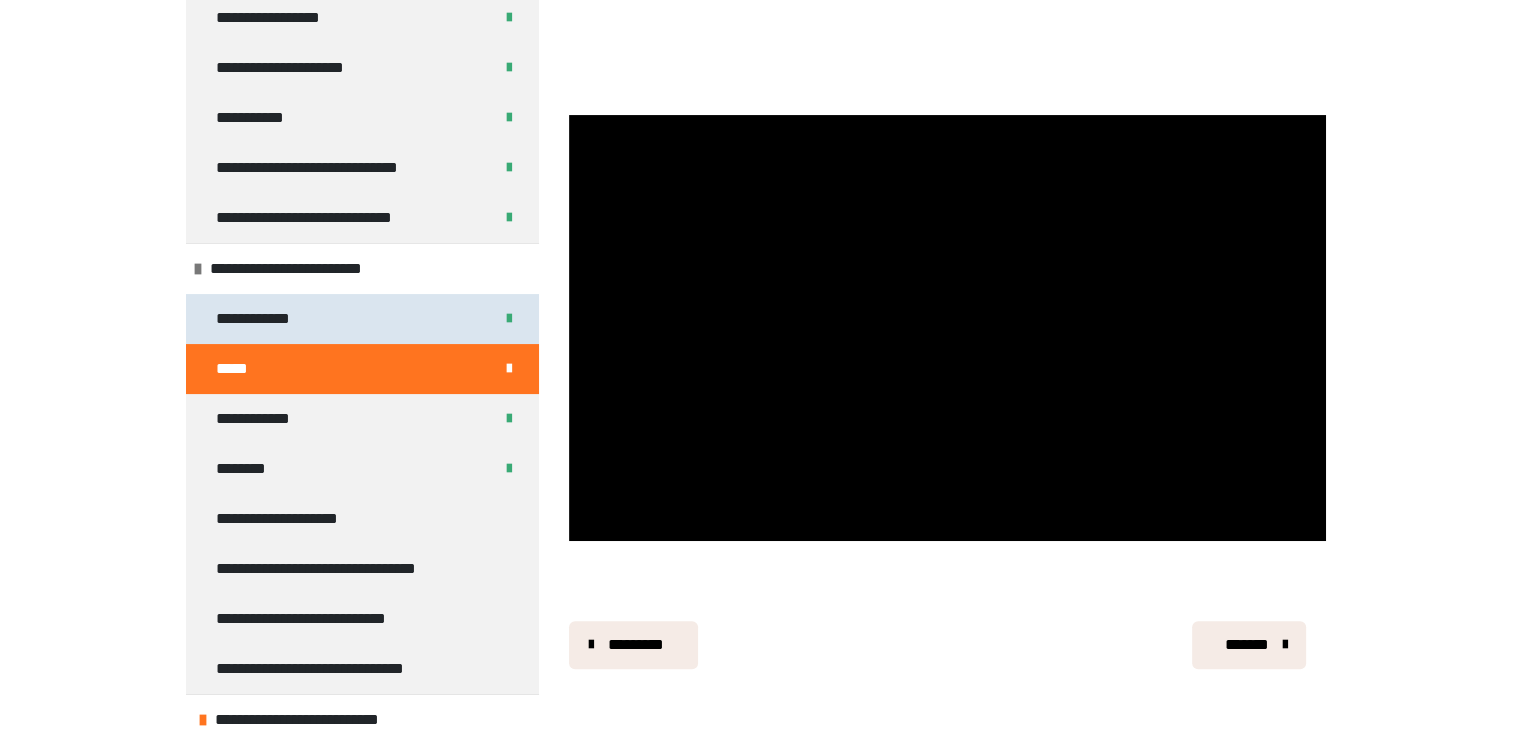 scroll, scrollTop: 431, scrollLeft: 0, axis: vertical 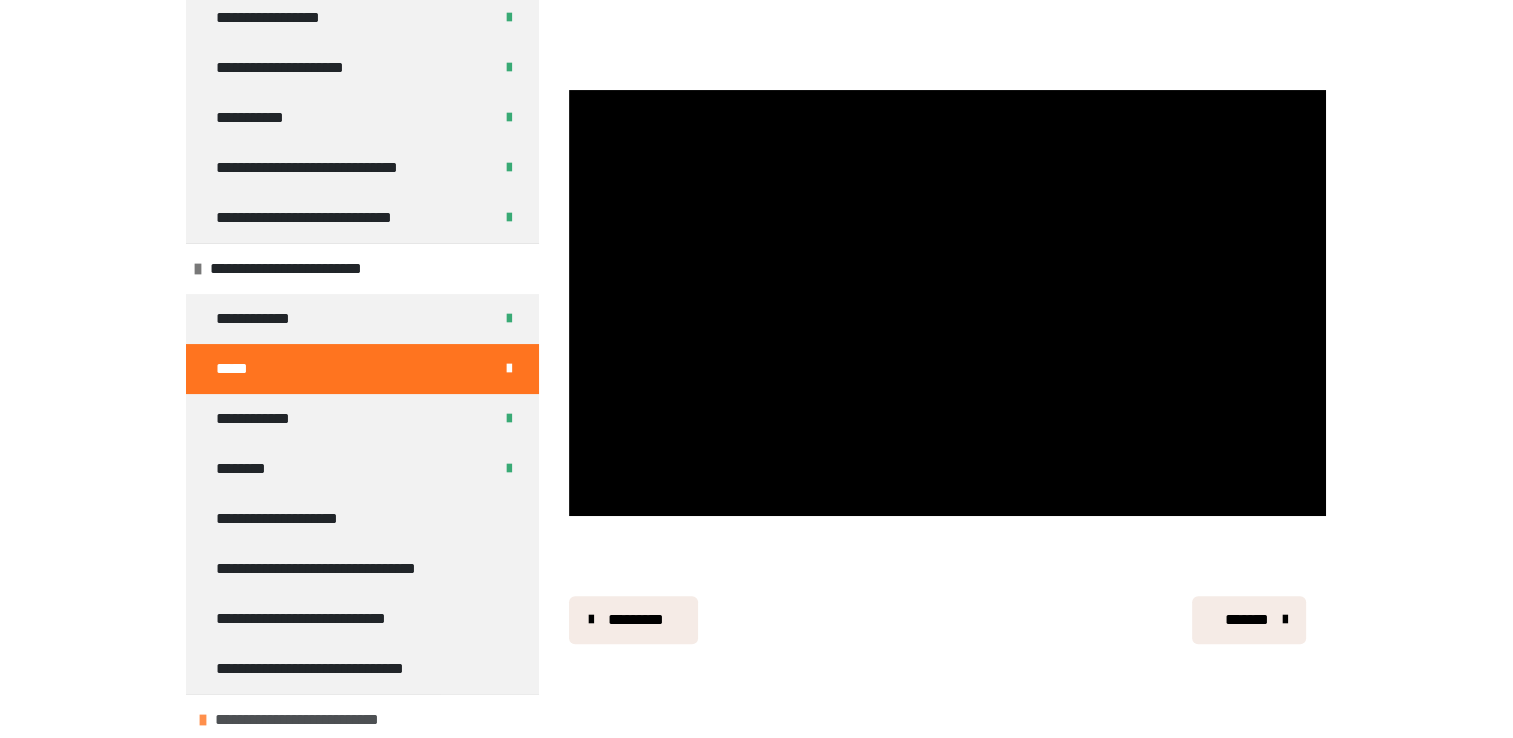 click on "**********" at bounding box center [304, 720] 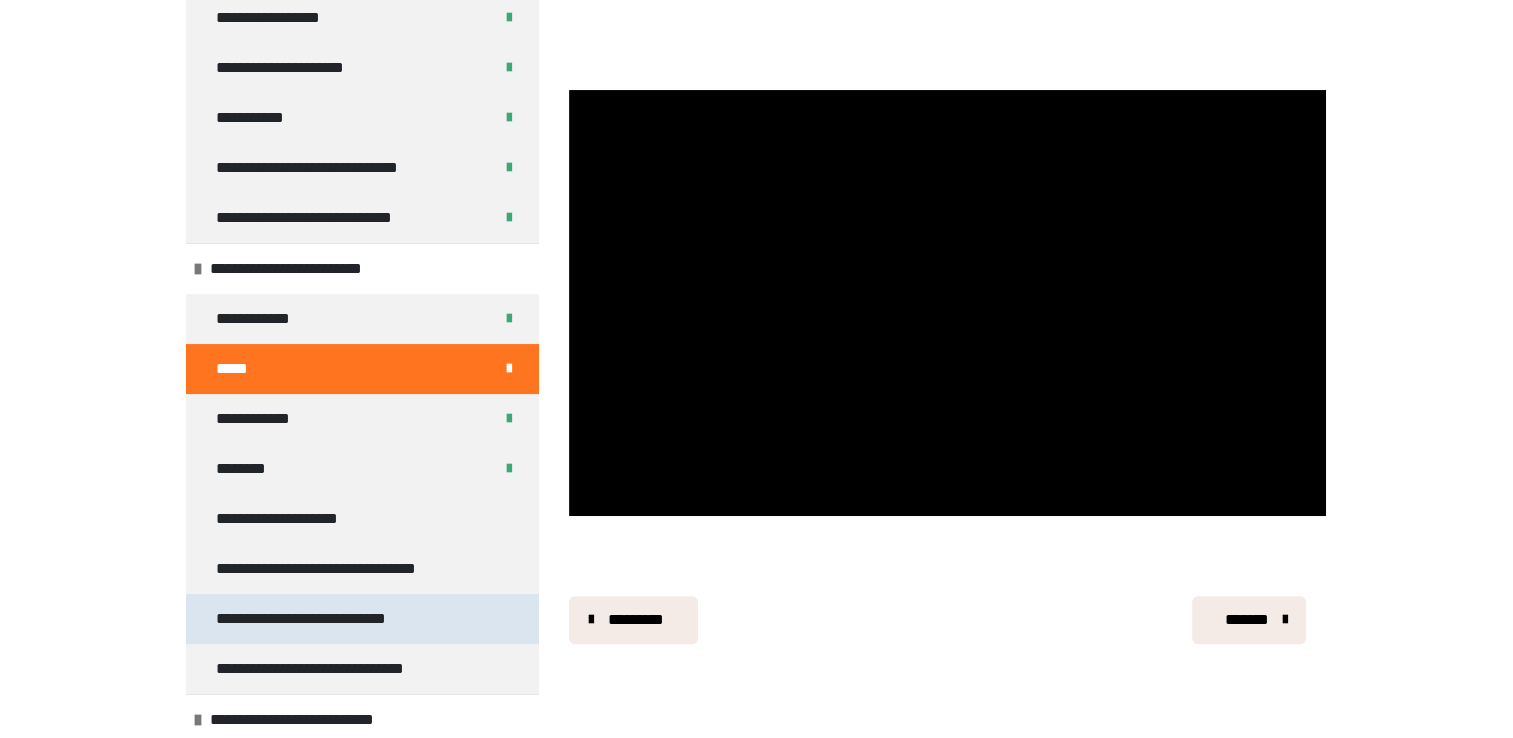 scroll, scrollTop: 514, scrollLeft: 0, axis: vertical 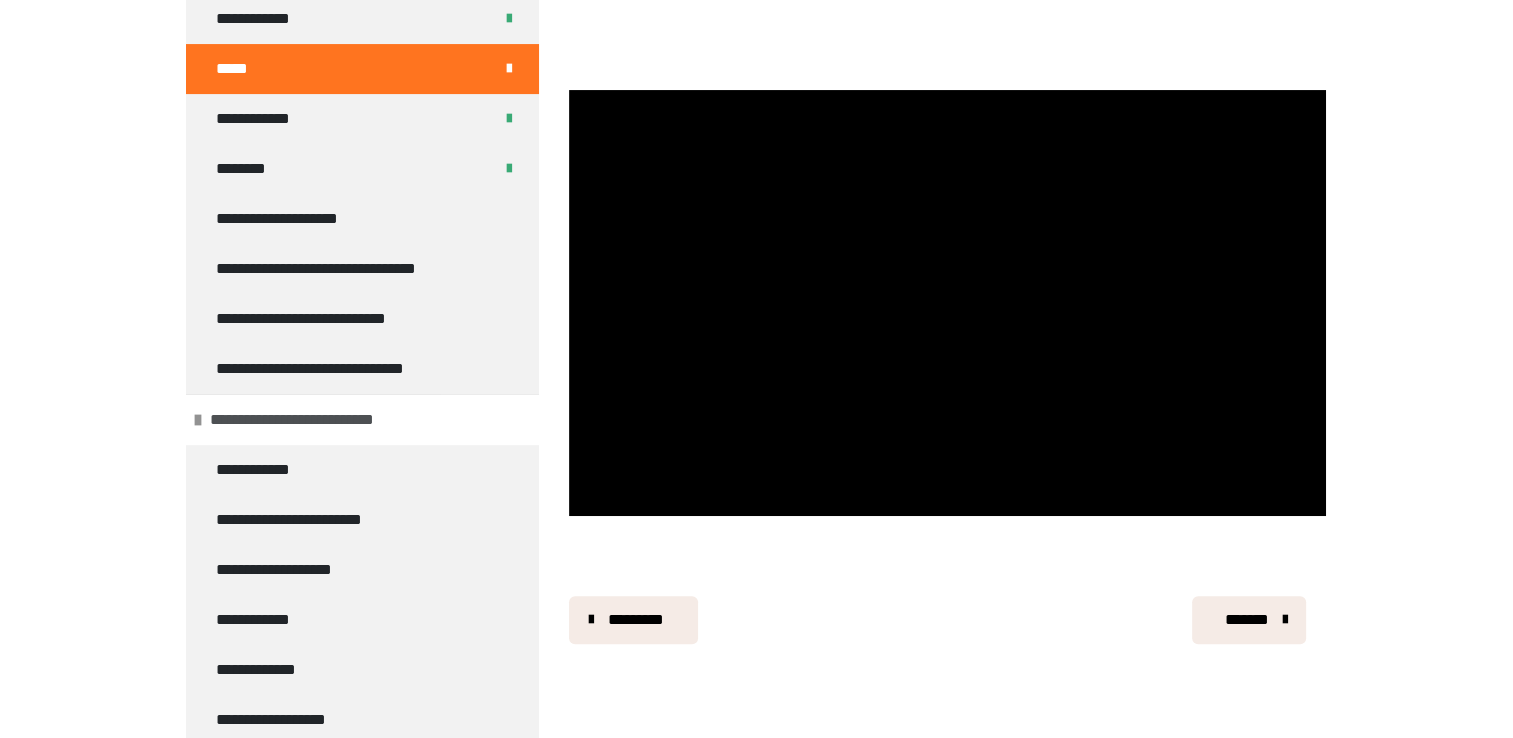 click on "**********" at bounding box center [299, 420] 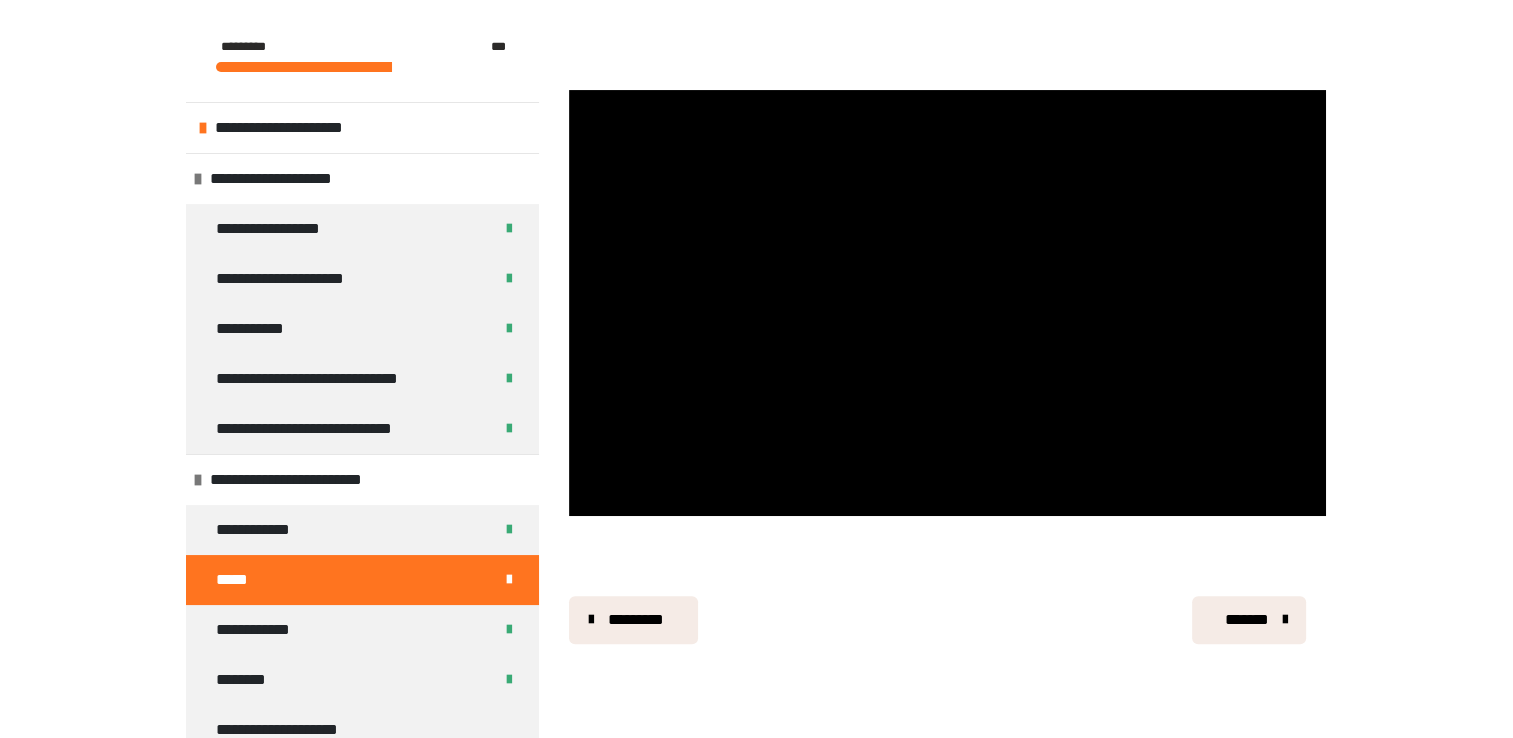 scroll, scrollTop: 0, scrollLeft: 0, axis: both 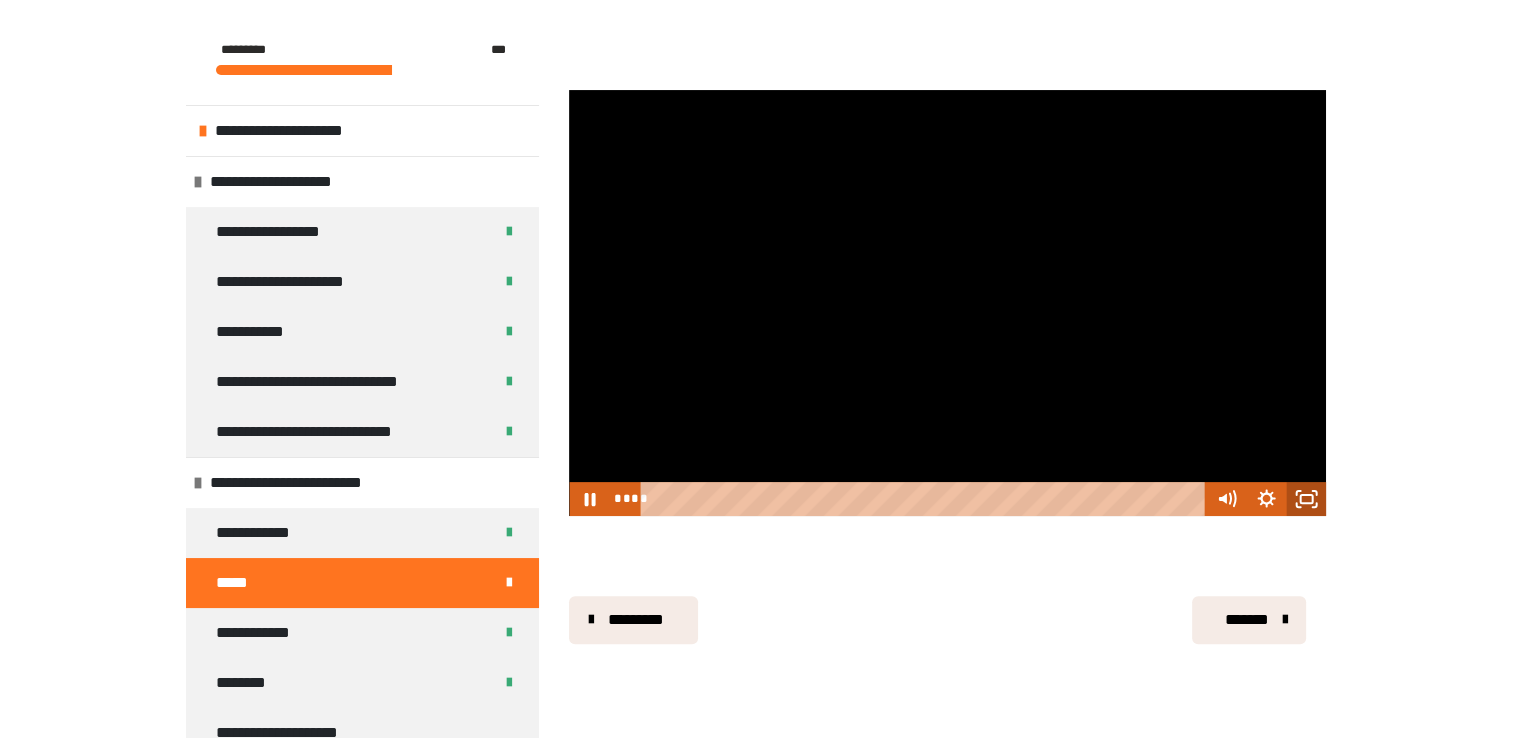 drag, startPoint x: 1318, startPoint y: 506, endPoint x: 1322, endPoint y: 580, distance: 74.10803 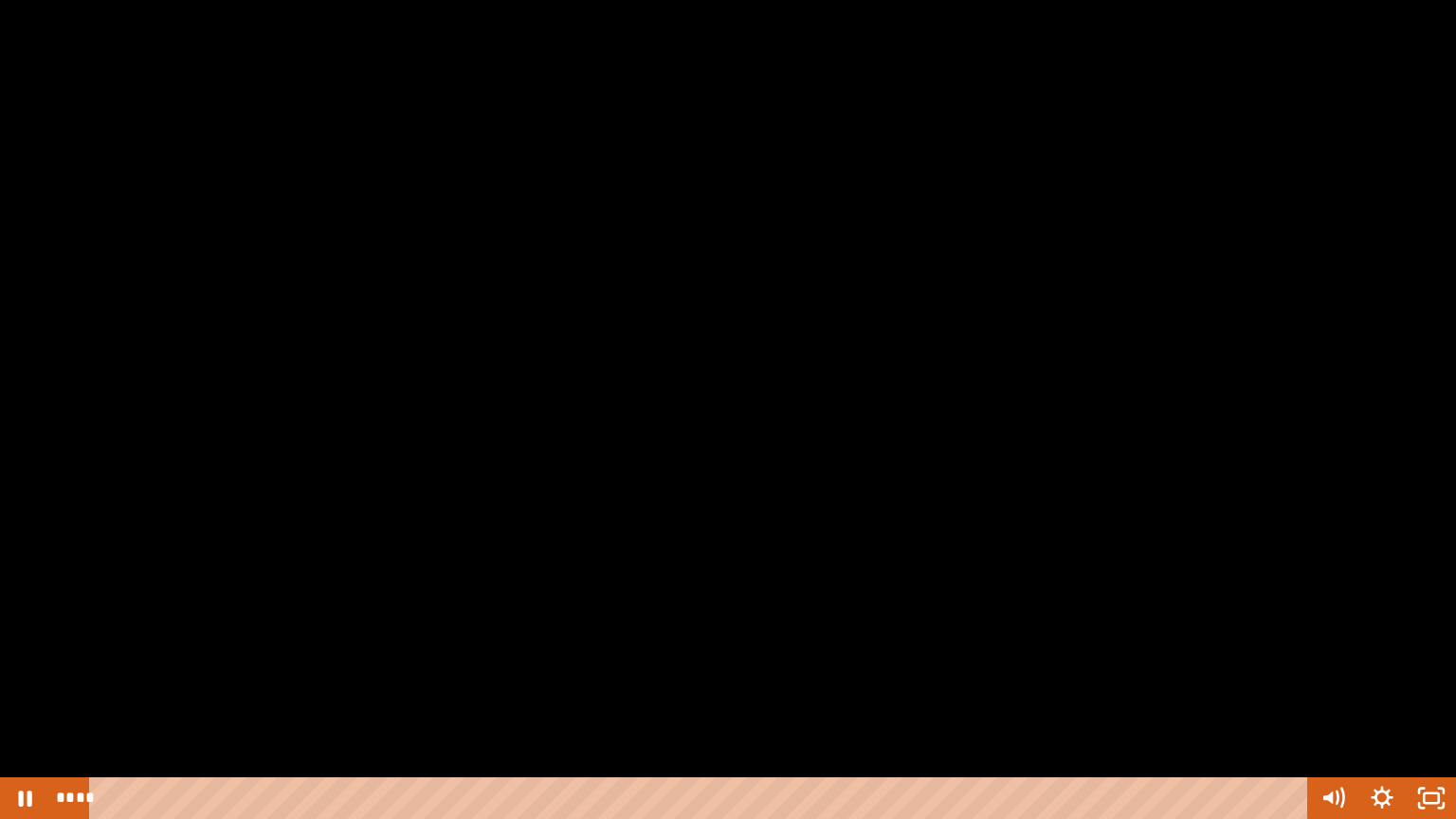 click at bounding box center [728, 410] 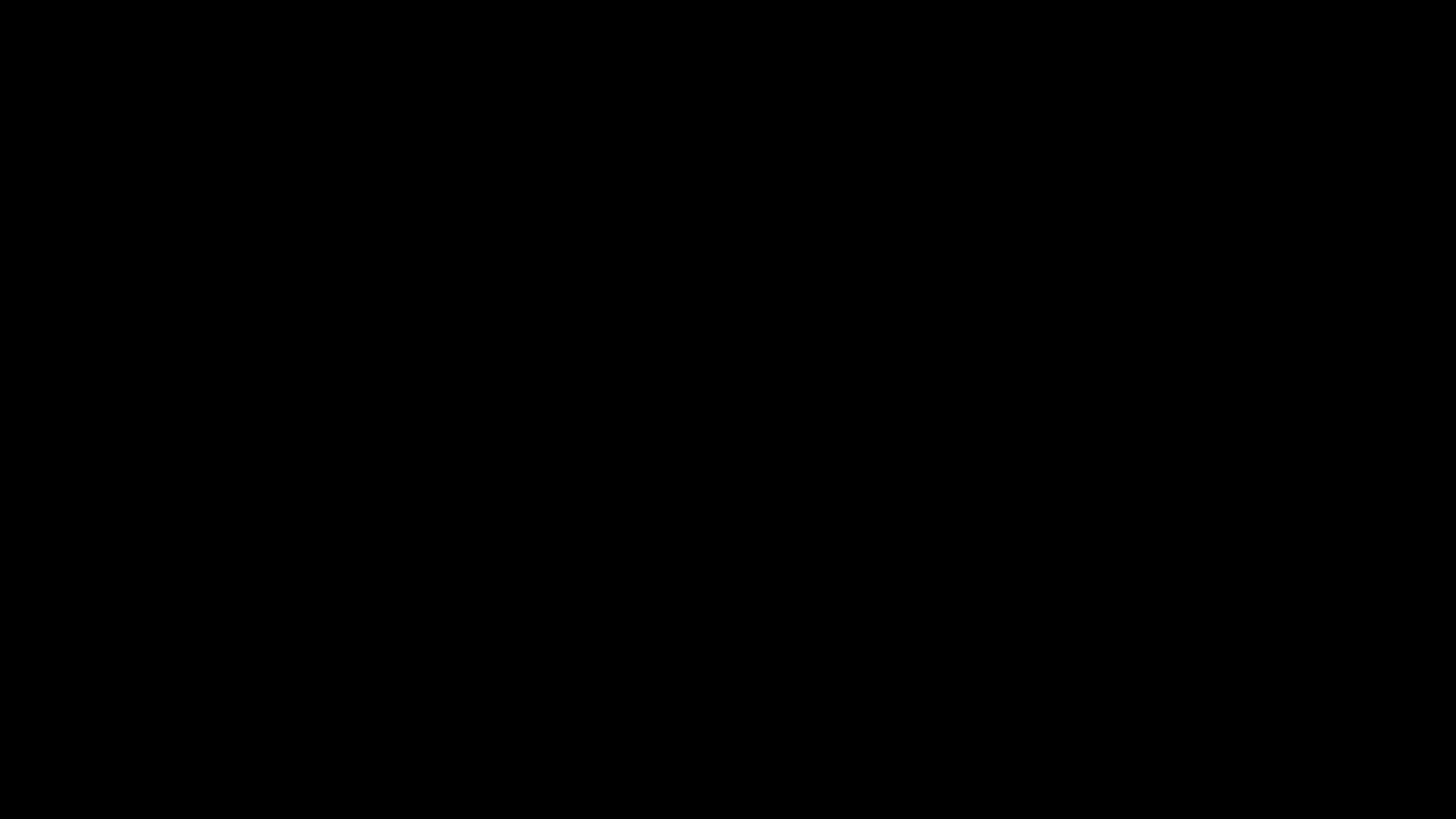 click at bounding box center (728, 410) 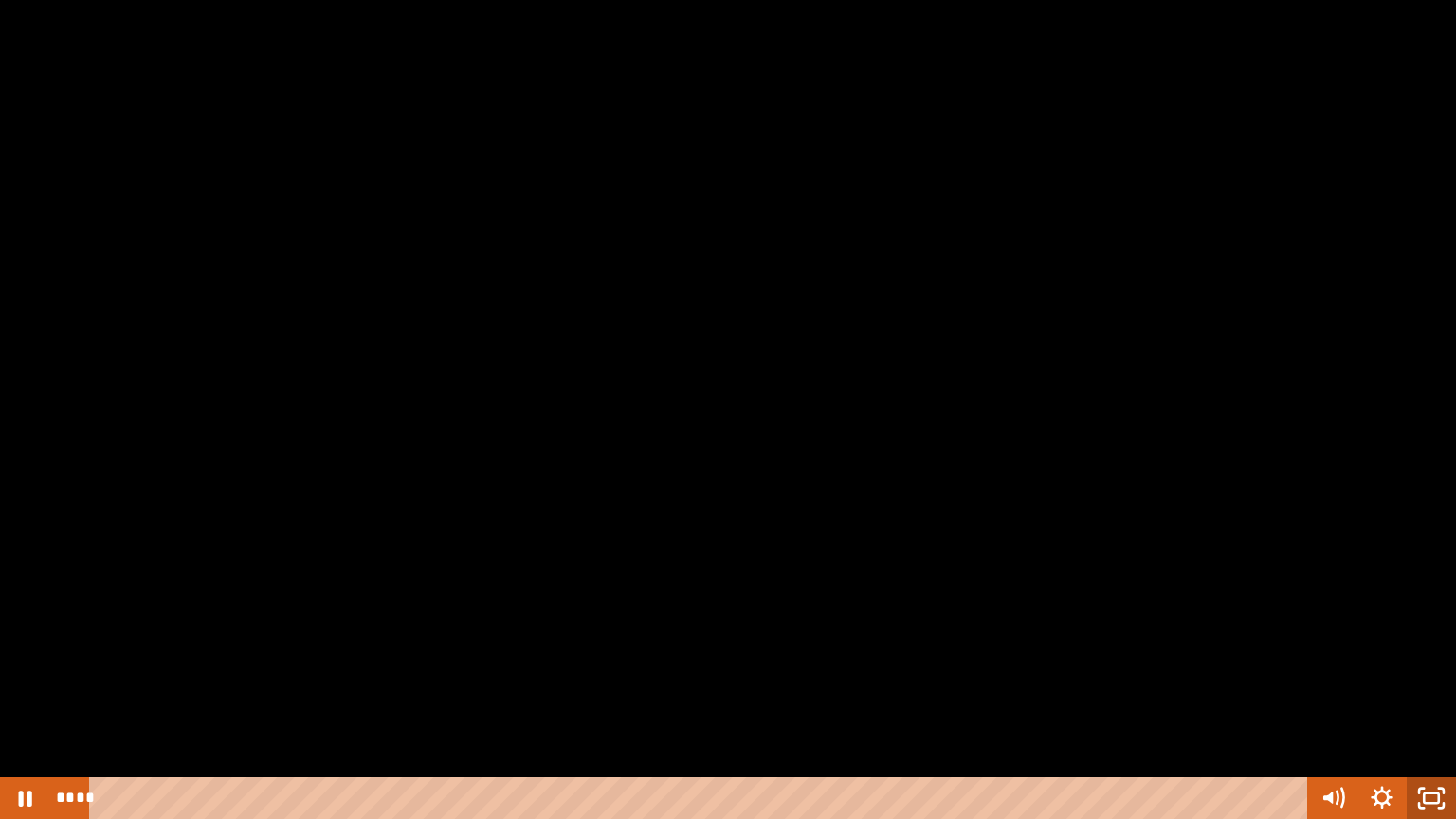 click 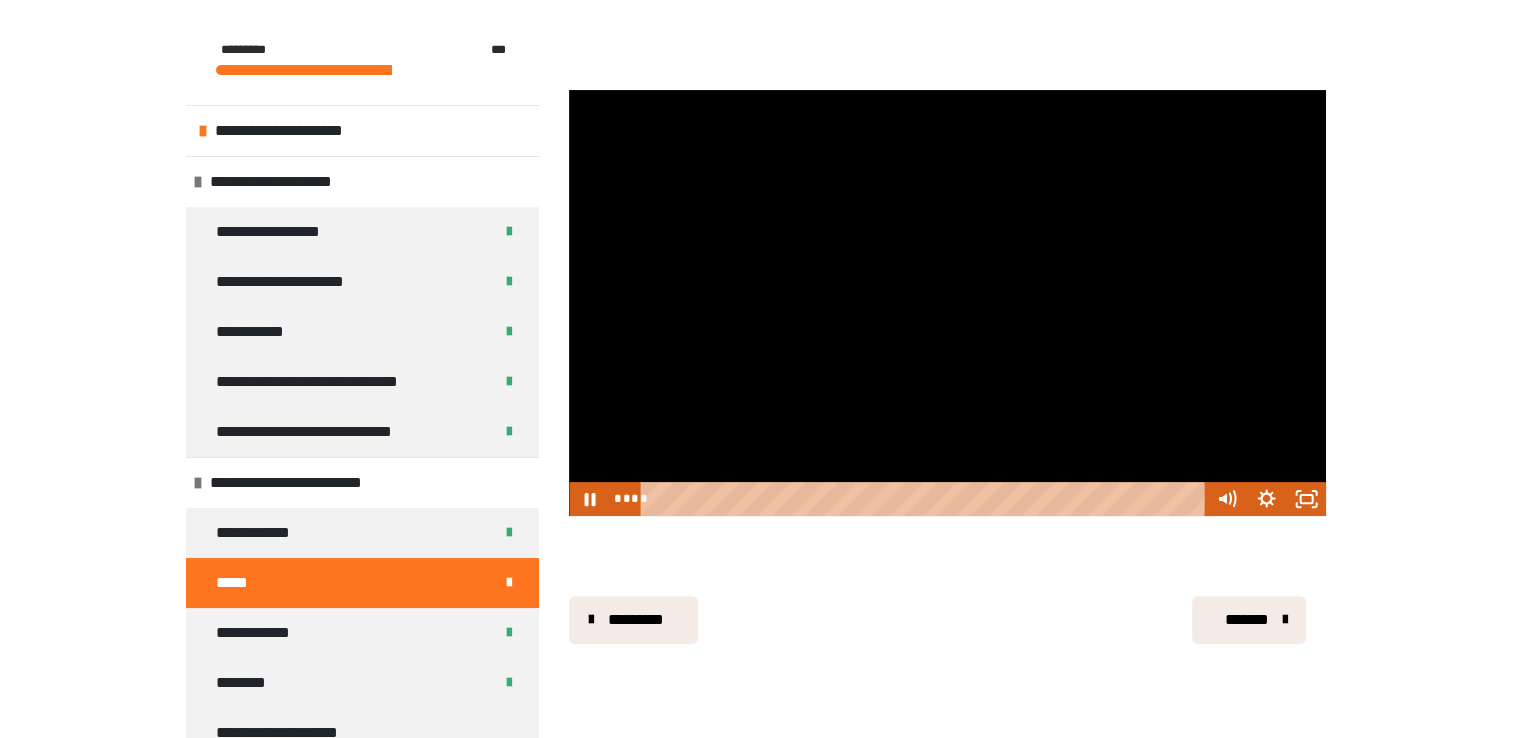 click on "**********" at bounding box center [756, 199] 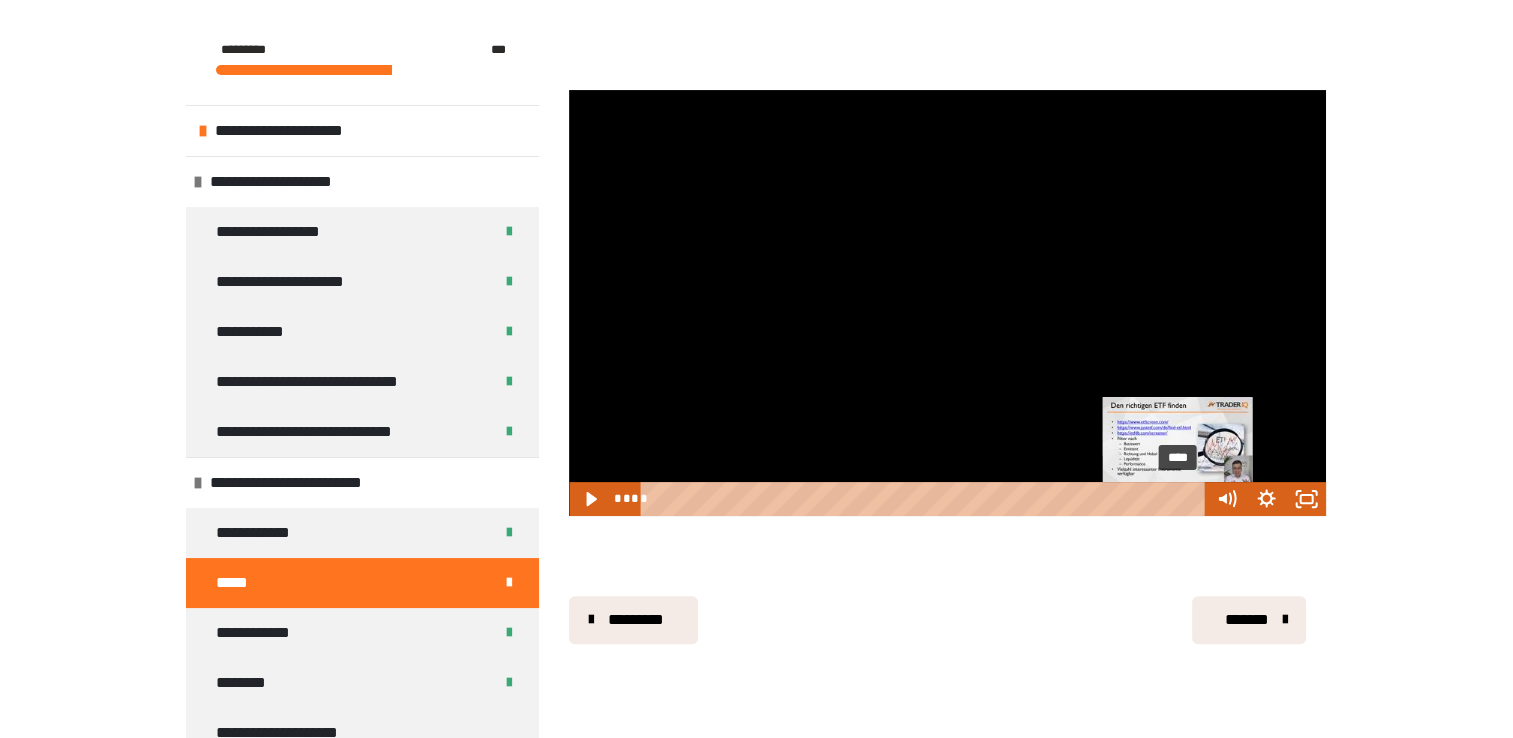 click on "****" at bounding box center (926, 499) 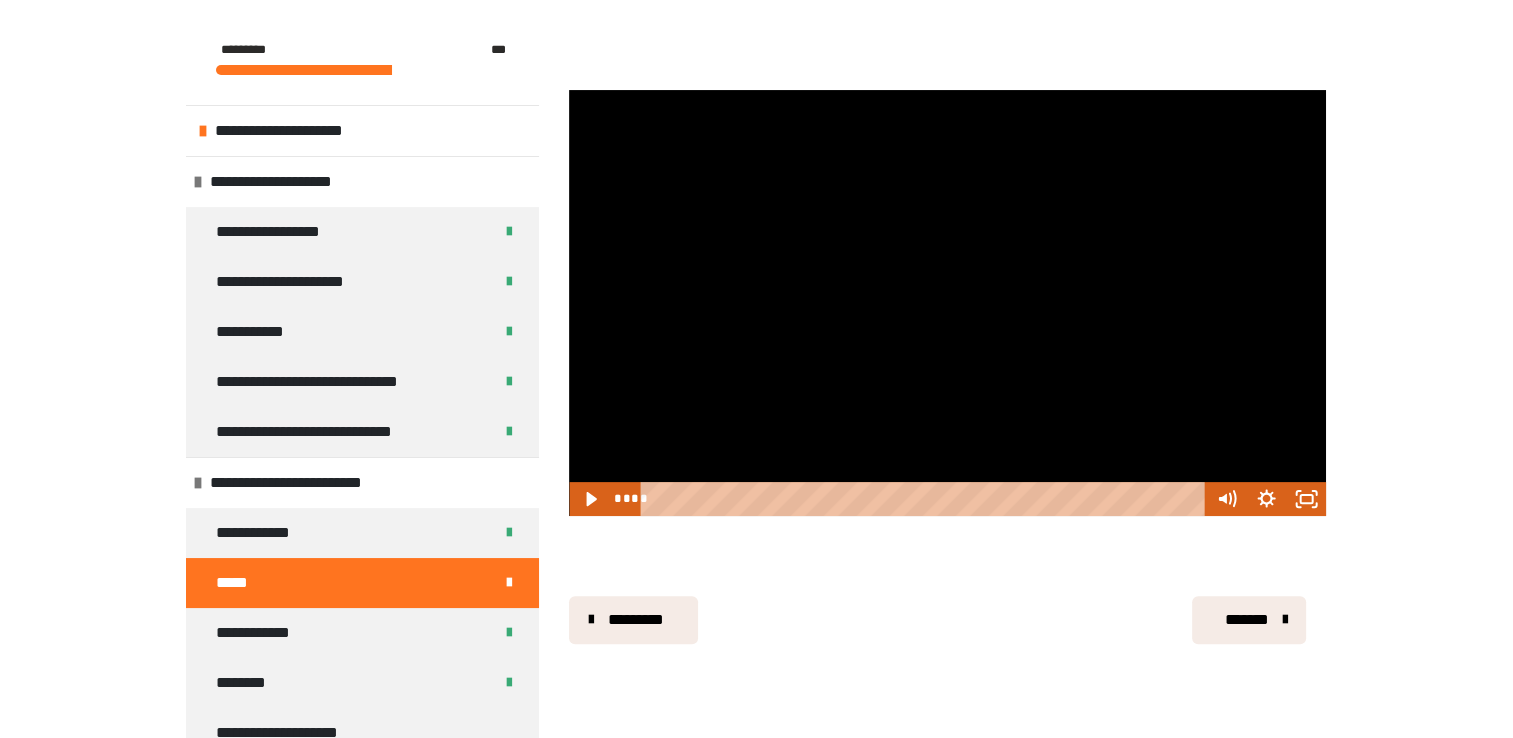 click at bounding box center [947, 303] 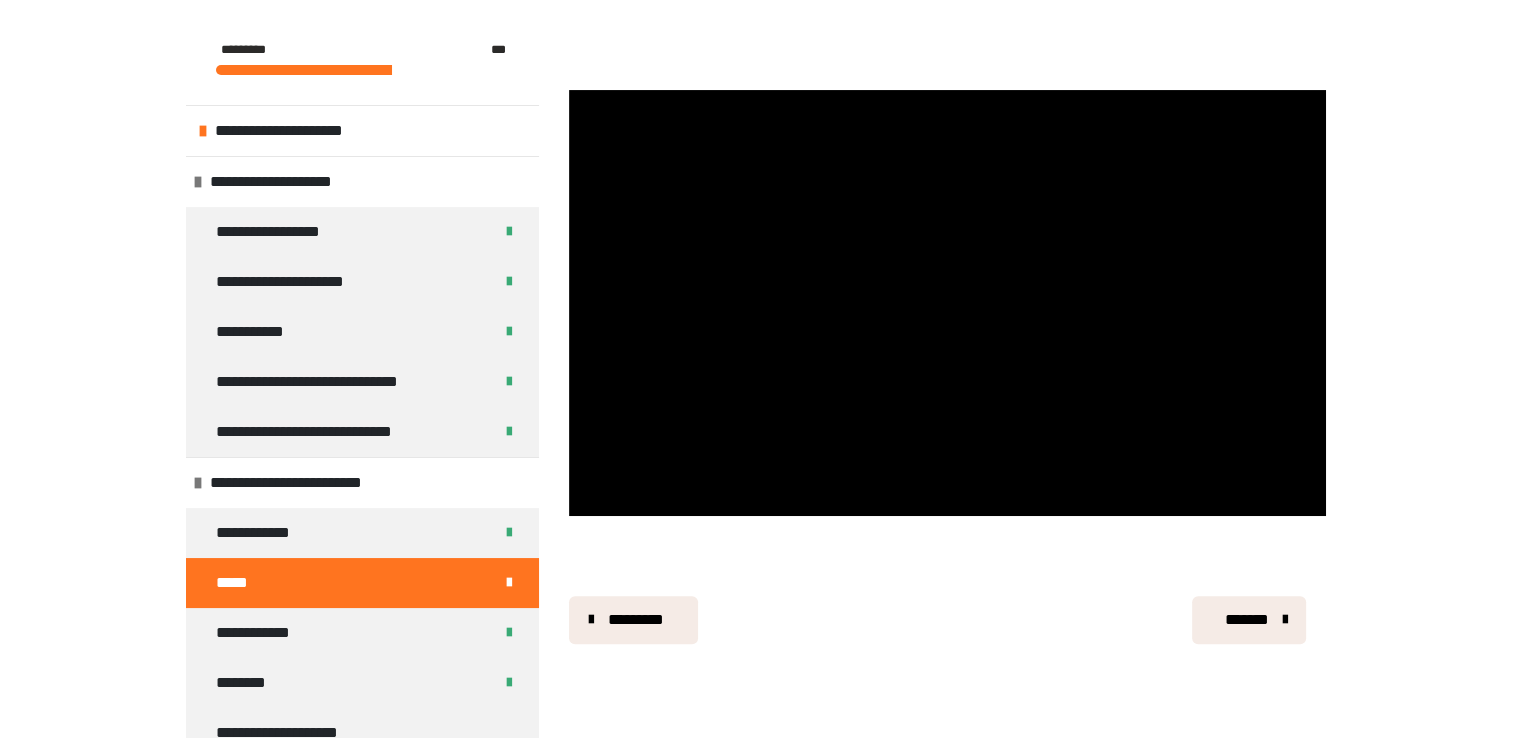 click on "*******" at bounding box center [1247, 620] 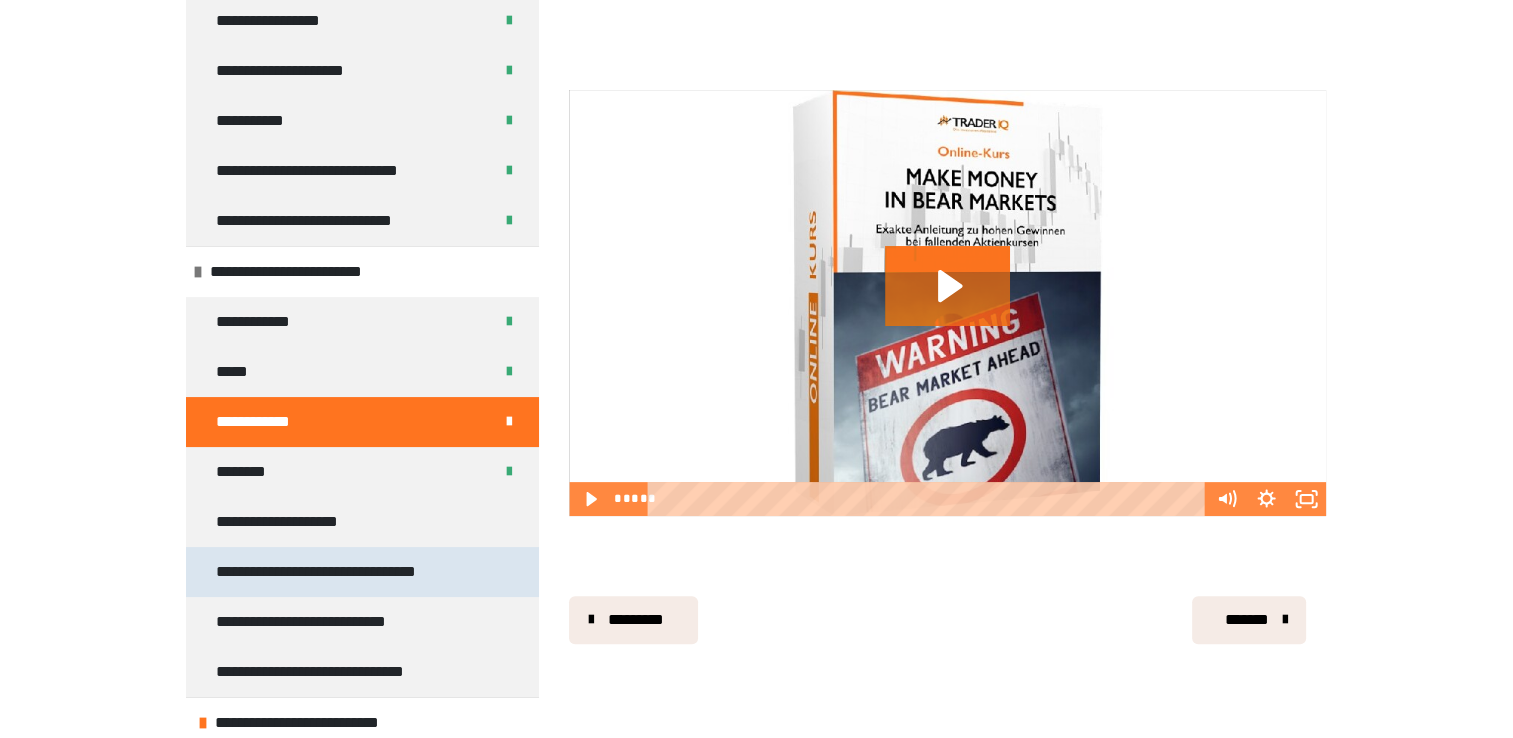 scroll, scrollTop: 214, scrollLeft: 0, axis: vertical 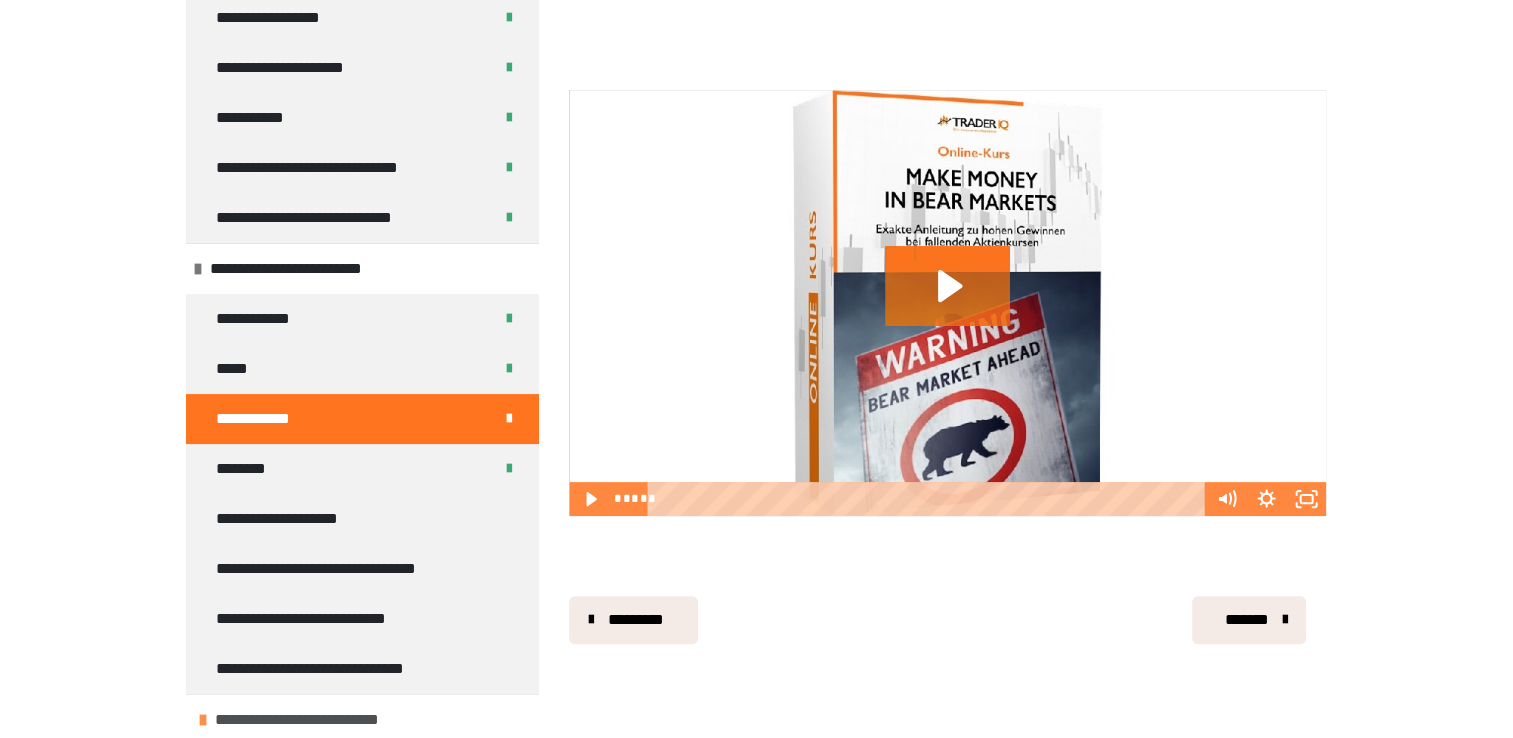 click on "**********" at bounding box center [362, 719] 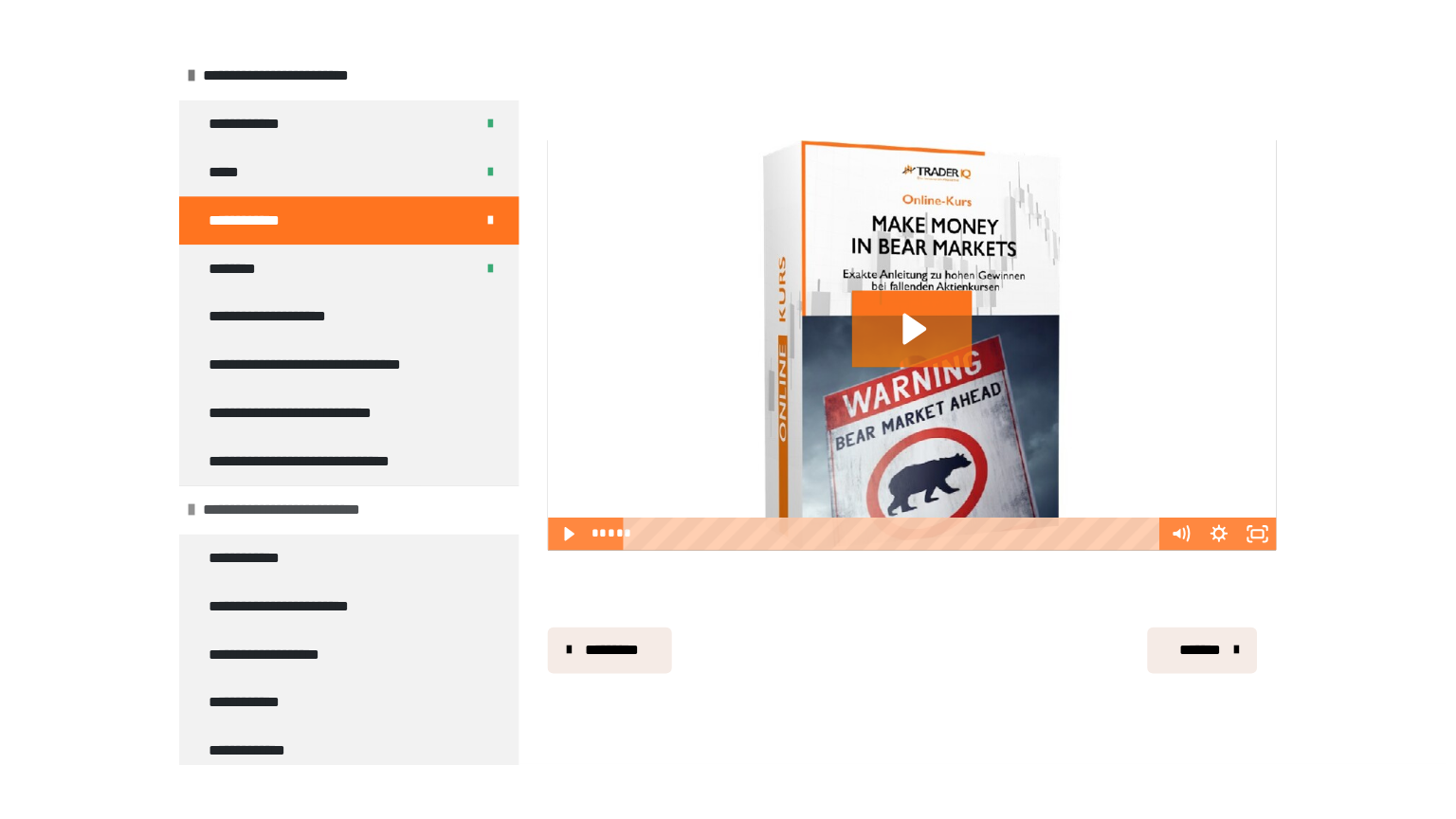 scroll, scrollTop: 298, scrollLeft: 0, axis: vertical 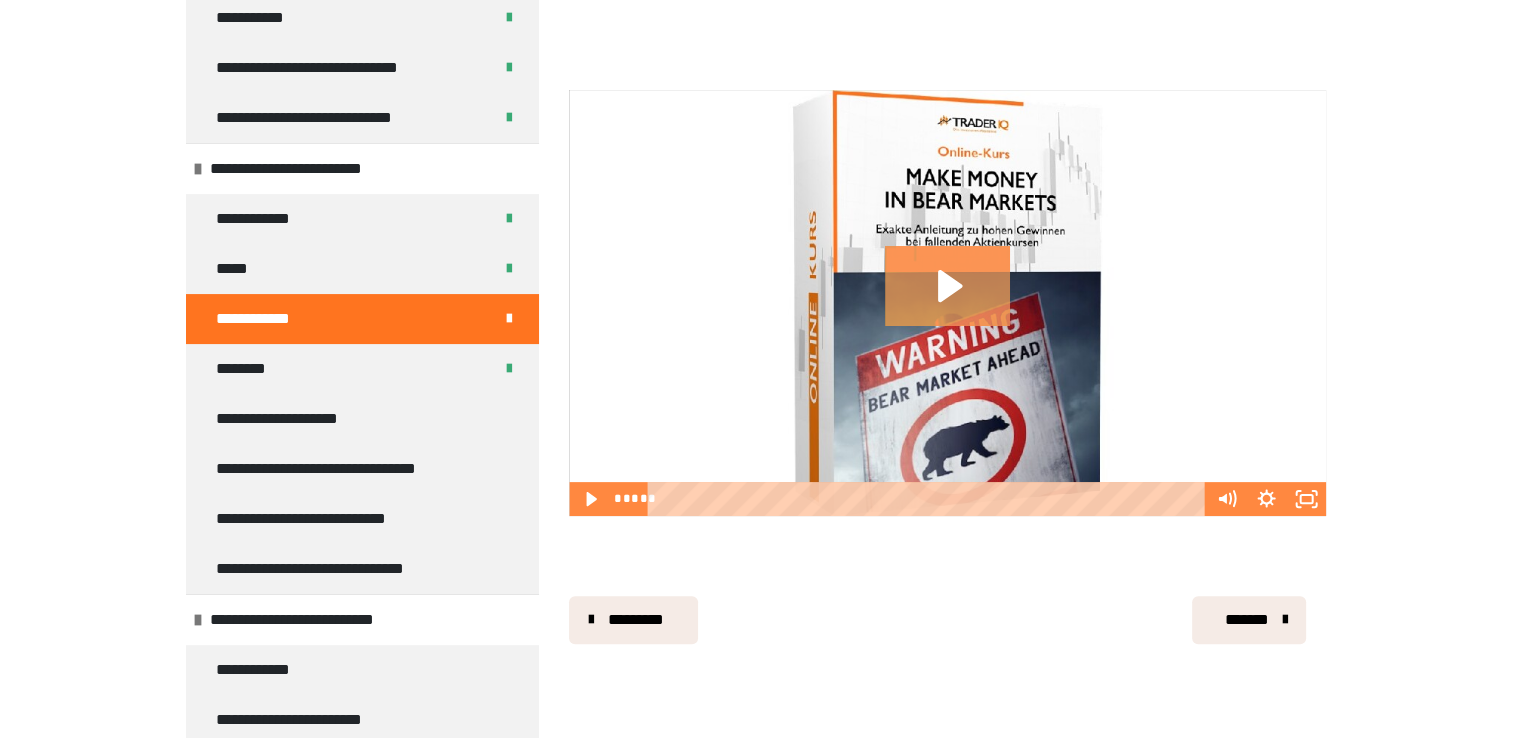 click 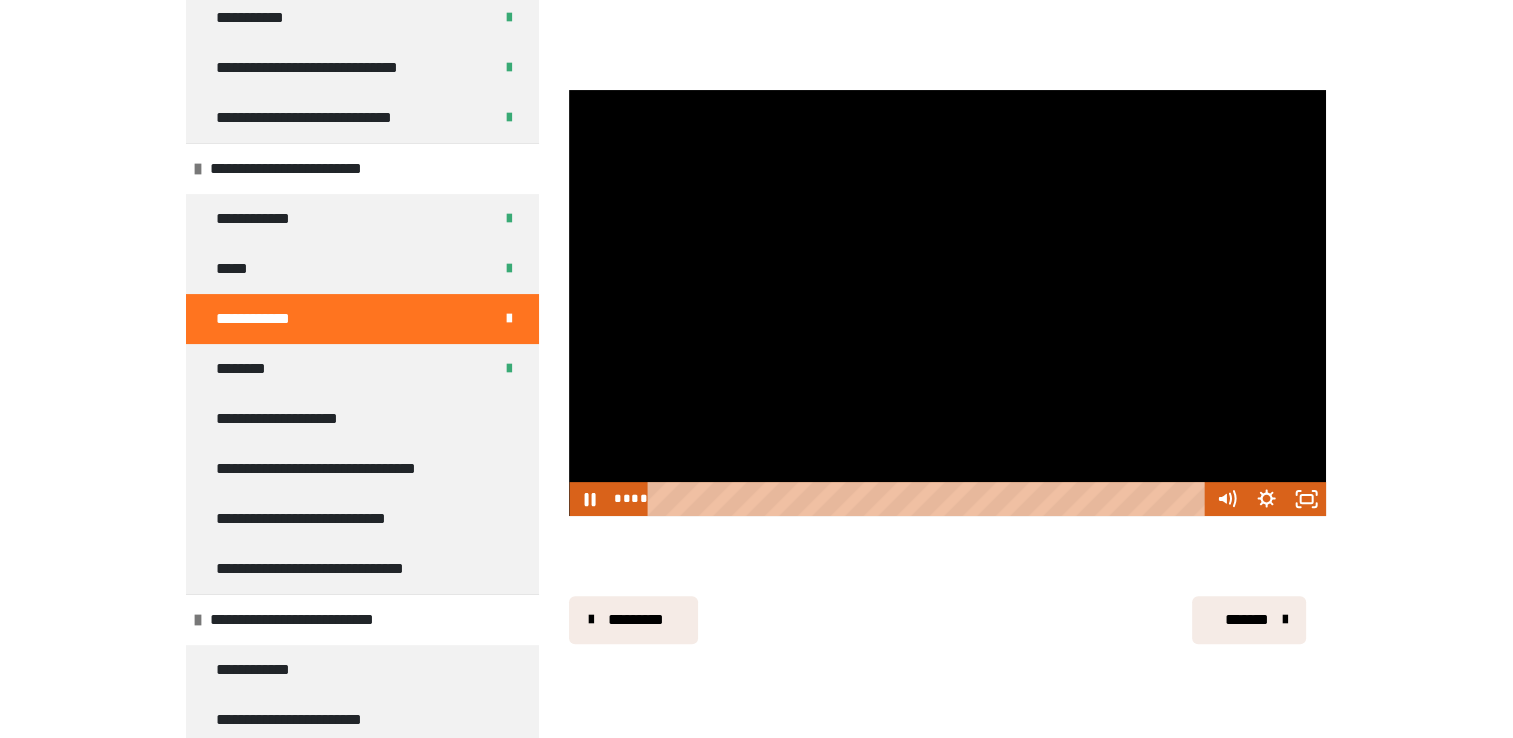 type 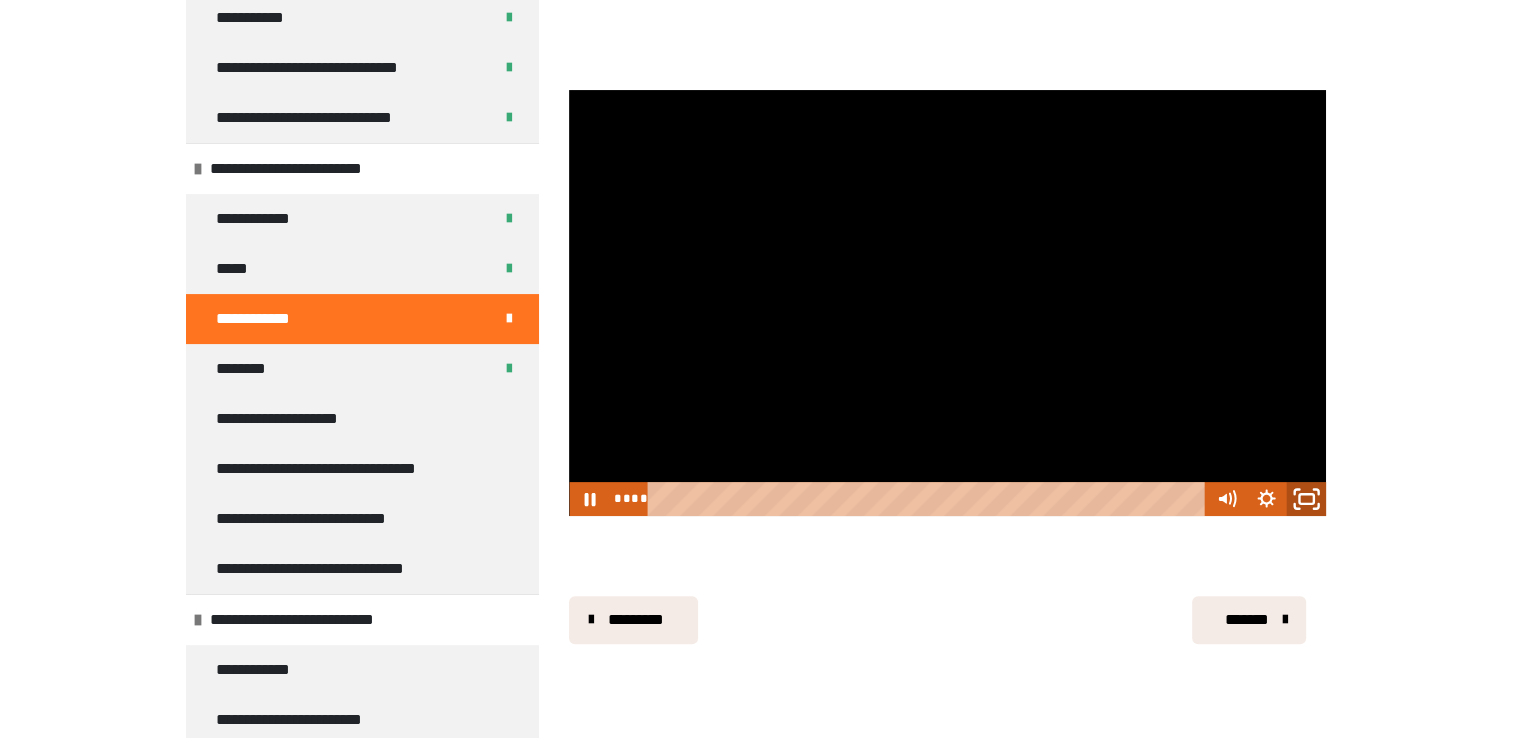 click 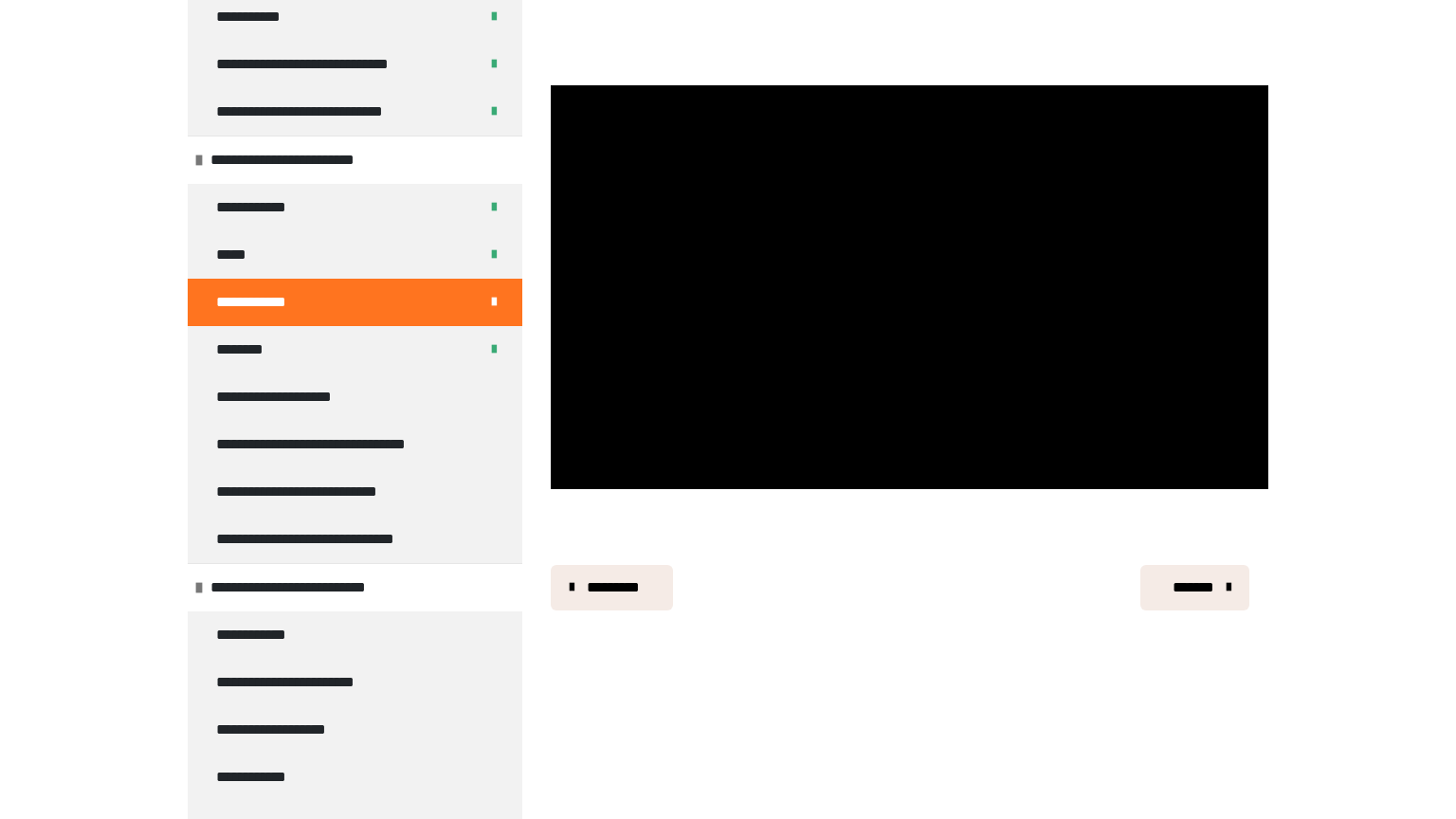type 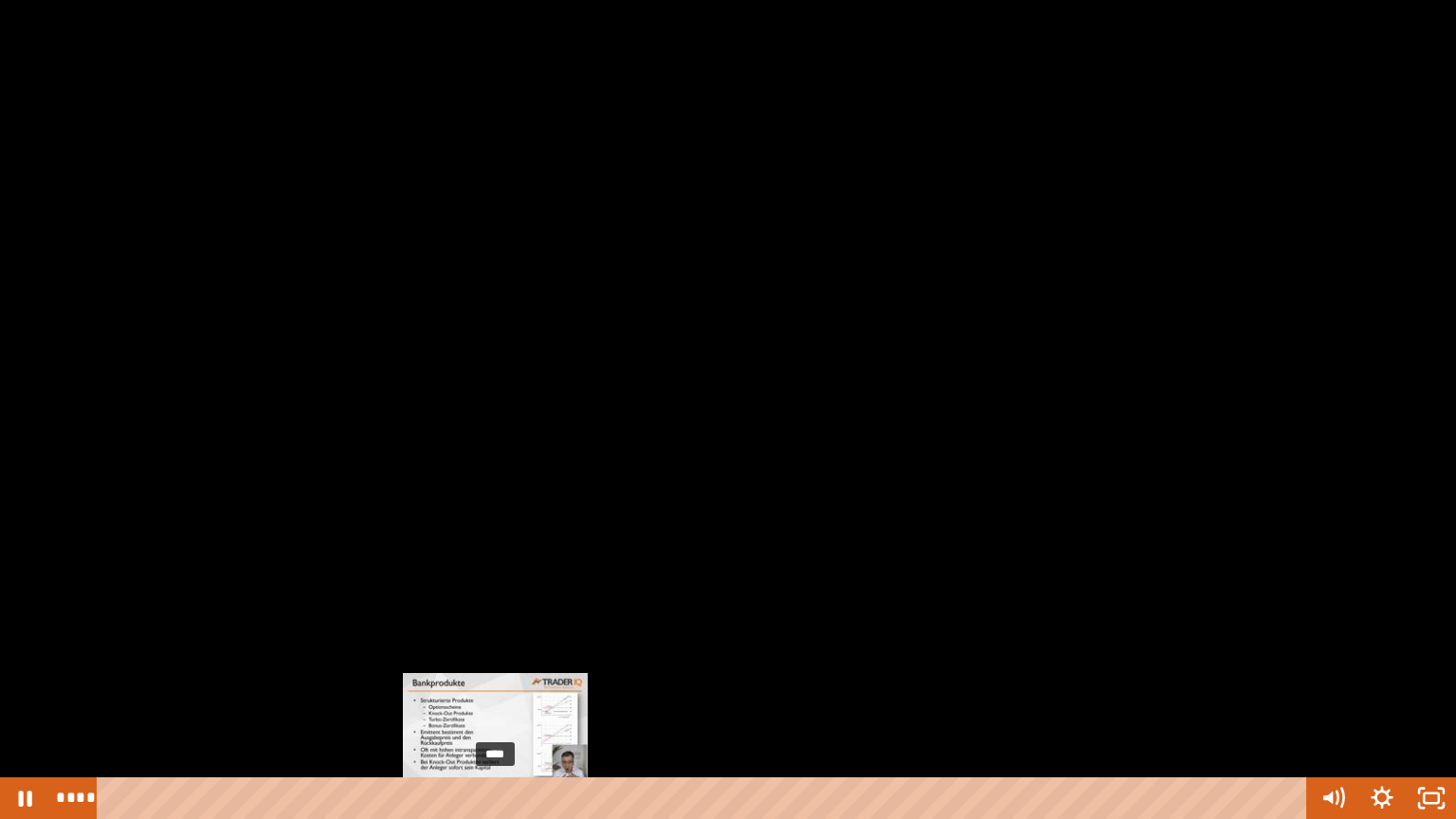 click on "****" at bounding box center (705, 798) 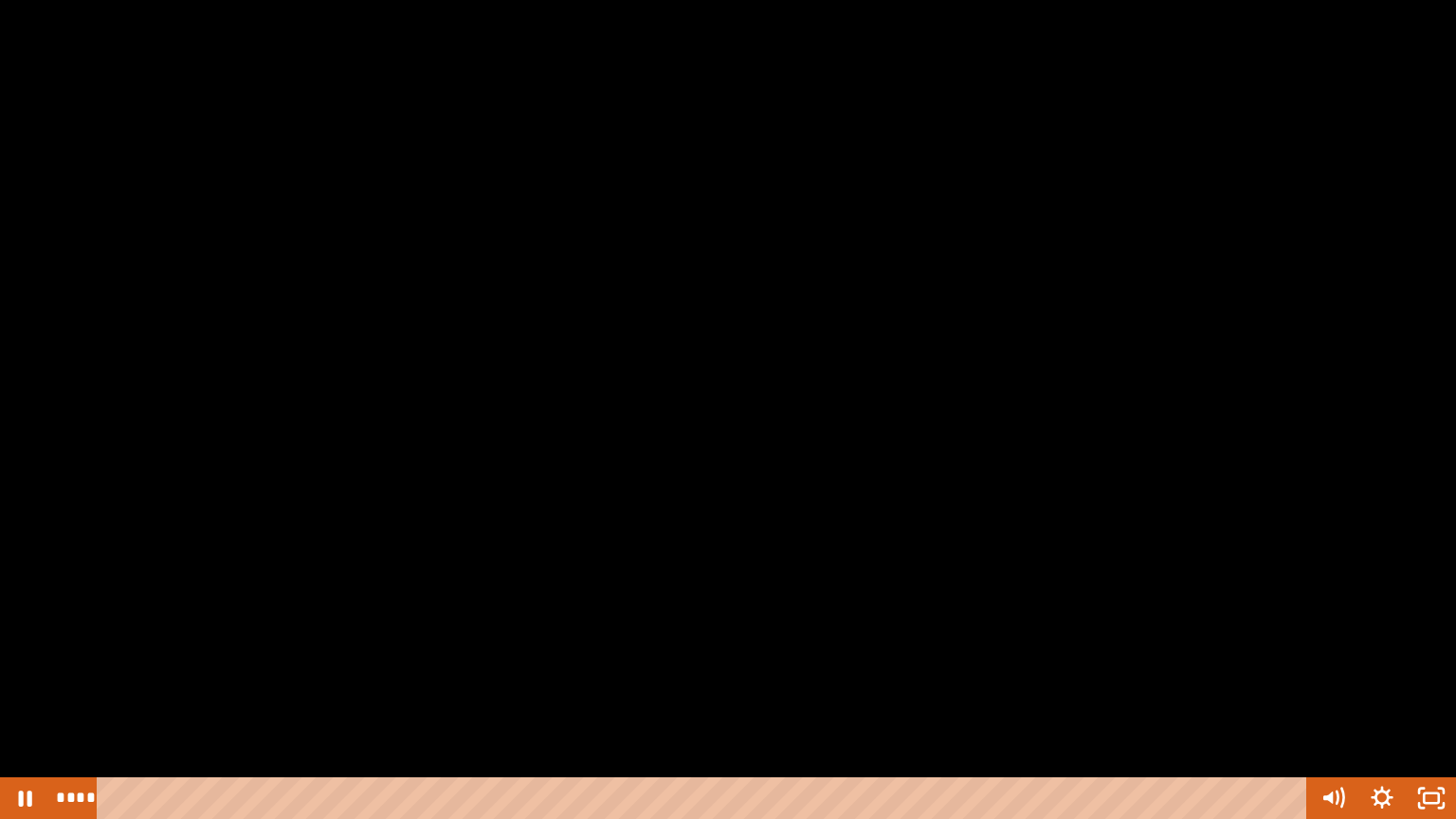 click at bounding box center [728, 410] 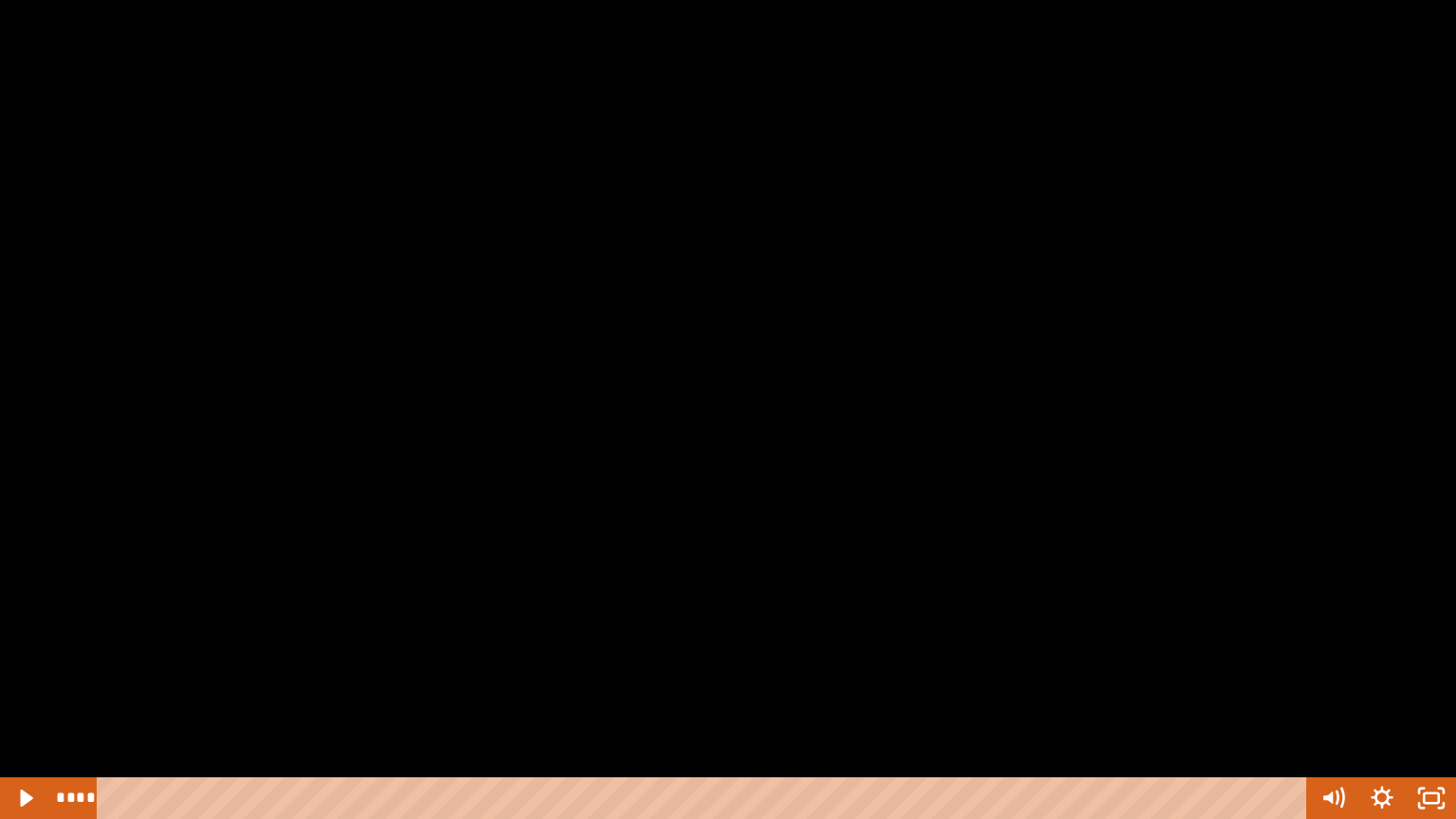 click at bounding box center (728, 410) 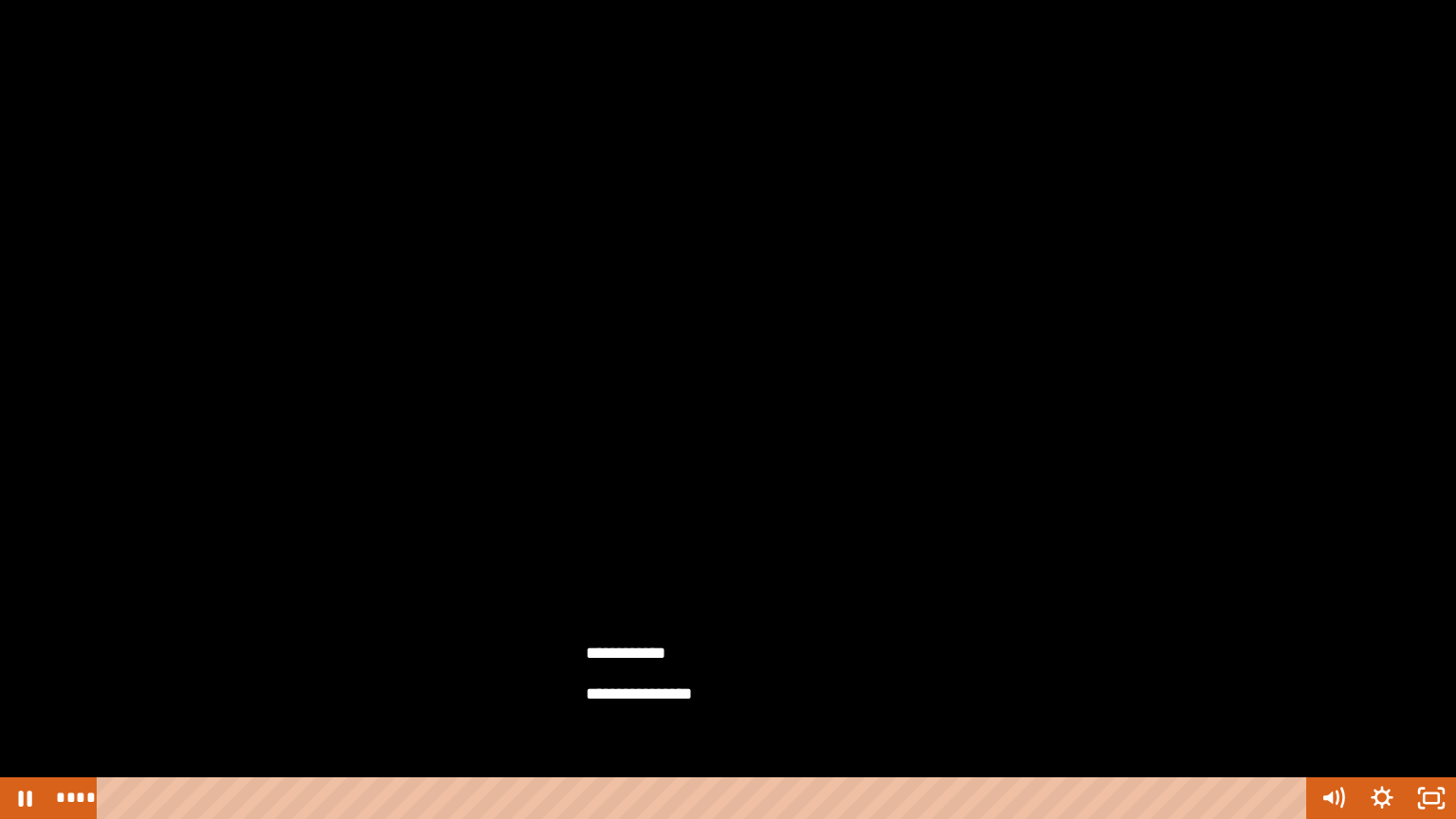 drag, startPoint x: 1446, startPoint y: 193, endPoint x: 1437, endPoint y: 258, distance: 65.62 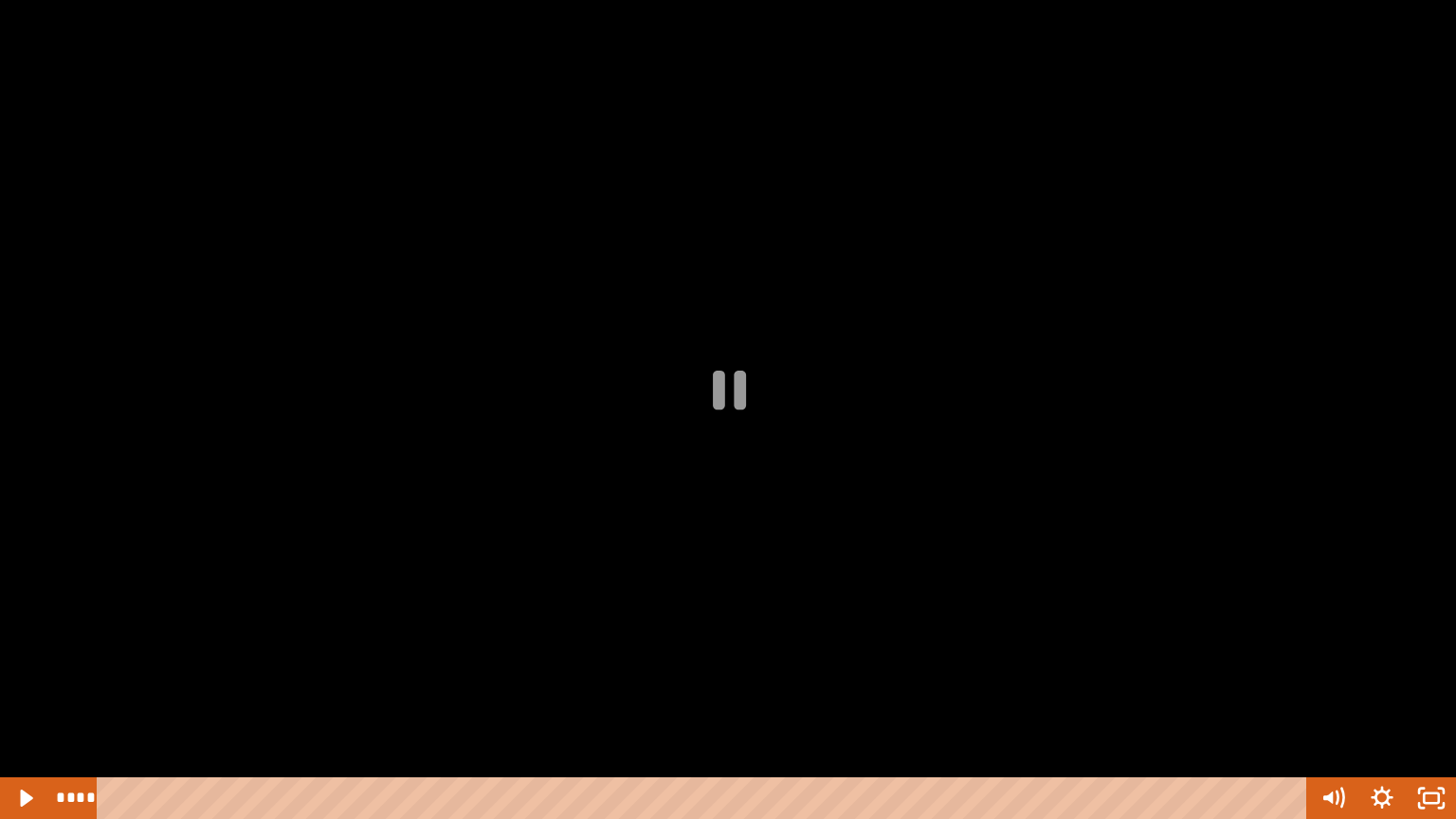 scroll, scrollTop: 0, scrollLeft: 341, axis: horizontal 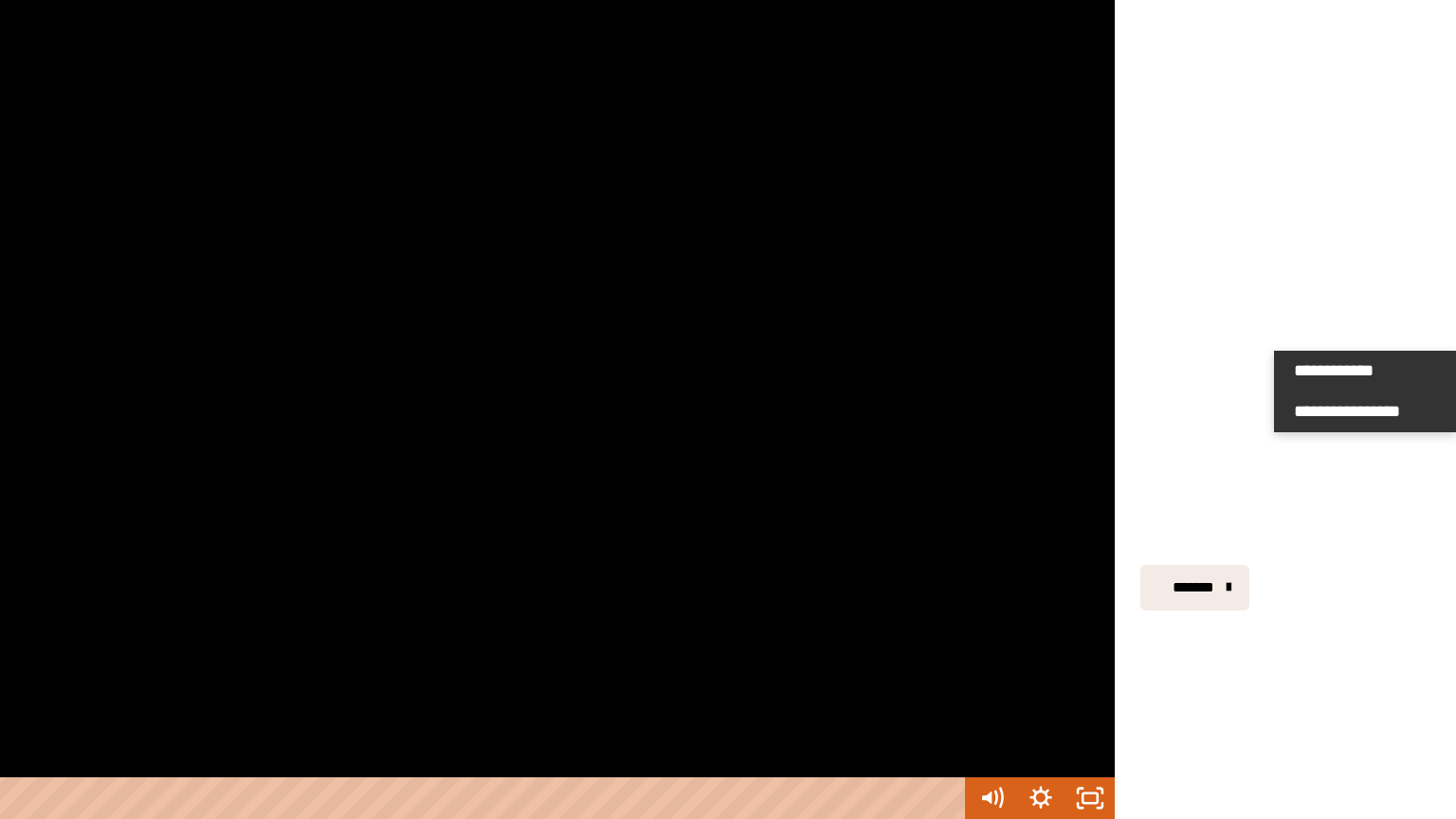 click at bounding box center (387, 410) 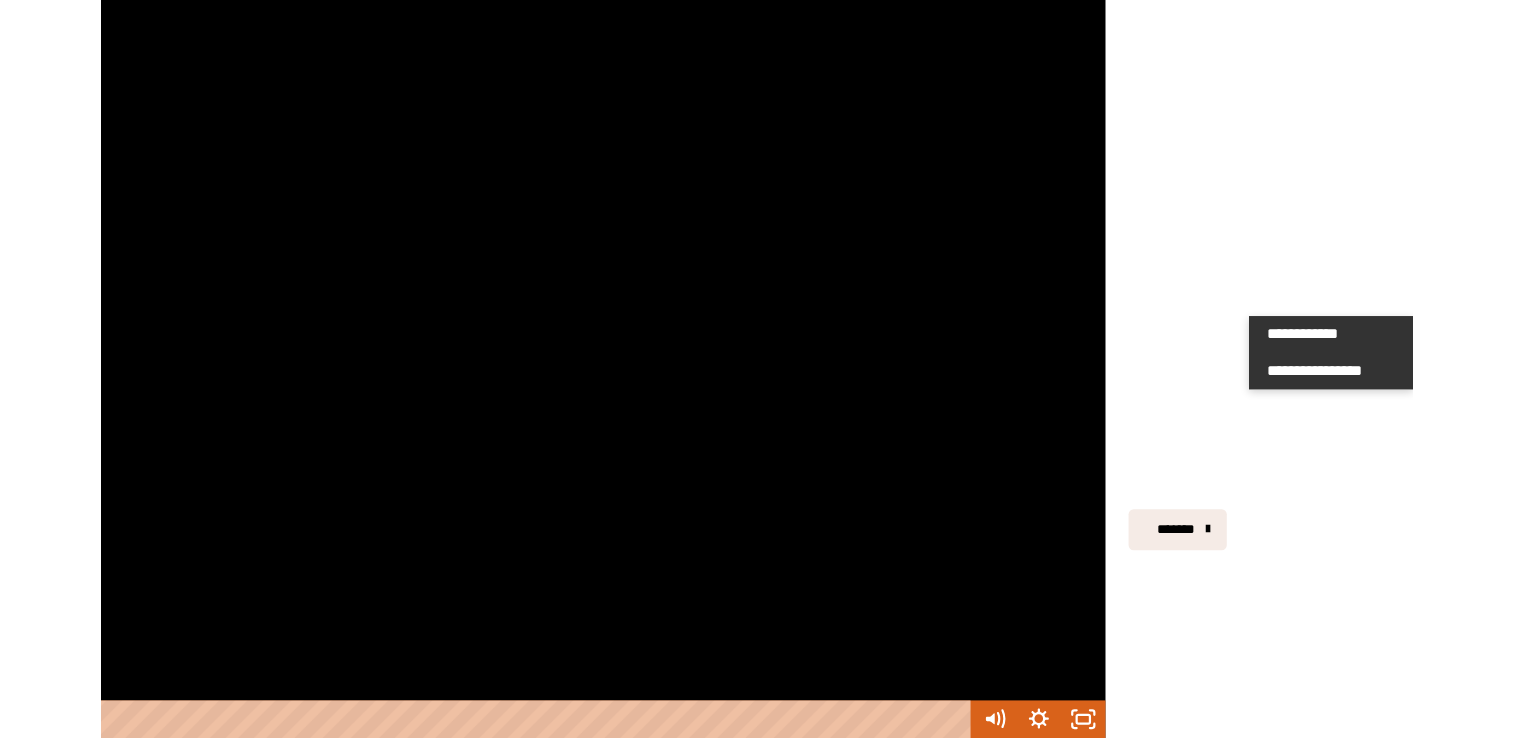 scroll, scrollTop: 0, scrollLeft: 0, axis: both 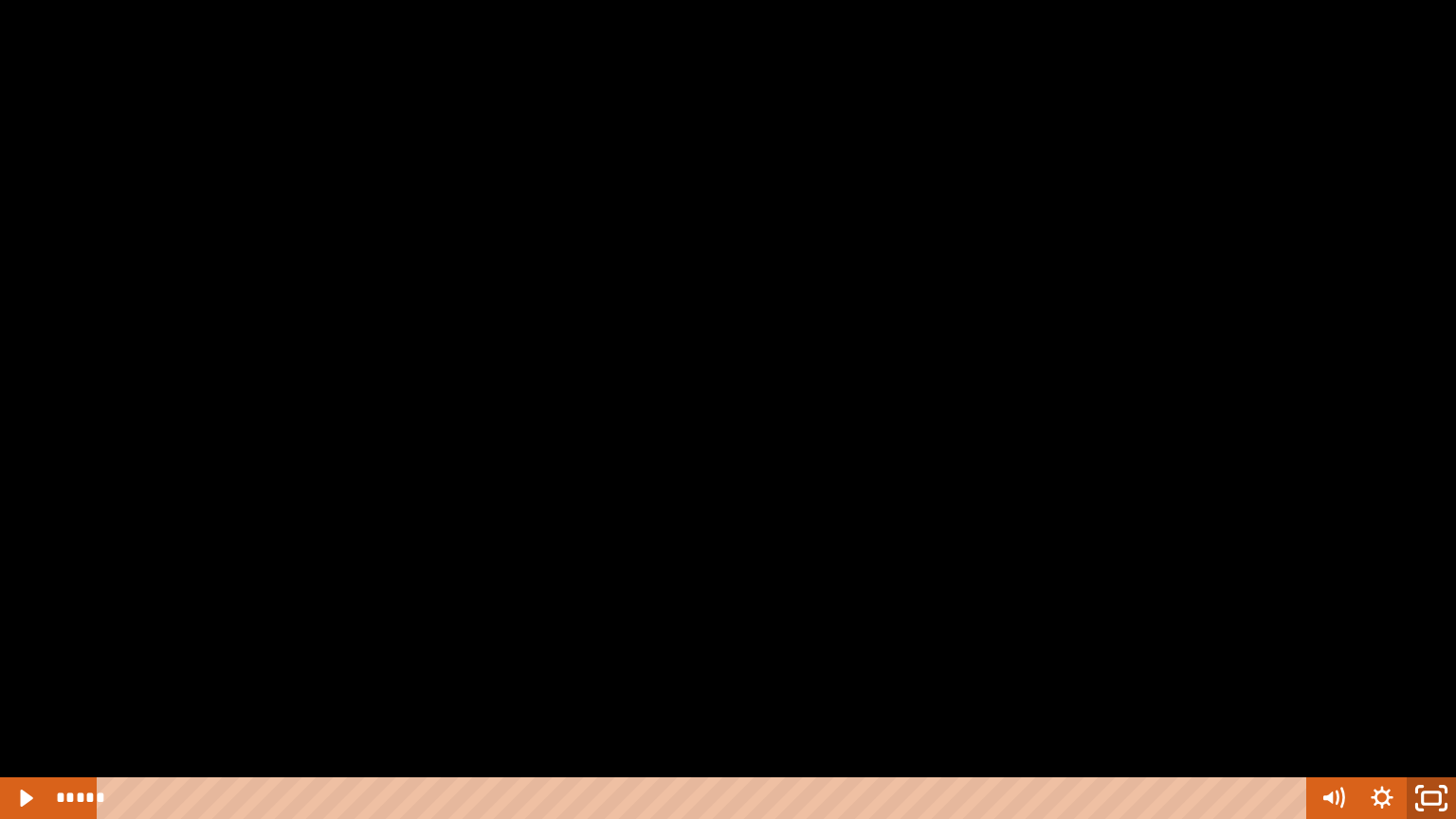 click 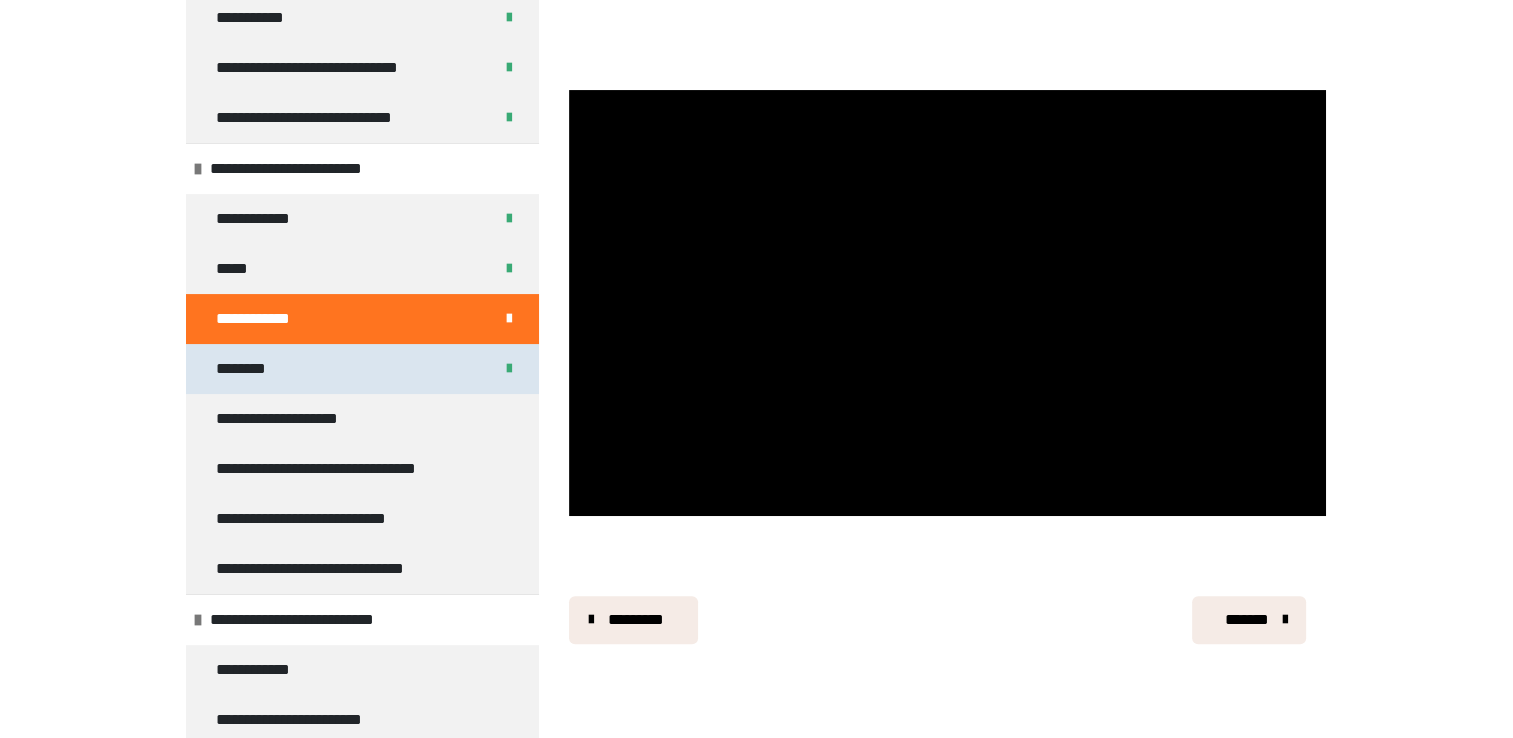 click on "********" at bounding box center [362, 369] 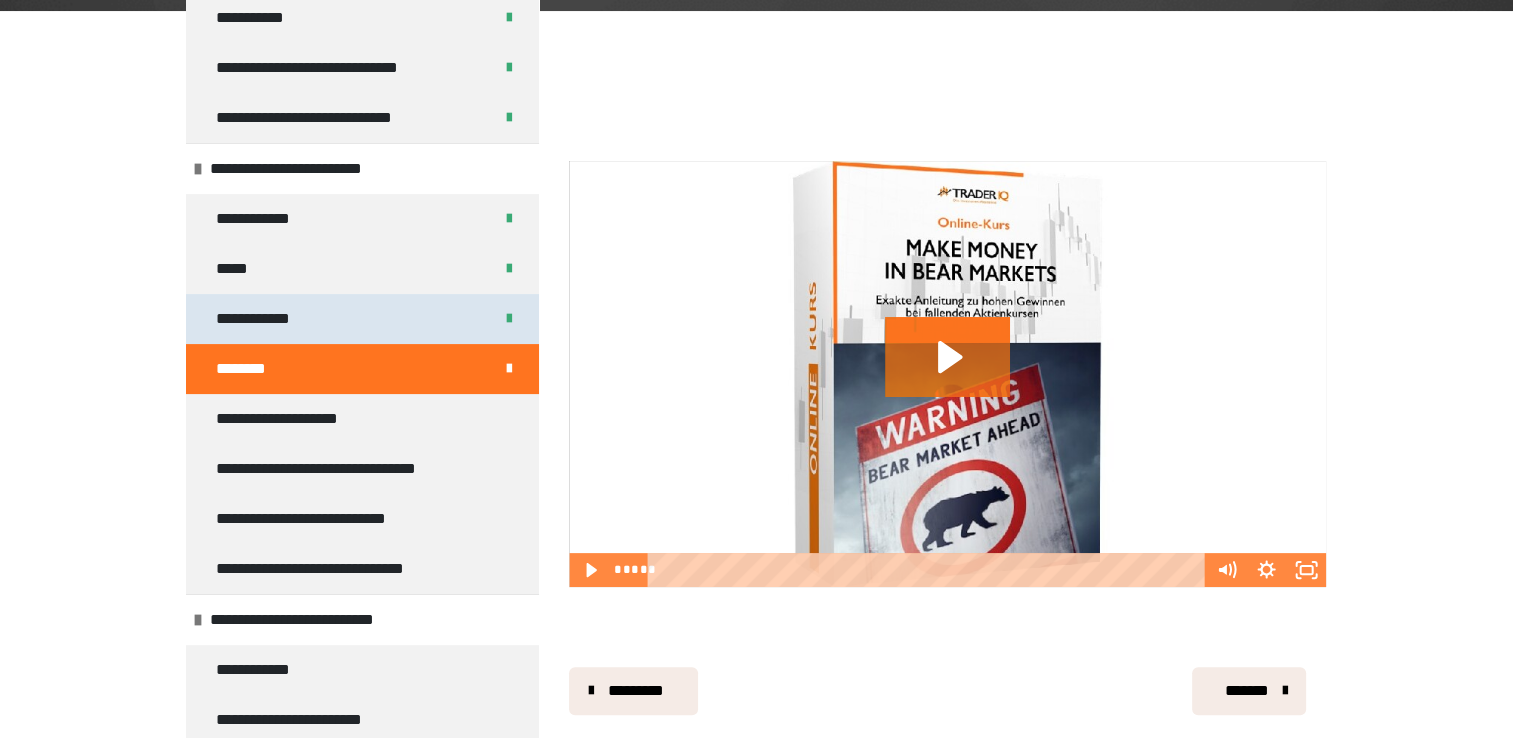 click on "**********" at bounding box center [261, 319] 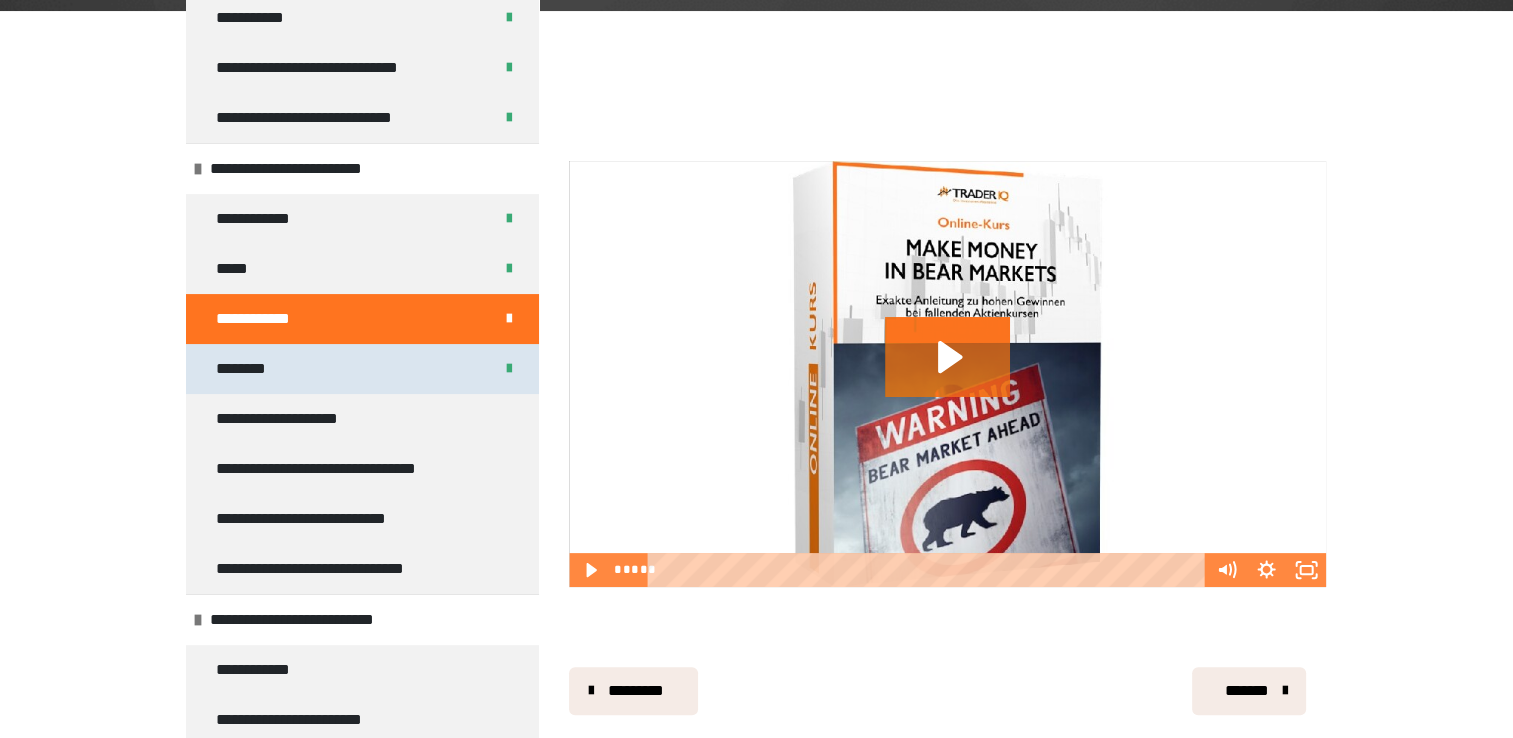 click on "********" at bounding box center (247, 369) 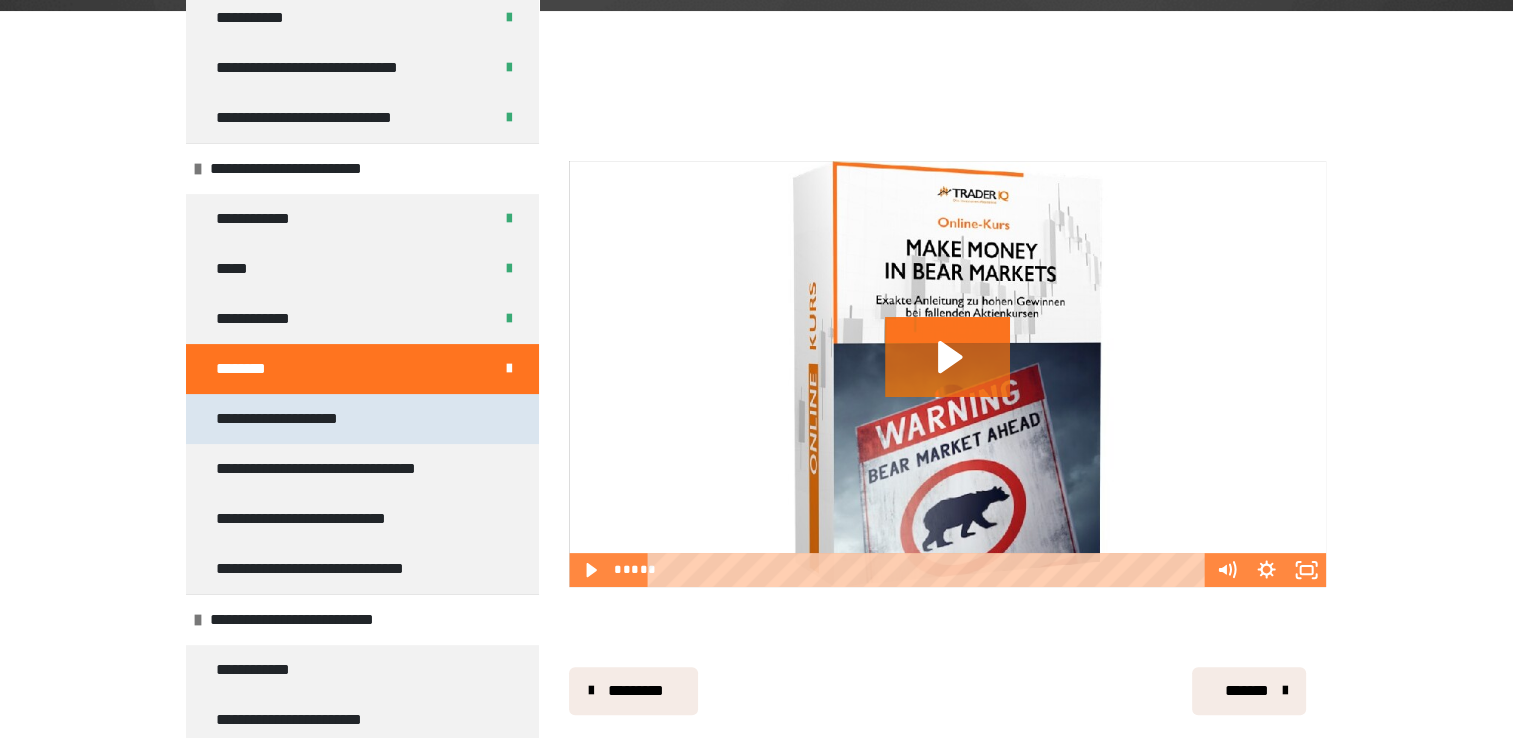click on "**********" at bounding box center (284, 419) 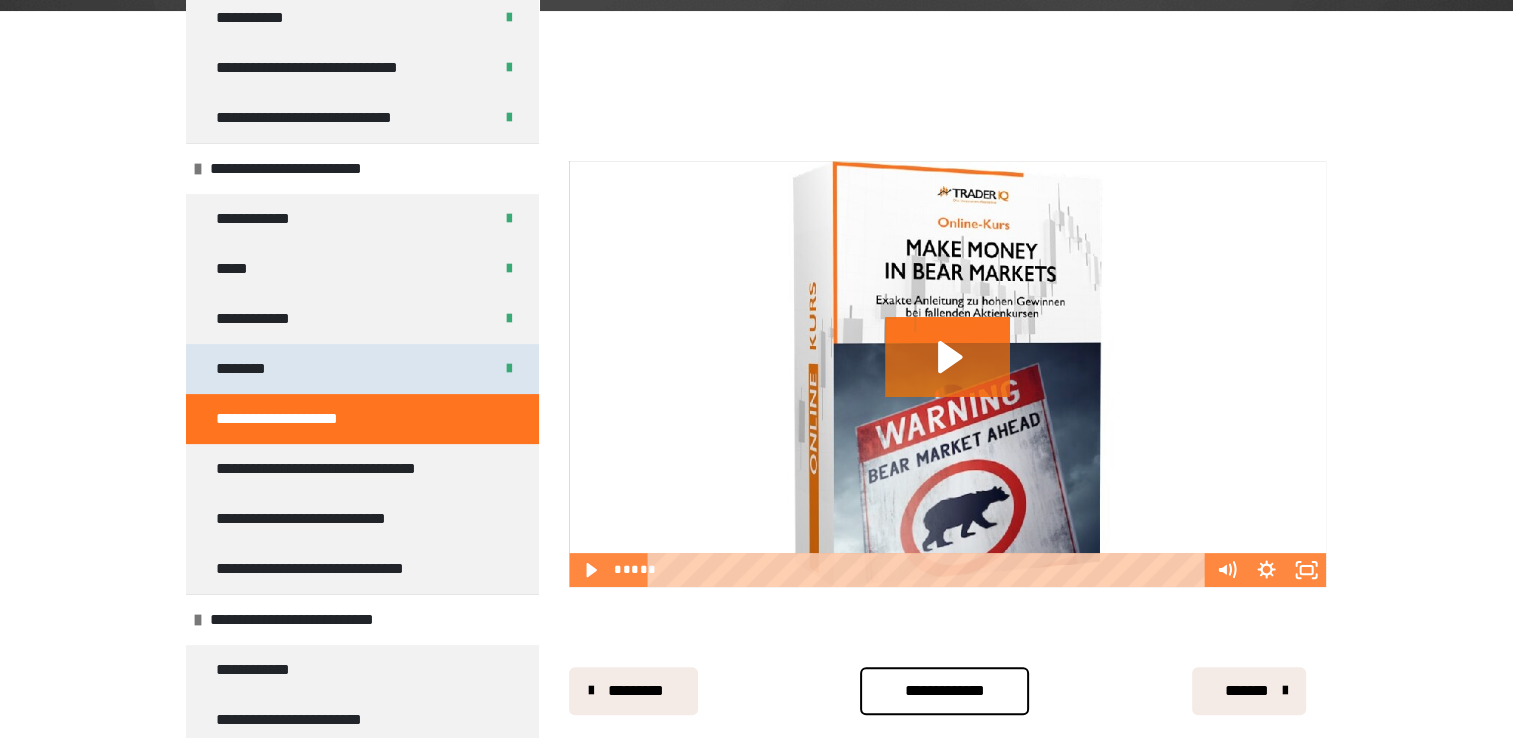 click on "********" at bounding box center (247, 369) 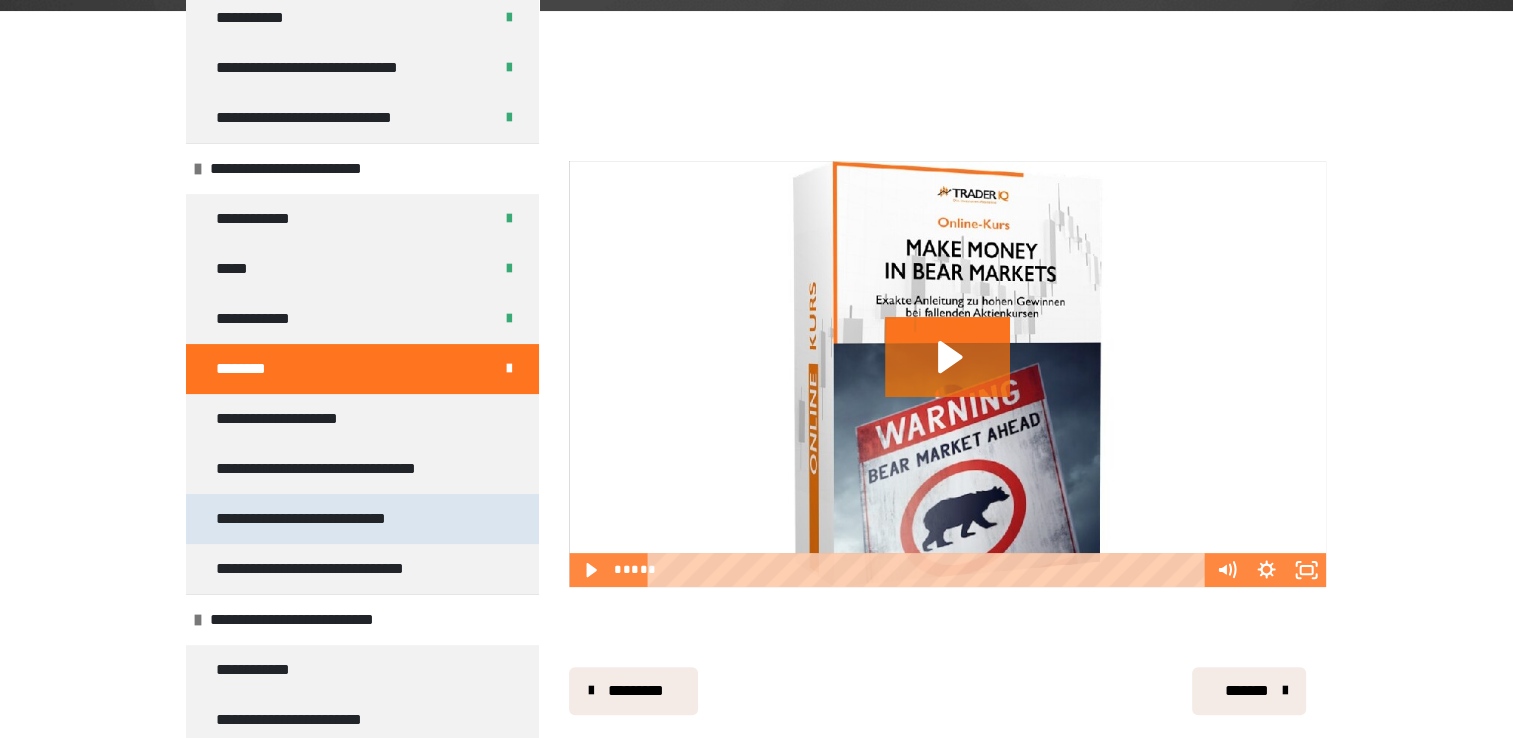 click on "**********" at bounding box center (320, 519) 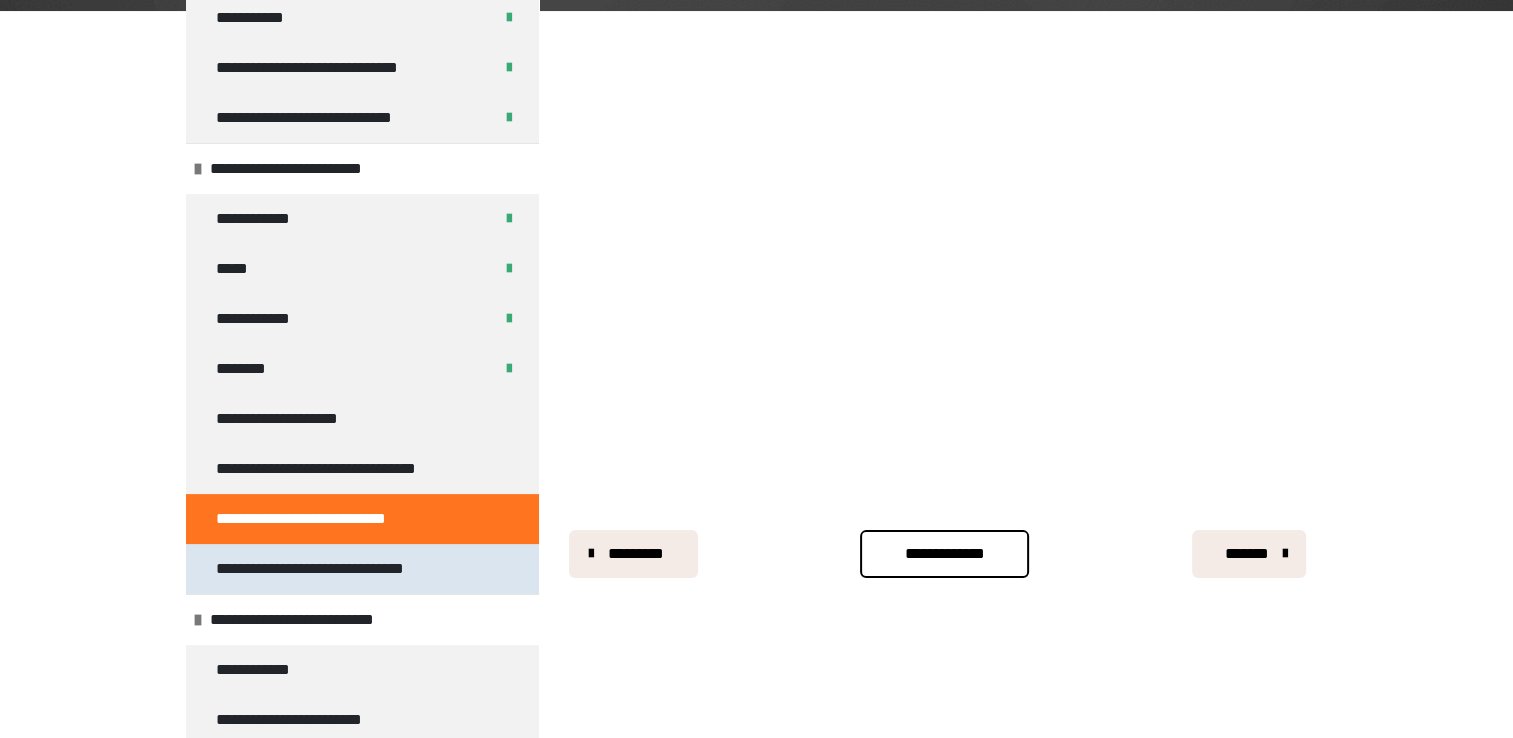 click on "**********" at bounding box center [324, 569] 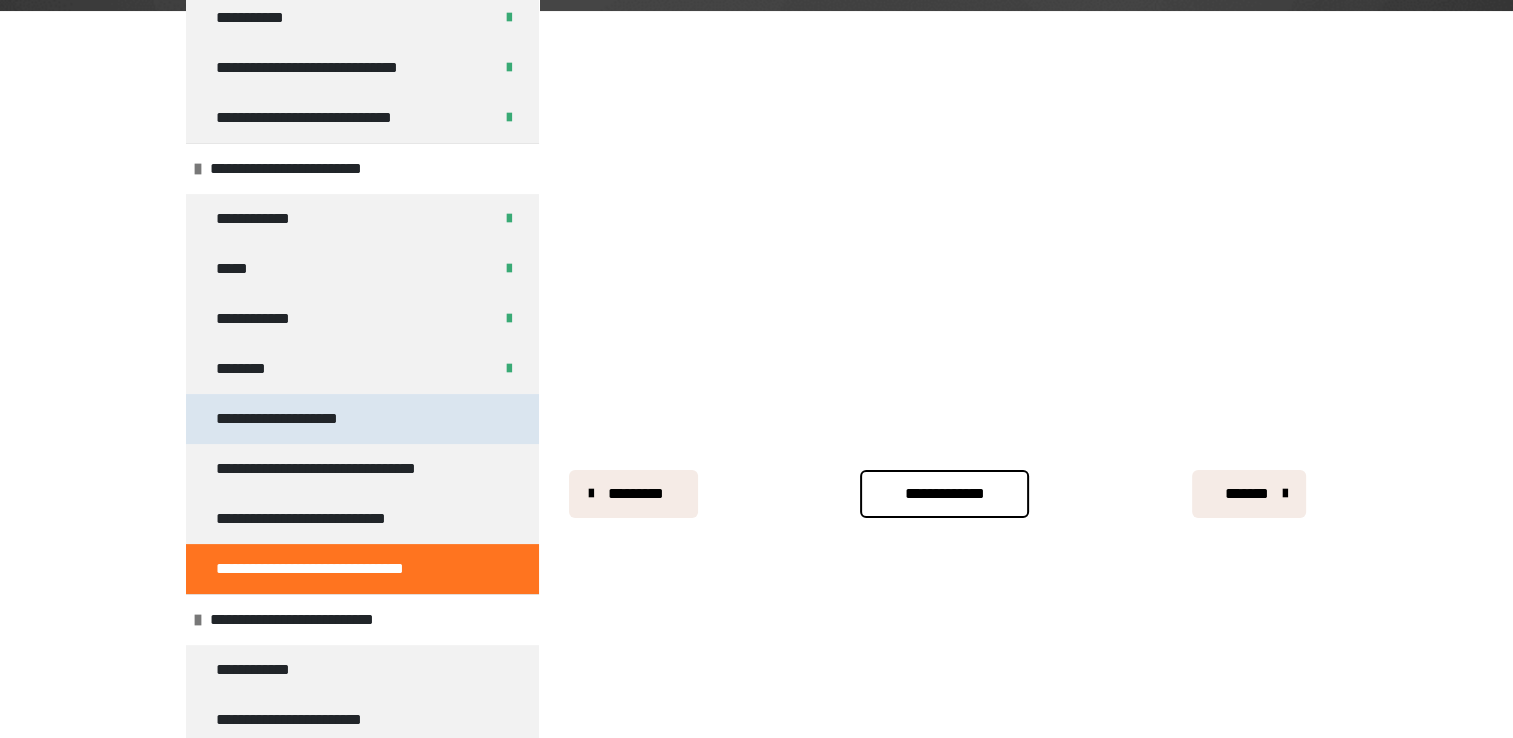 click on "**********" at bounding box center (362, 419) 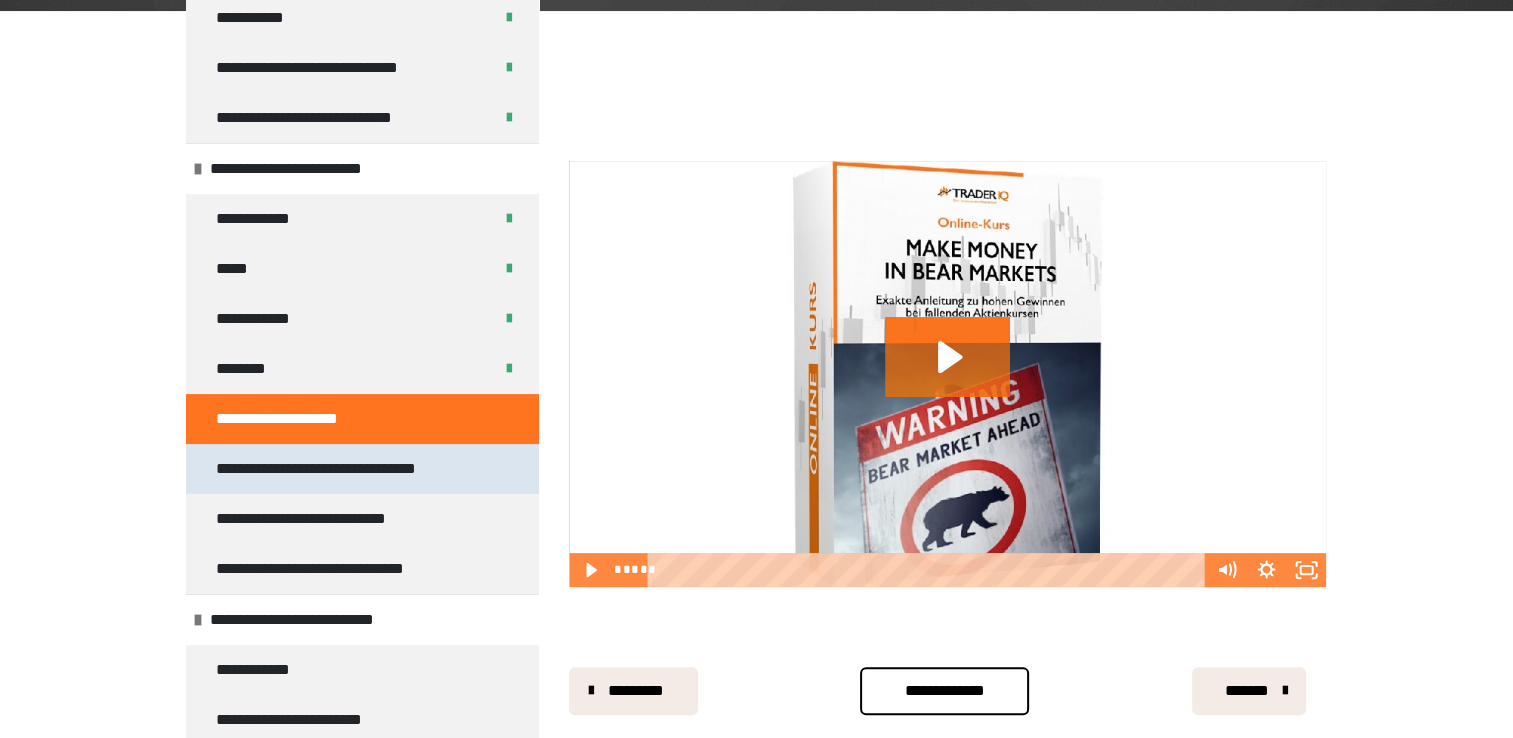 click on "**********" at bounding box center [327, 469] 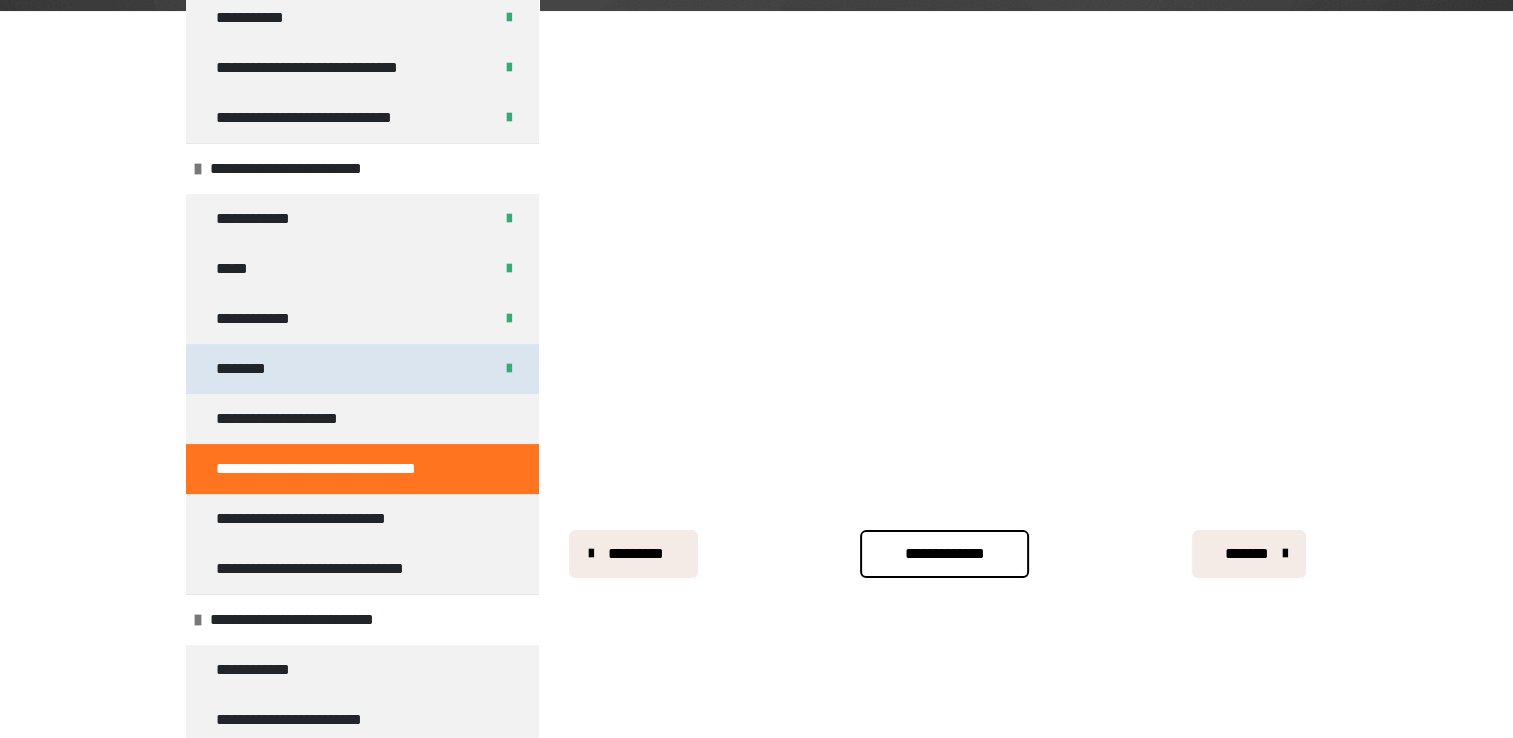 click on "********" at bounding box center [362, 369] 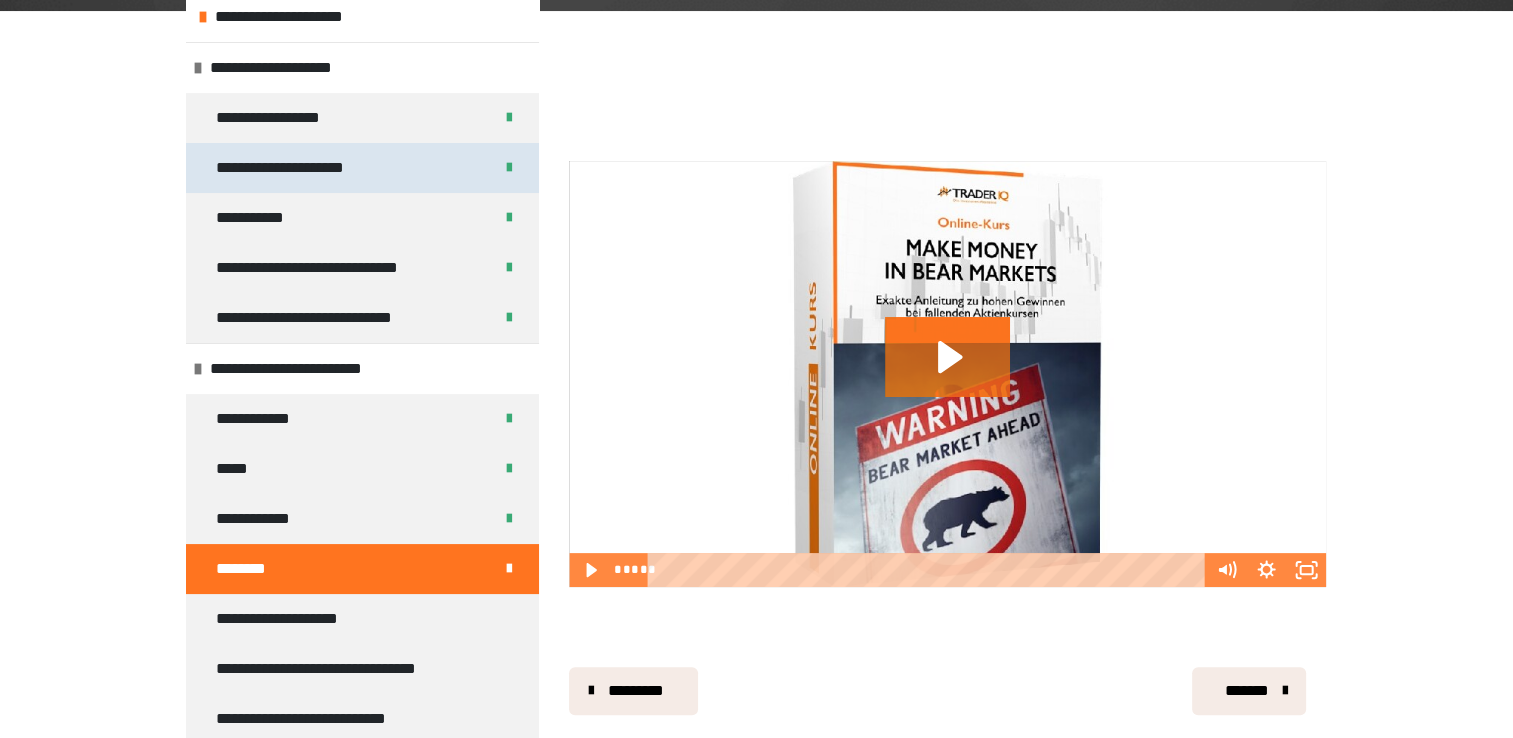 scroll, scrollTop: 0, scrollLeft: 0, axis: both 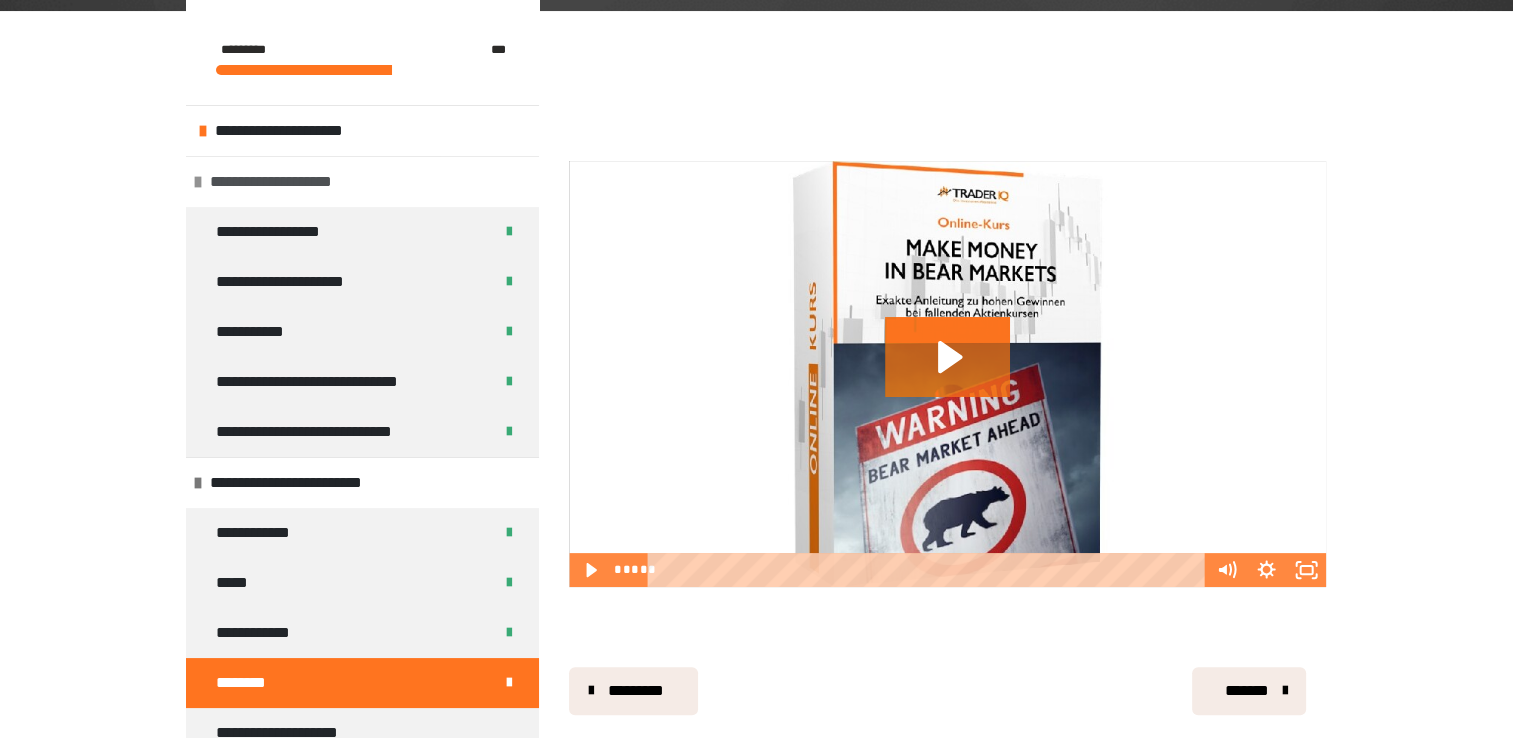 click on "**********" at bounding box center [279, 182] 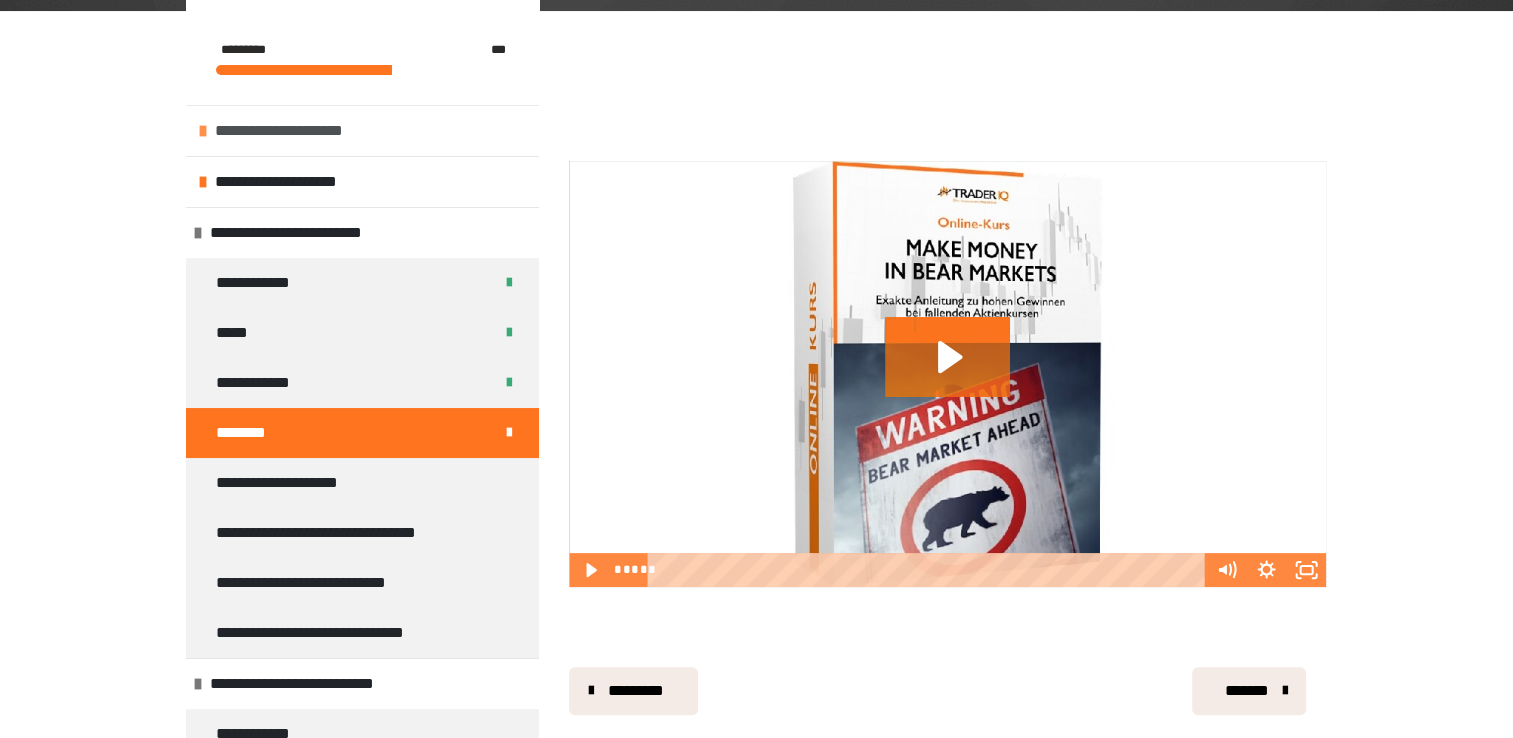 click on "**********" at bounding box center (286, 131) 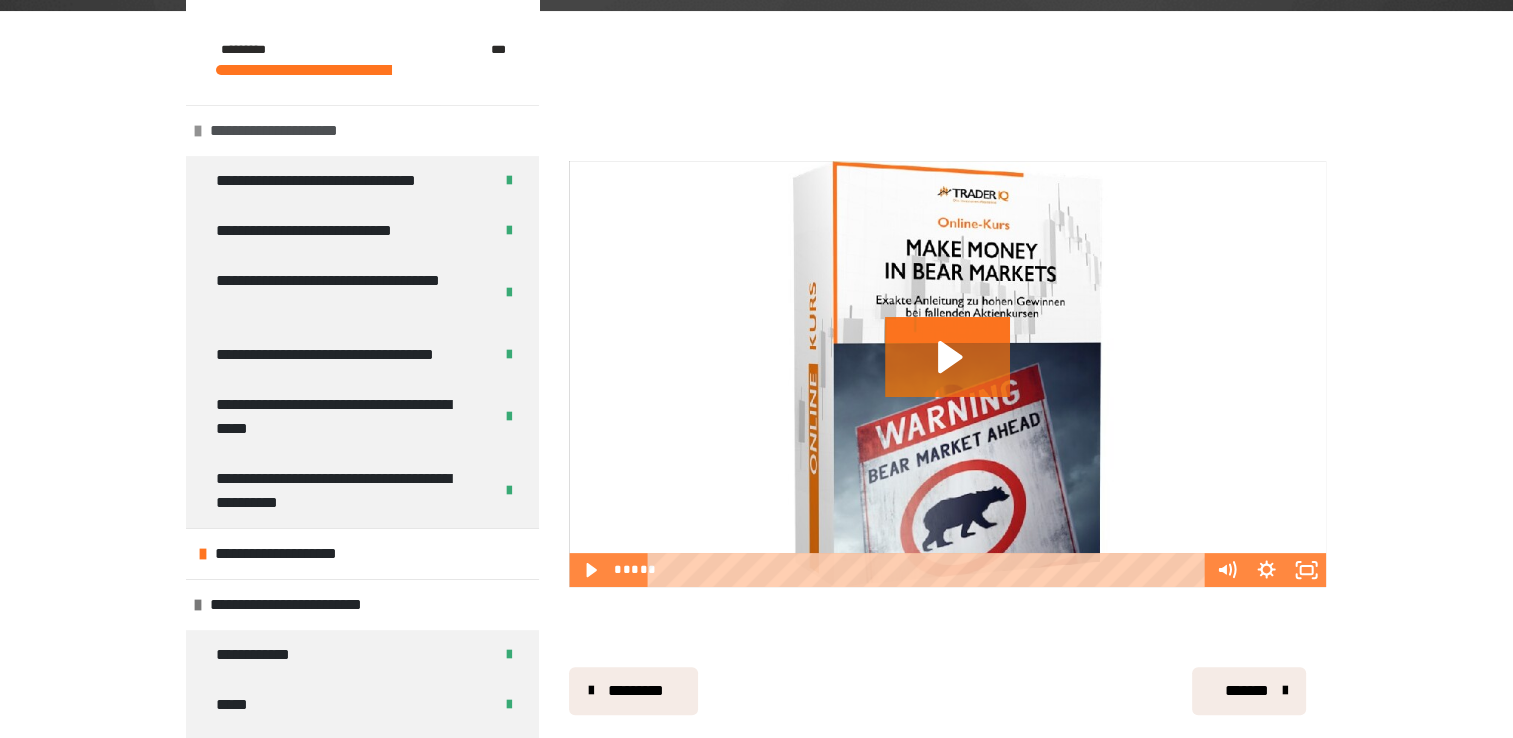 click on "**********" at bounding box center [281, 131] 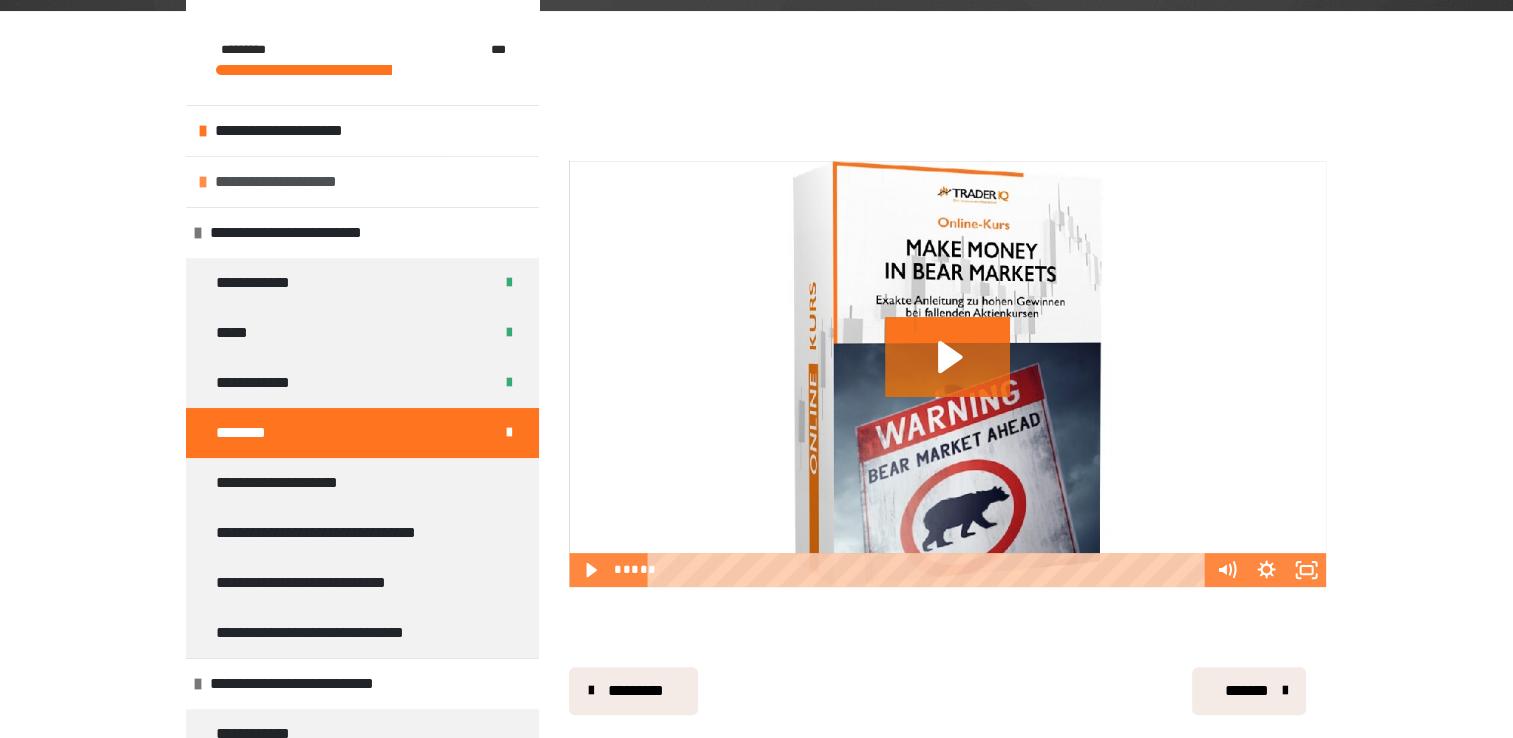 click on "**********" at bounding box center (284, 182) 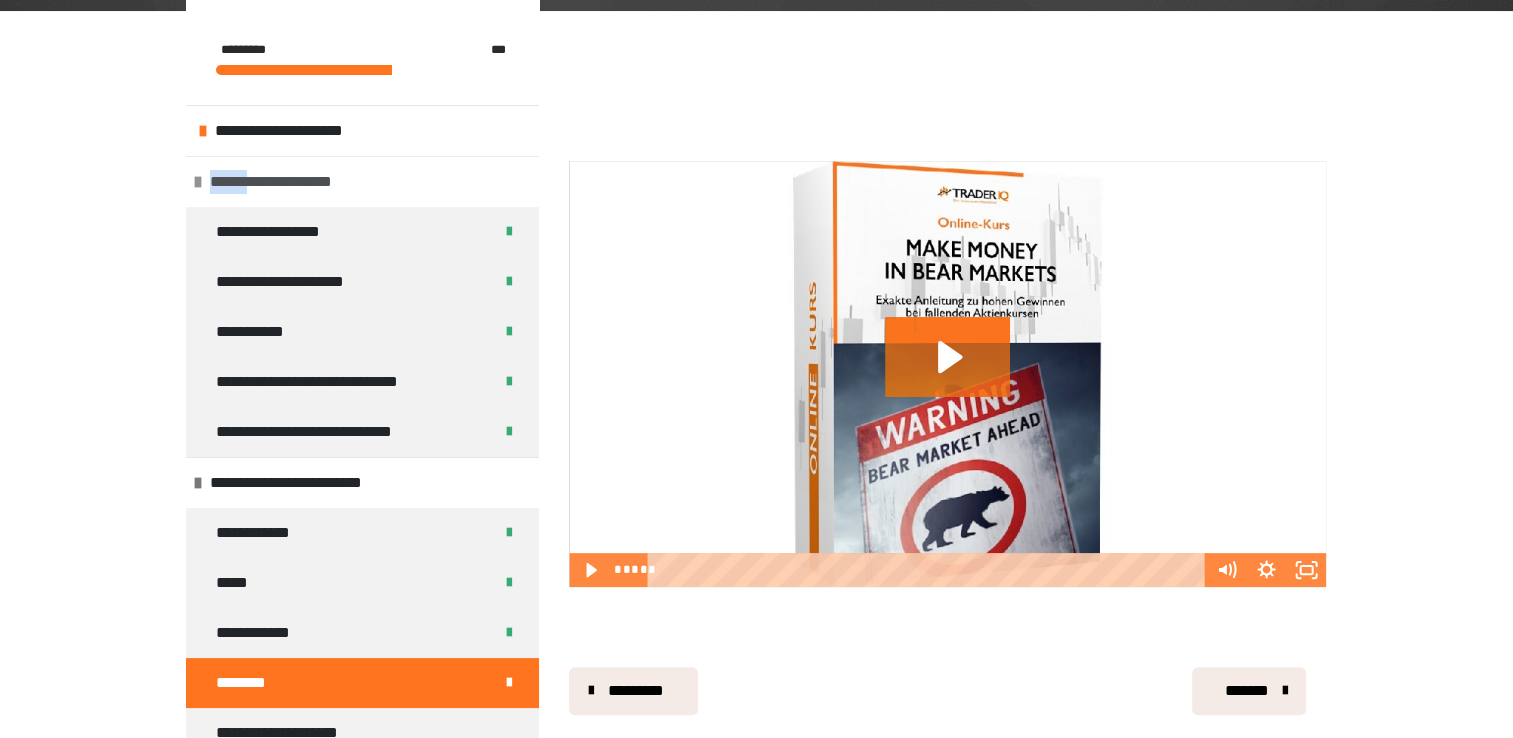 click on "**********" at bounding box center [279, 182] 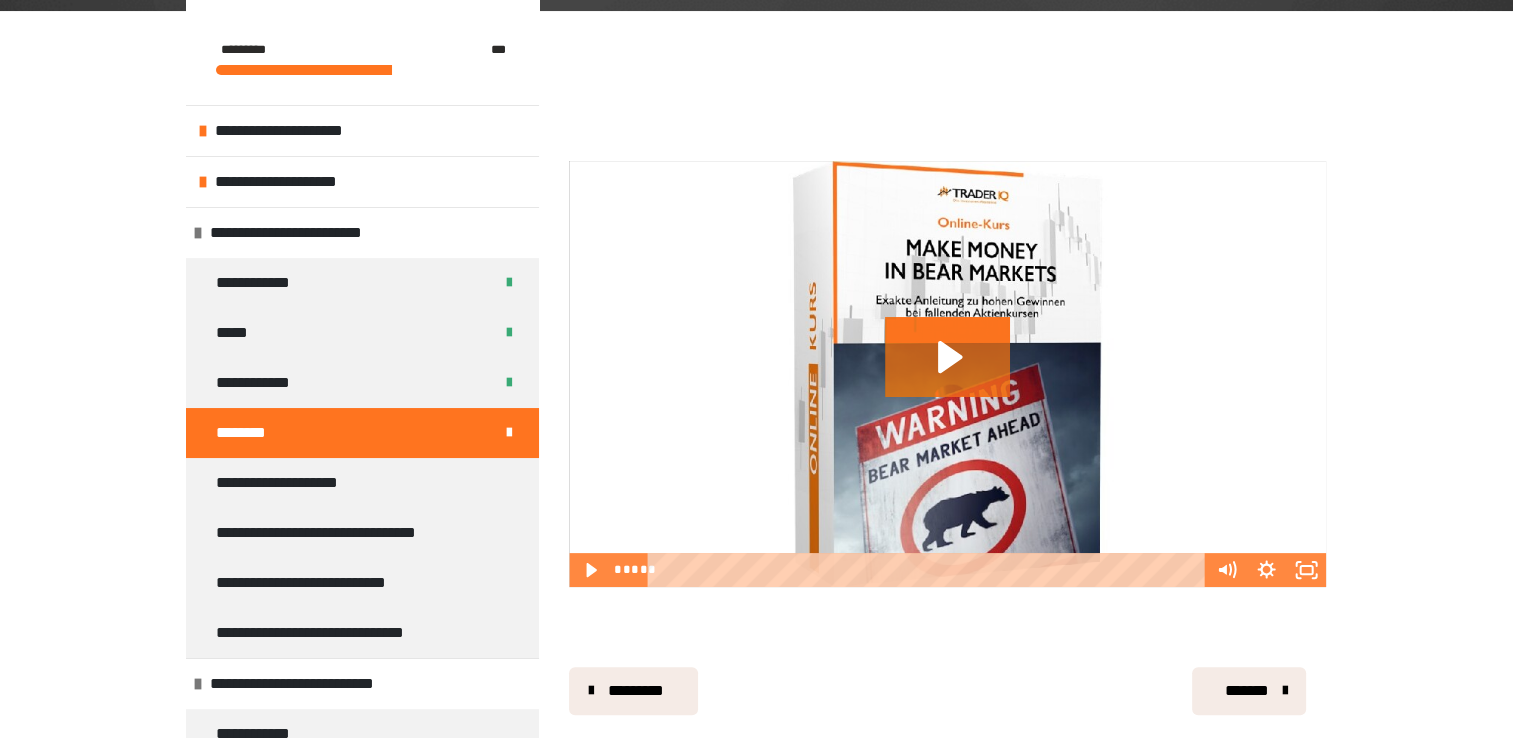 drag, startPoint x: 216, startPoint y: 190, endPoint x: 160, endPoint y: 181, distance: 56.718605 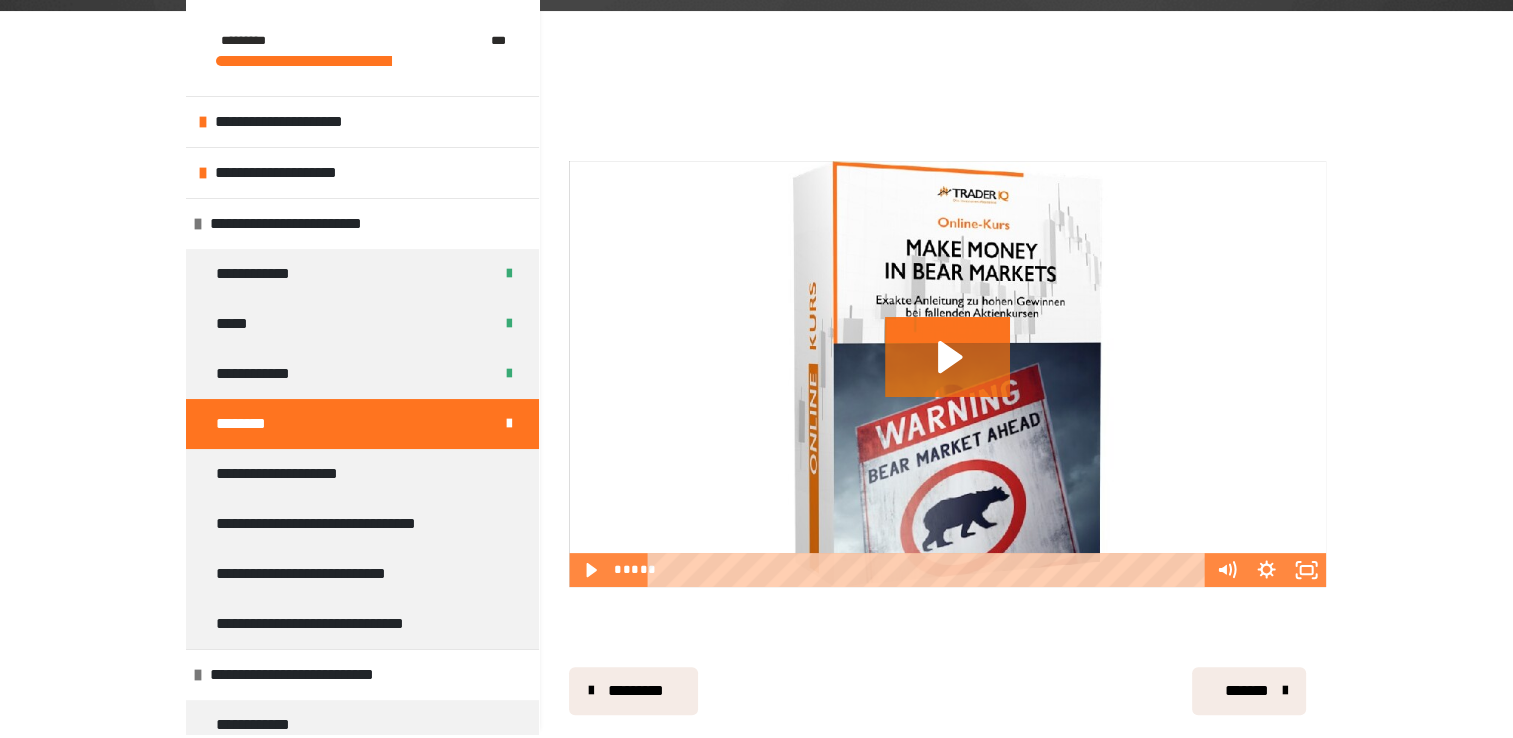 scroll, scrollTop: 0, scrollLeft: 0, axis: both 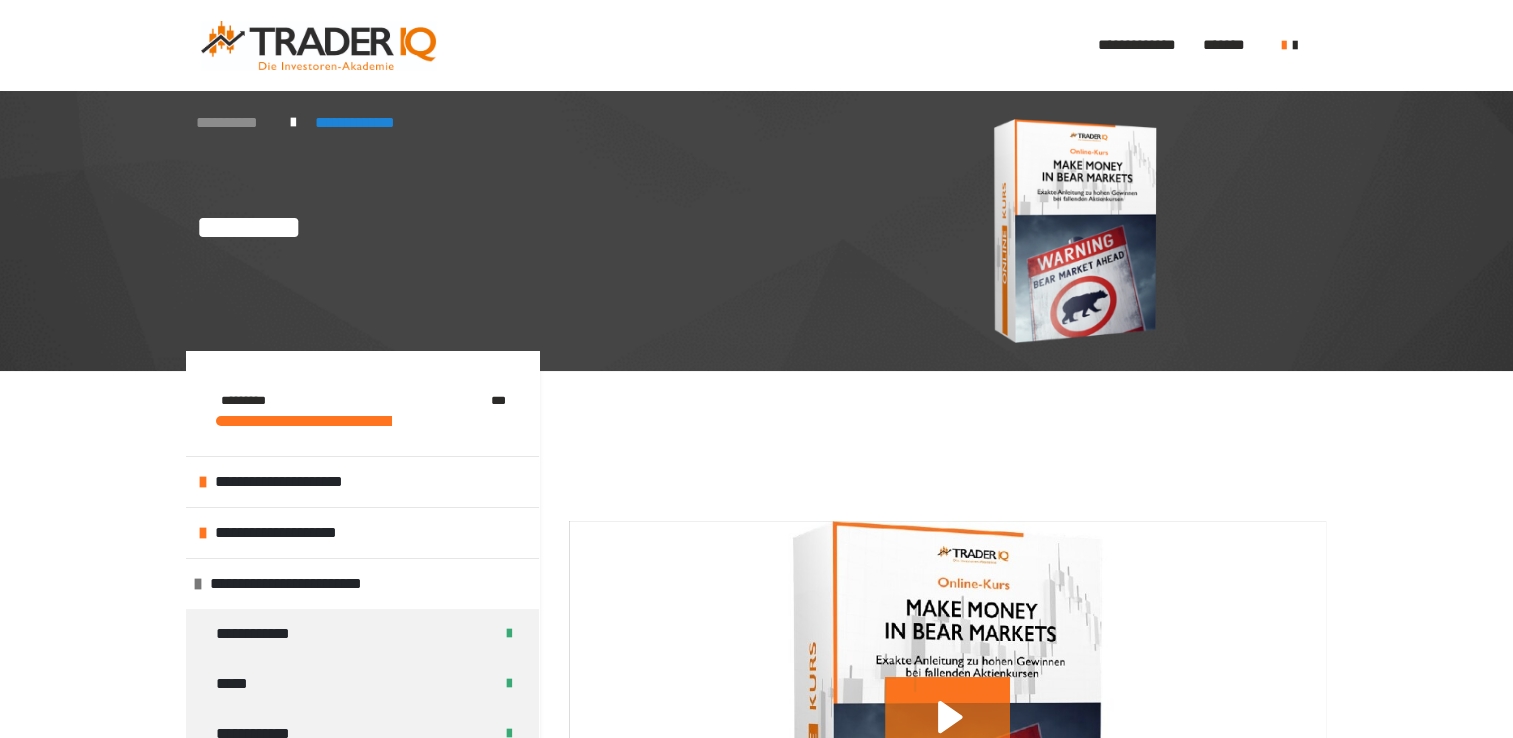 click on "**********" at bounding box center [233, 123] 